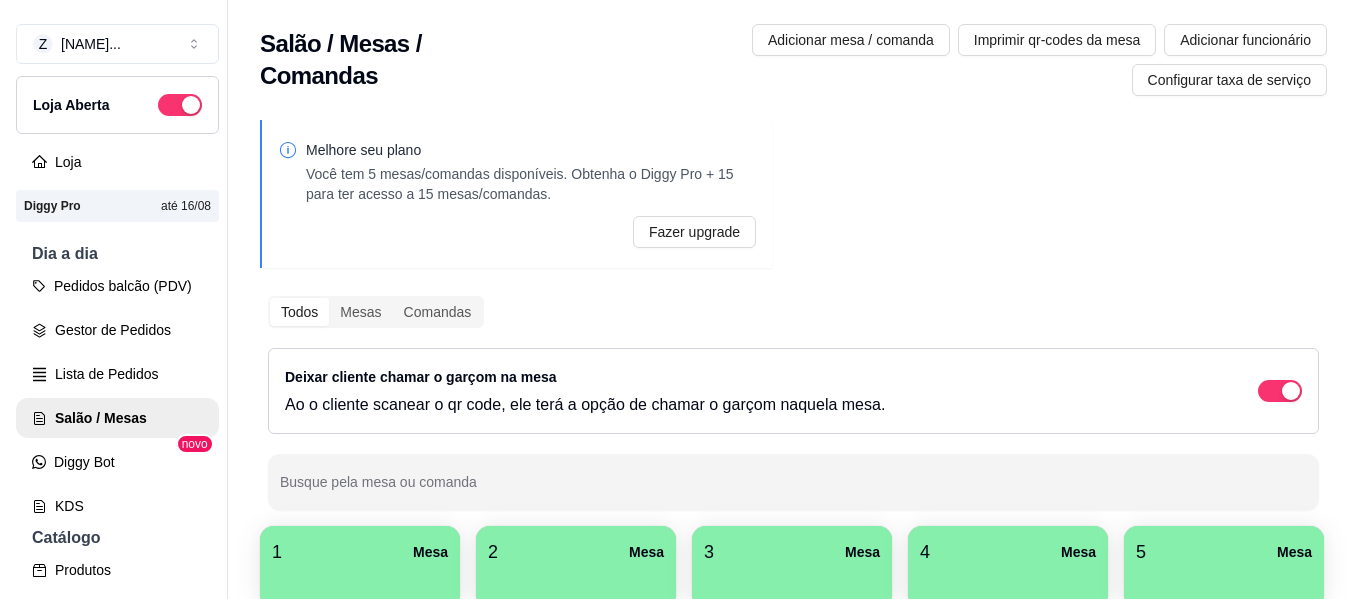 scroll, scrollTop: 0, scrollLeft: 0, axis: both 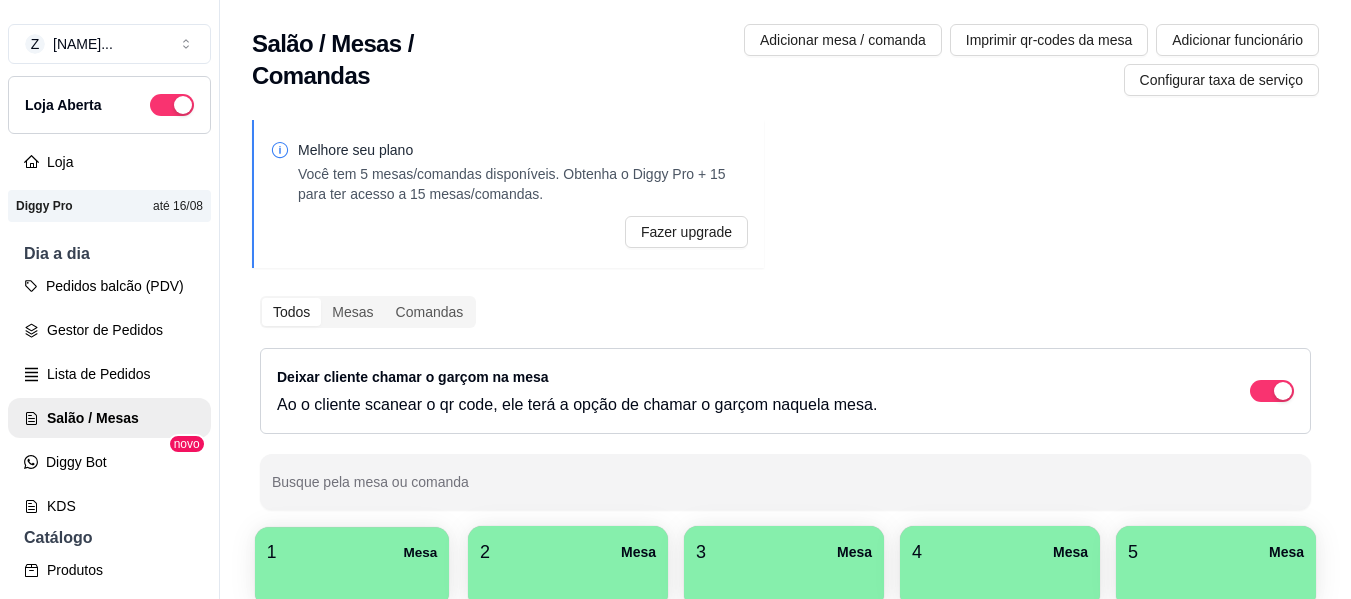 click on "1 Mesa" at bounding box center [352, 552] 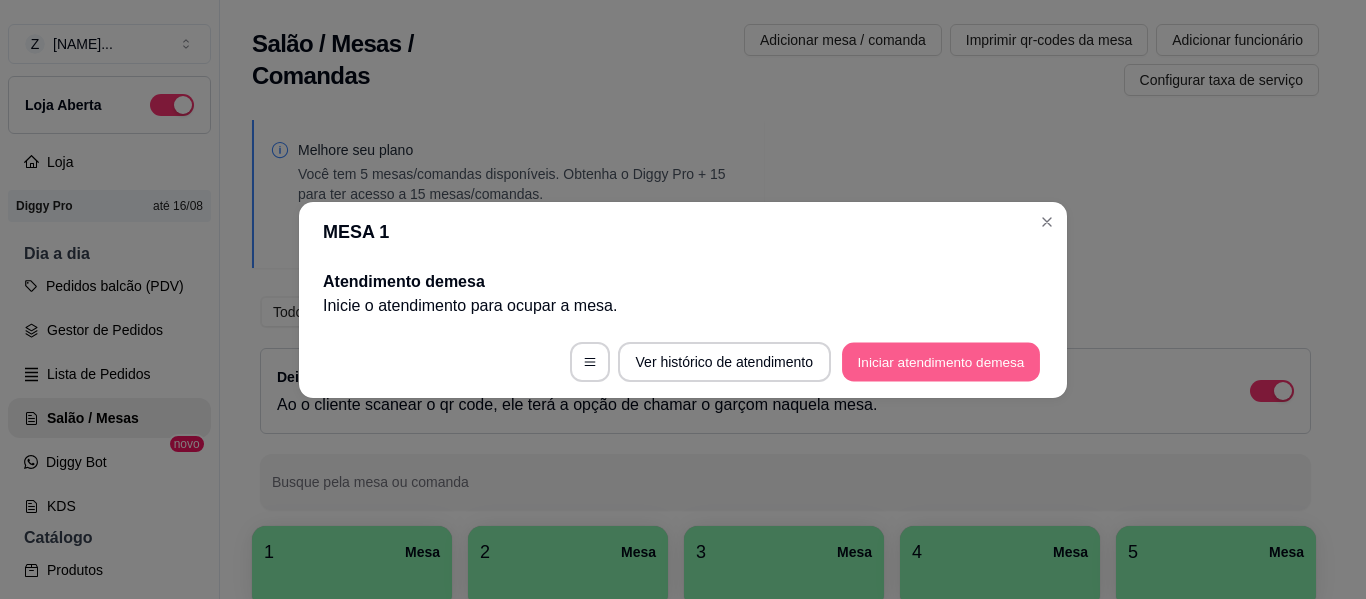click on "Iniciar atendimento de  mesa" at bounding box center (941, 361) 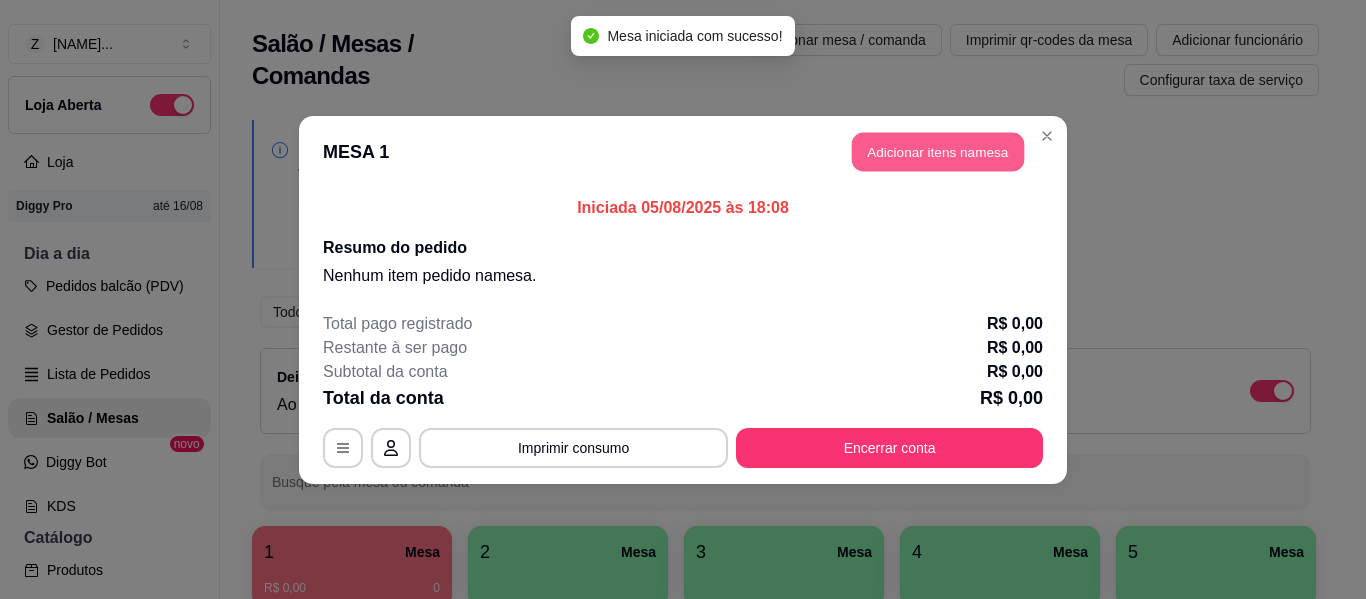 click on "Adicionar itens na  mesa" at bounding box center [938, 151] 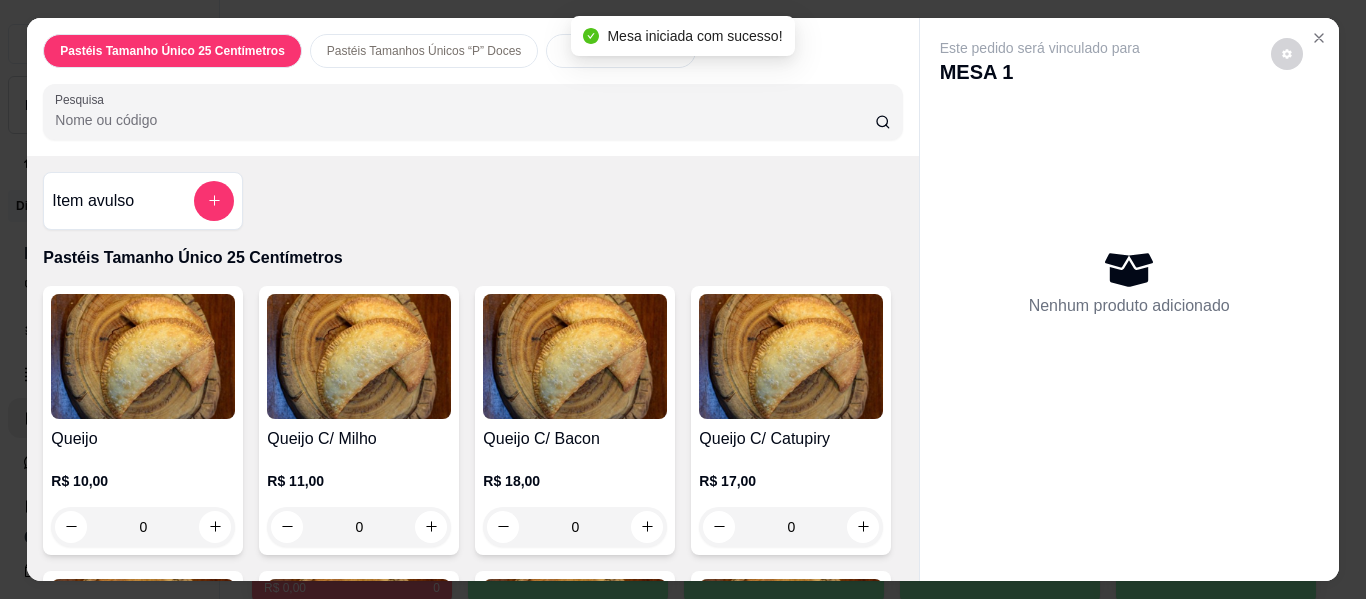 click on "Pesquisa" at bounding box center (465, 120) 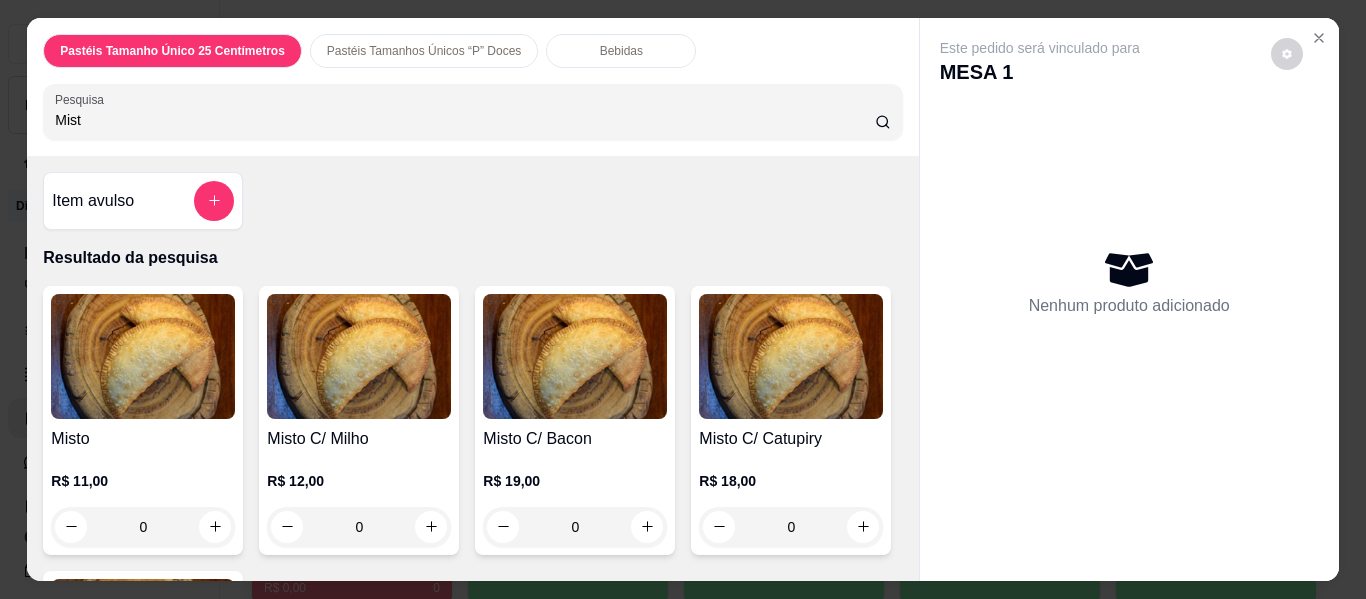 type on "Mist" 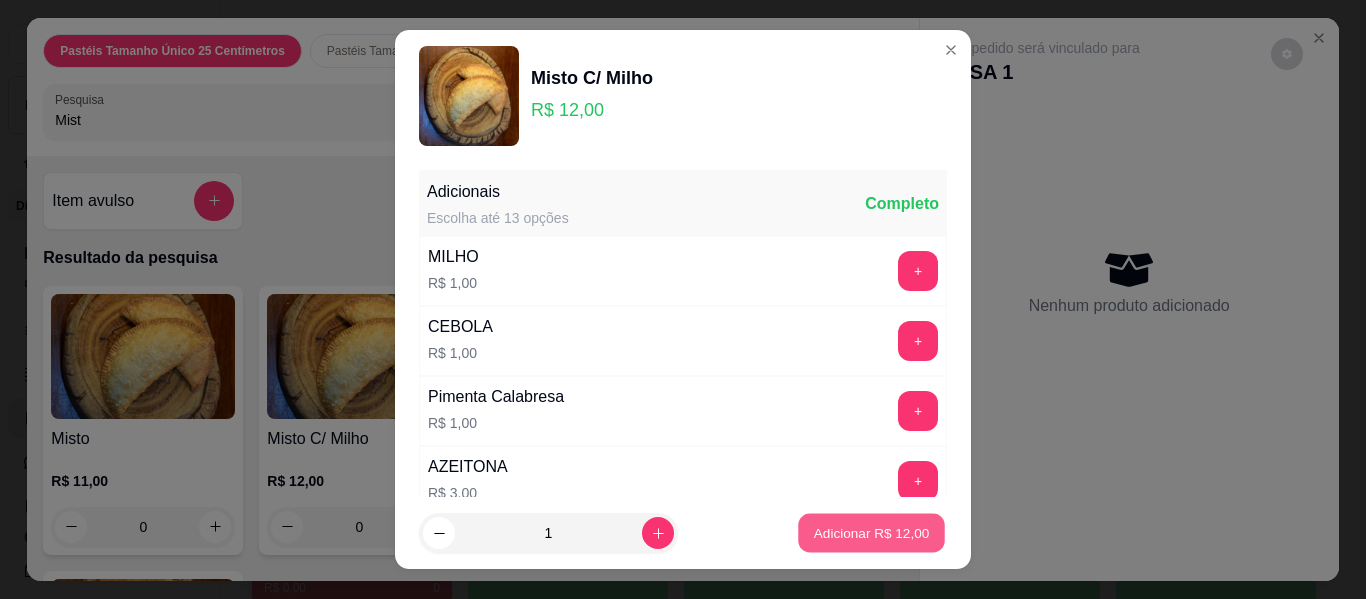 click on "Adicionar   R$ 12,00" at bounding box center [872, 532] 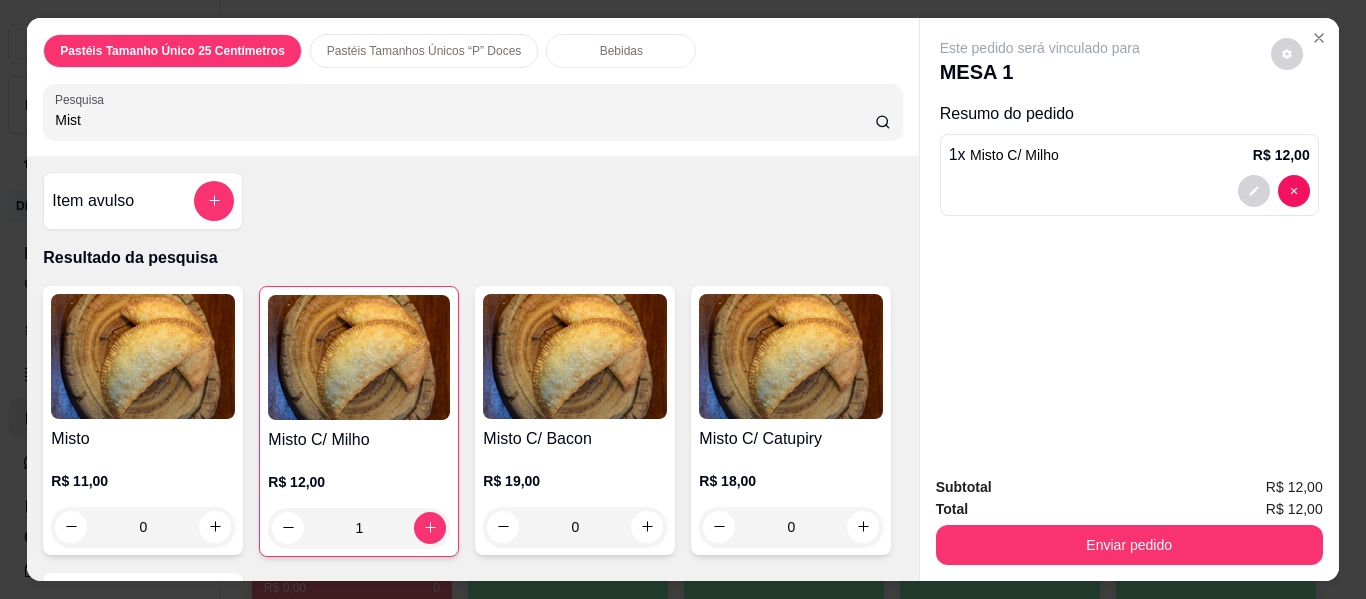 click on "Mist" at bounding box center (465, 120) 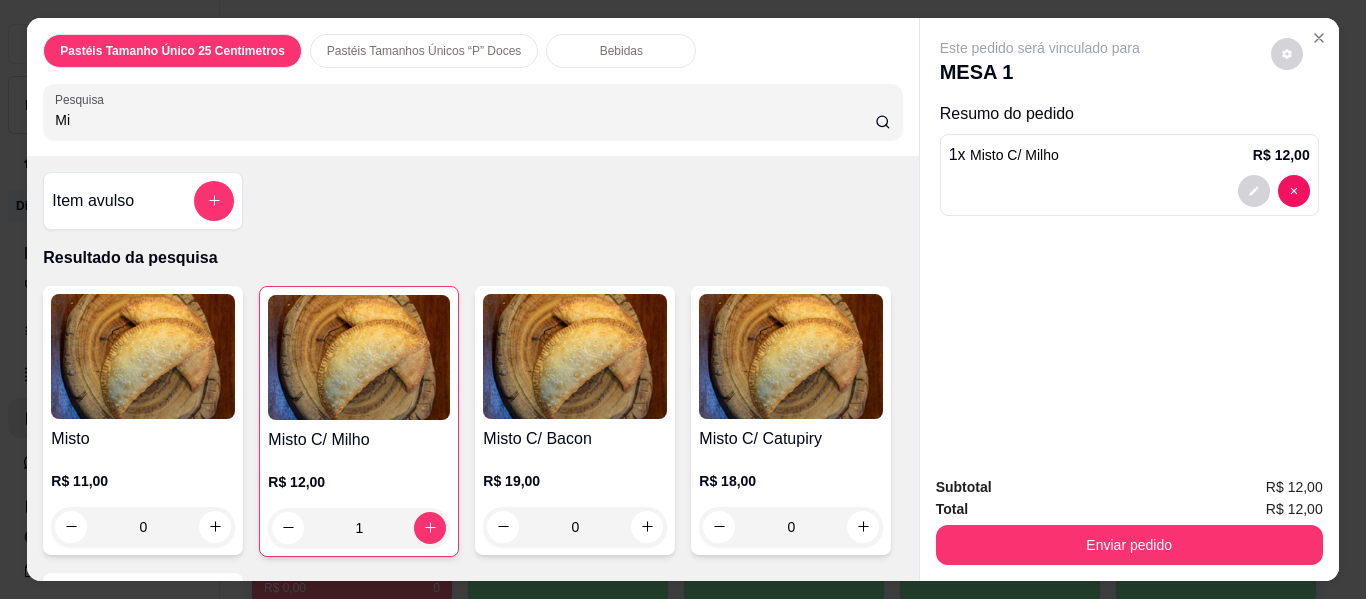 type on "M" 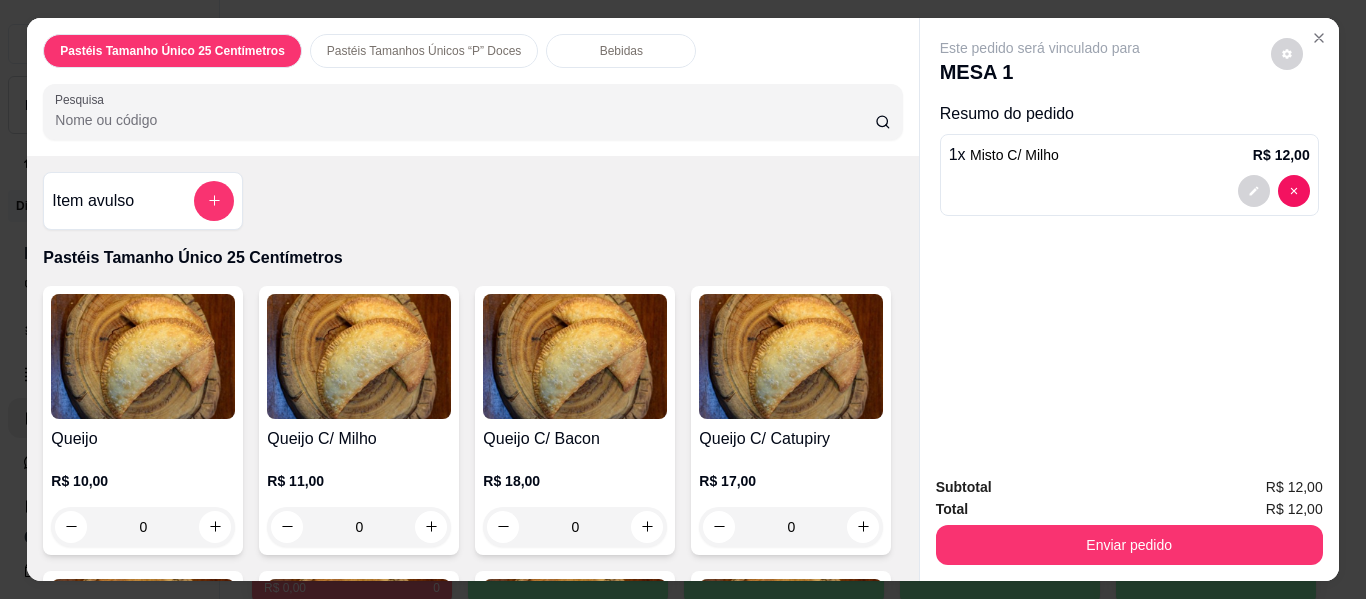 click on "Pesquisa" at bounding box center (465, 120) 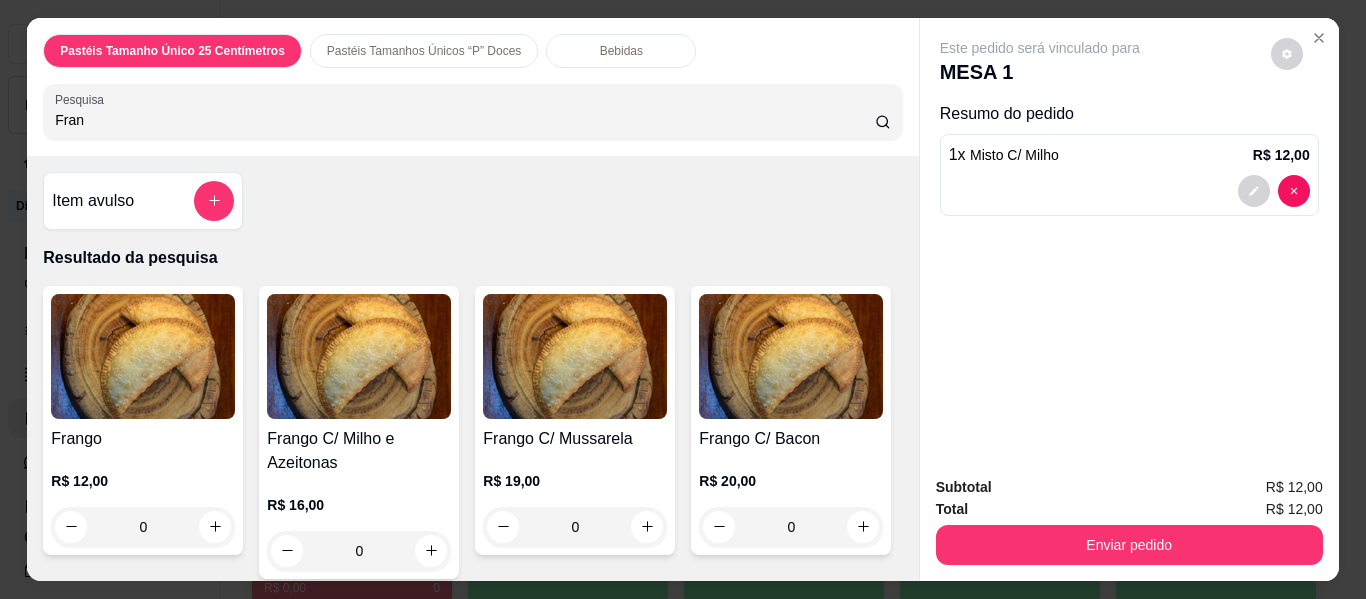 type on "Fran" 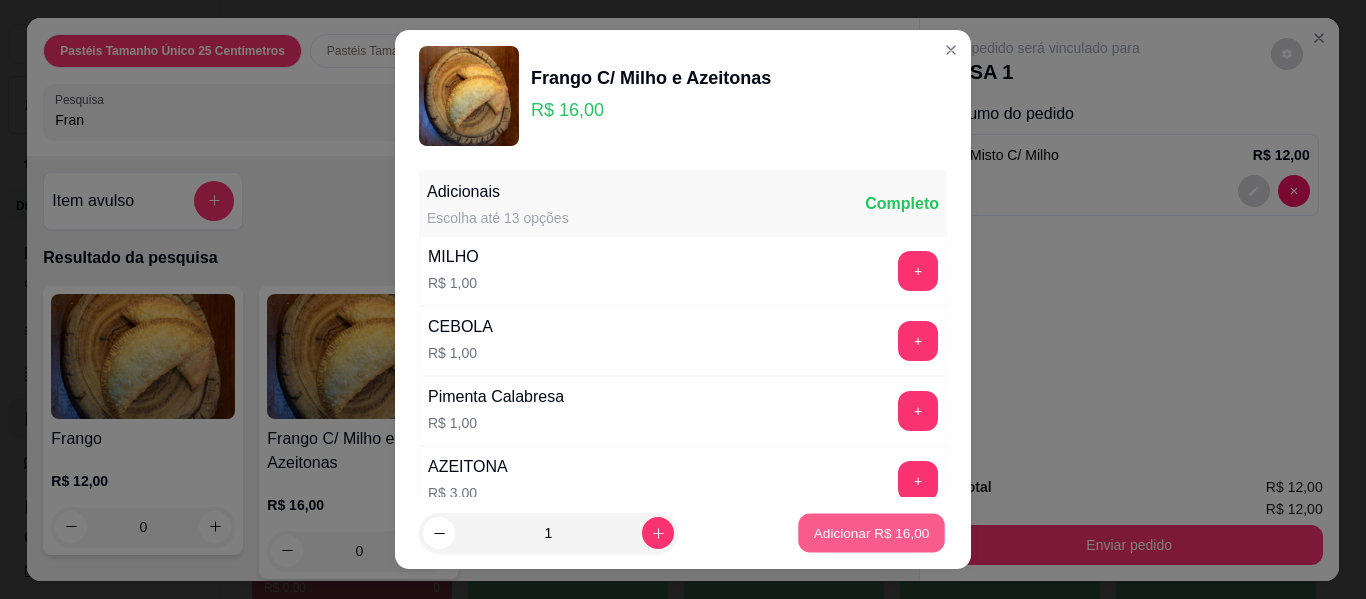 click on "Adicionar   R$ 16,00" at bounding box center (872, 532) 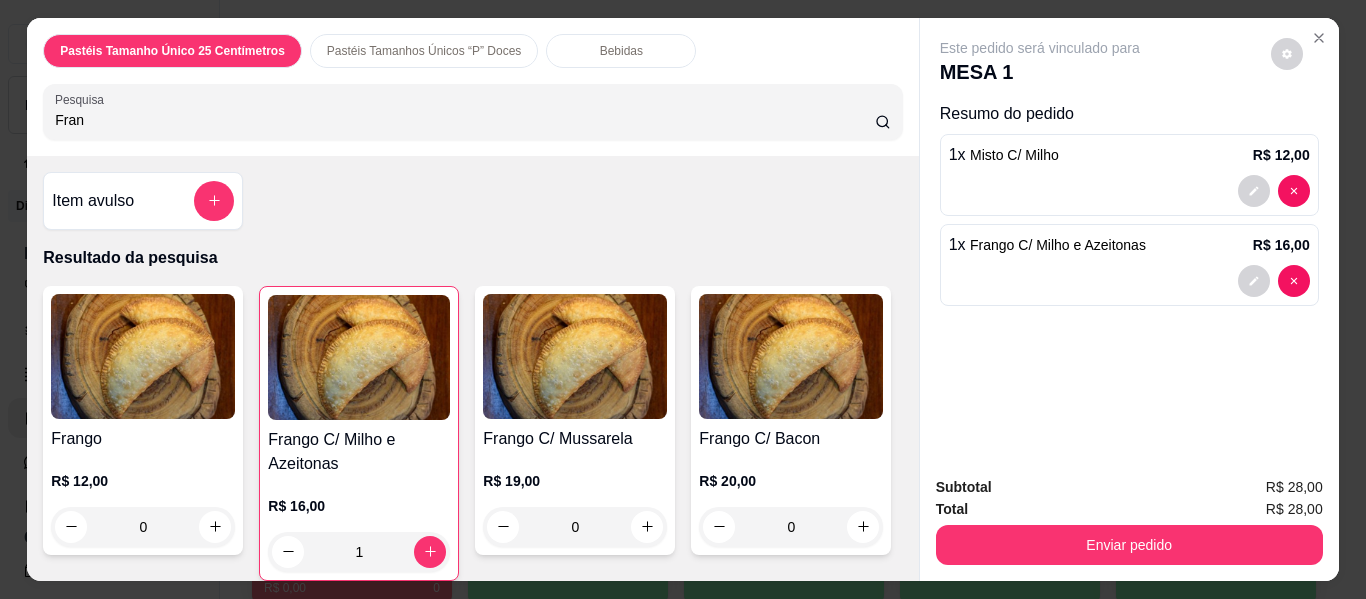 click on "Bebidas" at bounding box center [621, 51] 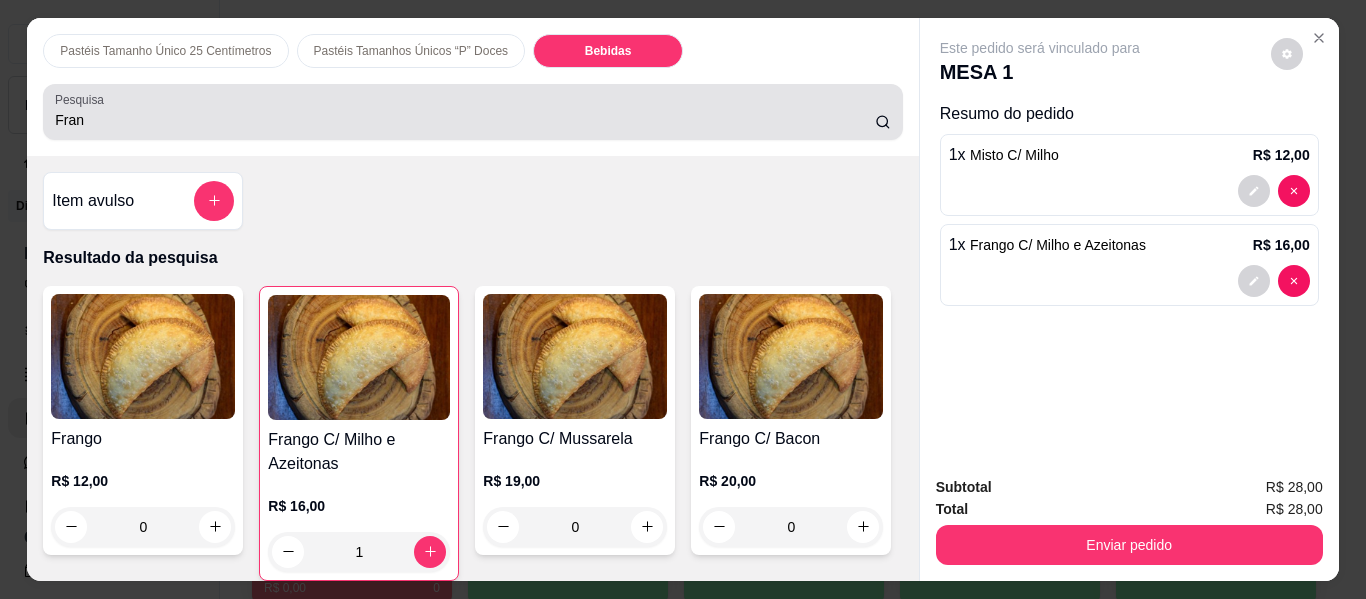 scroll, scrollTop: 4942, scrollLeft: 0, axis: vertical 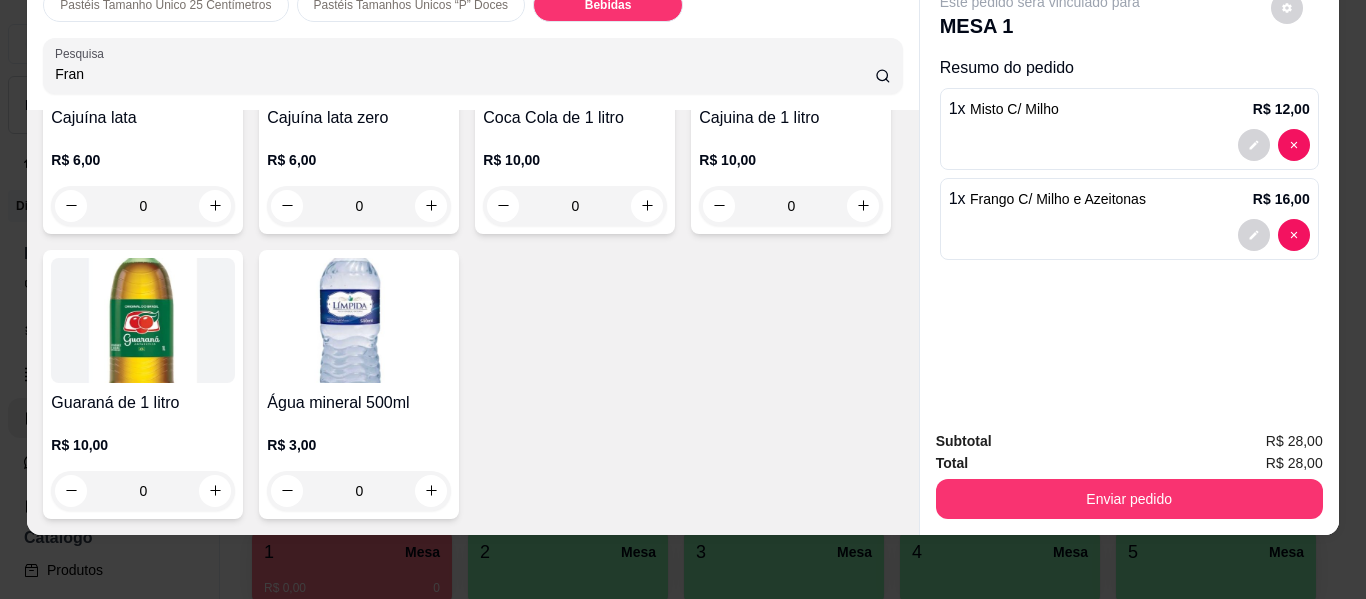 click at bounding box center (791, 35) 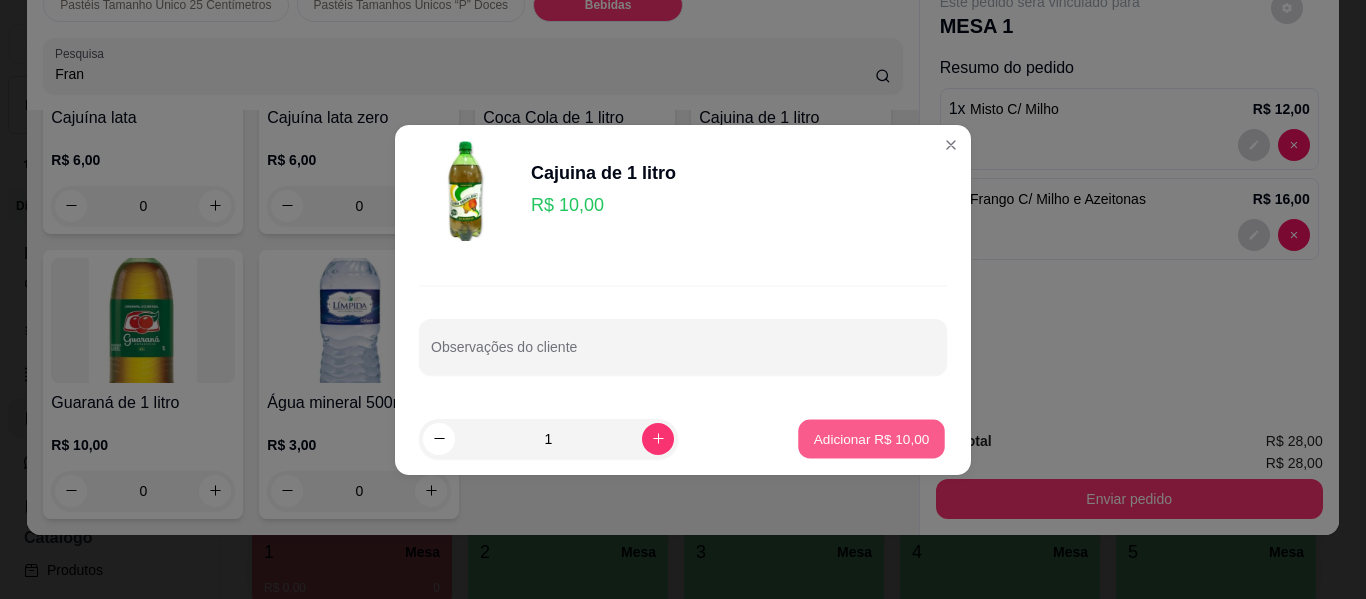 click on "Adicionar   R$ 10,00" at bounding box center (872, 438) 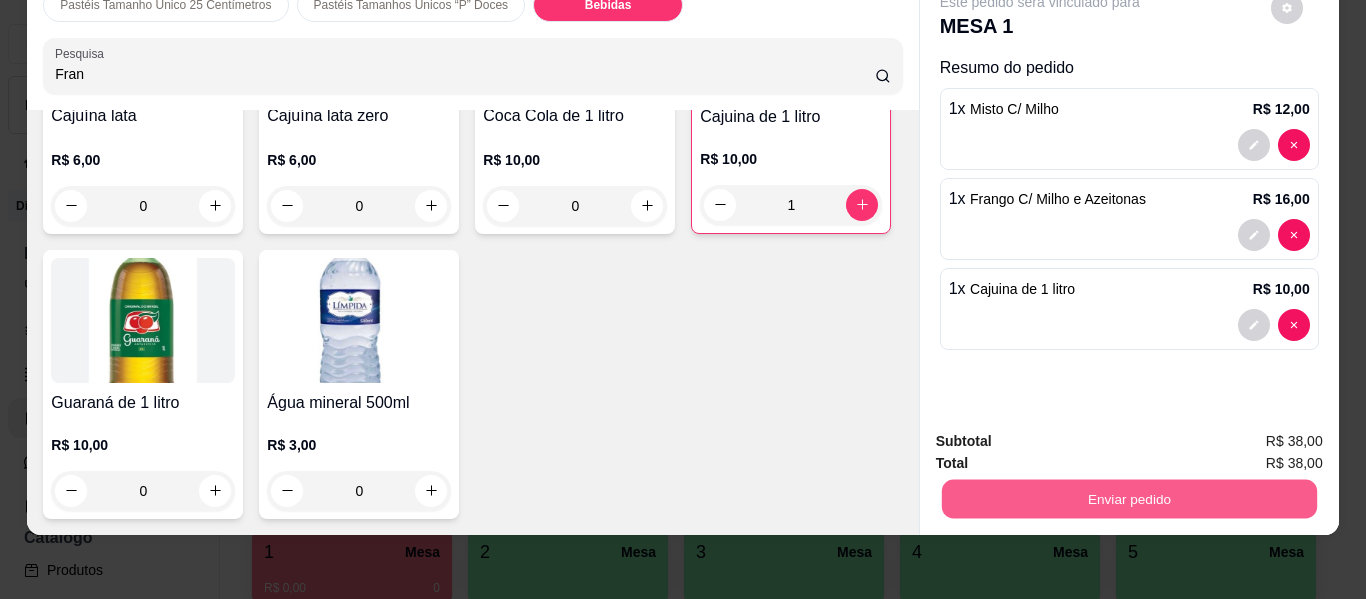 click on "Enviar pedido" at bounding box center (1128, 499) 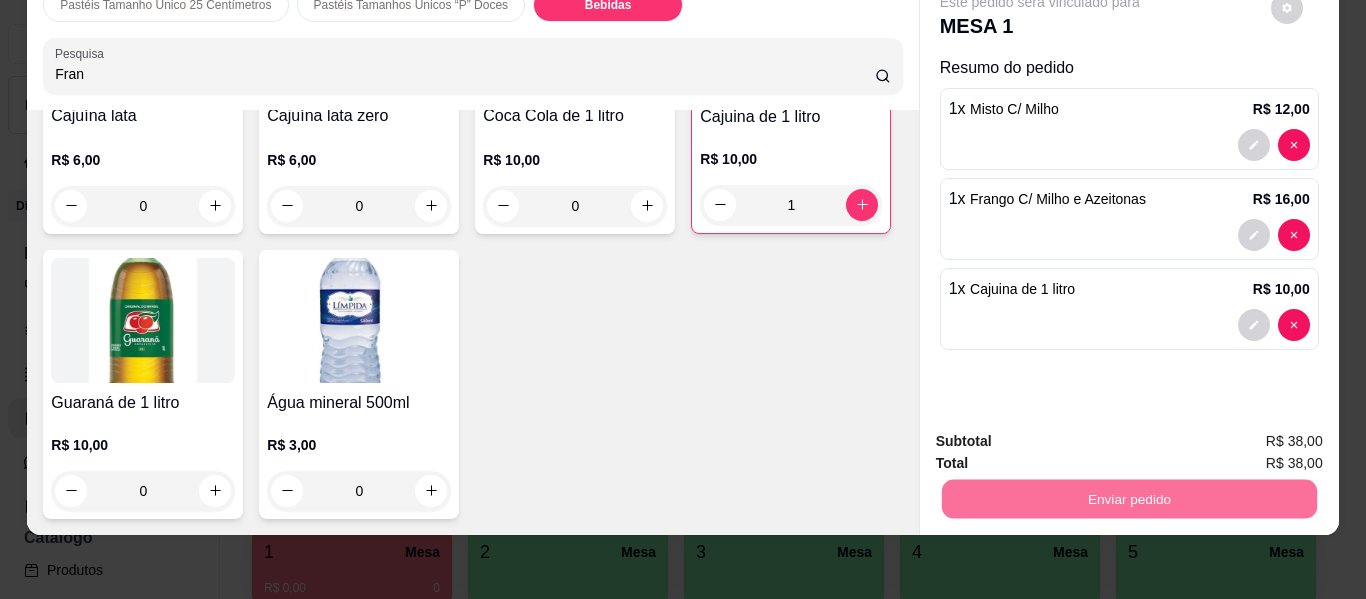 click on "Não registrar e enviar pedido" at bounding box center [1063, 434] 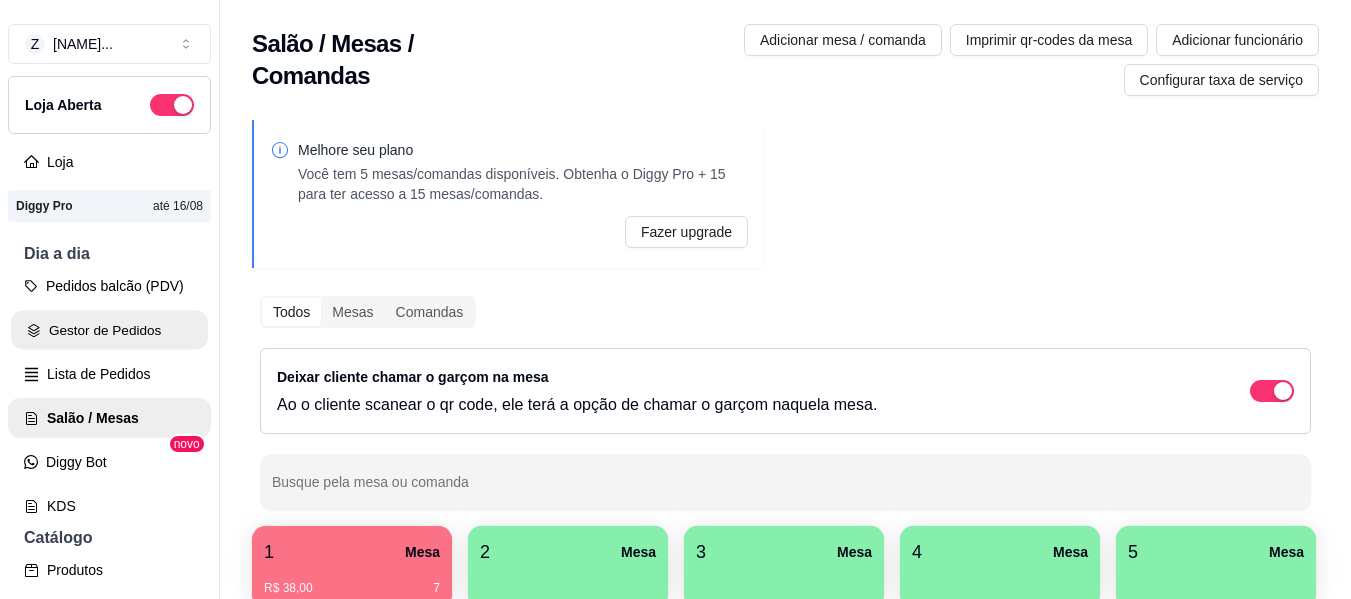 click on "Gestor de Pedidos" at bounding box center [109, 330] 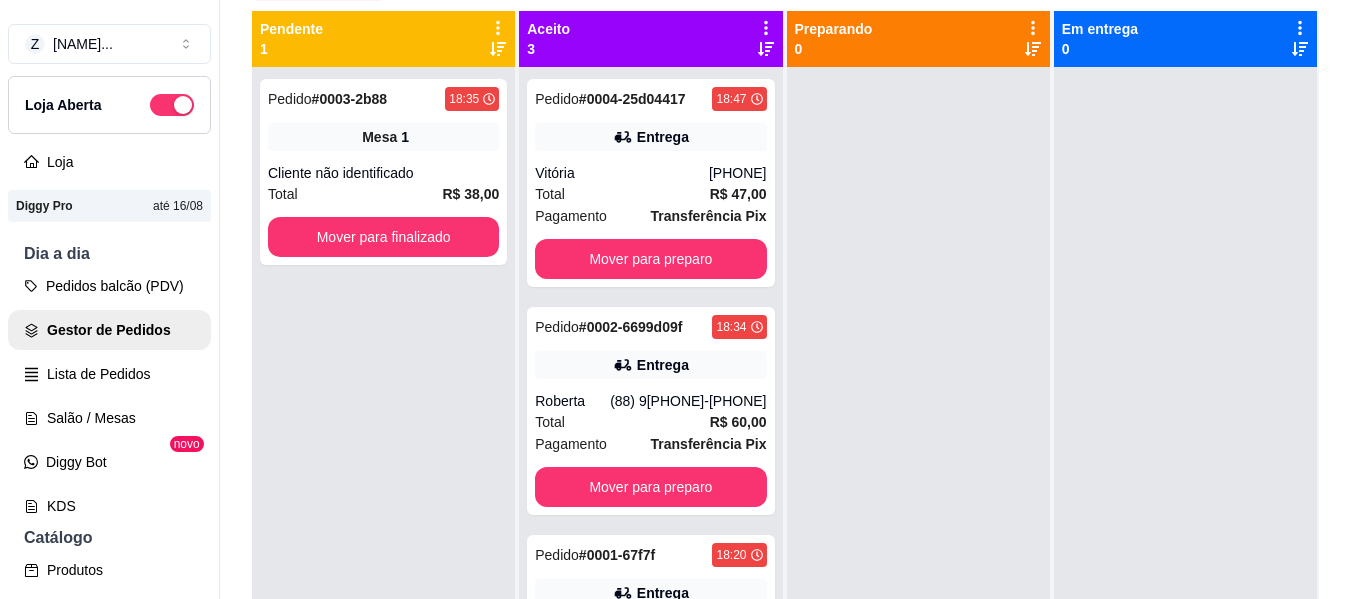 scroll, scrollTop: 240, scrollLeft: 0, axis: vertical 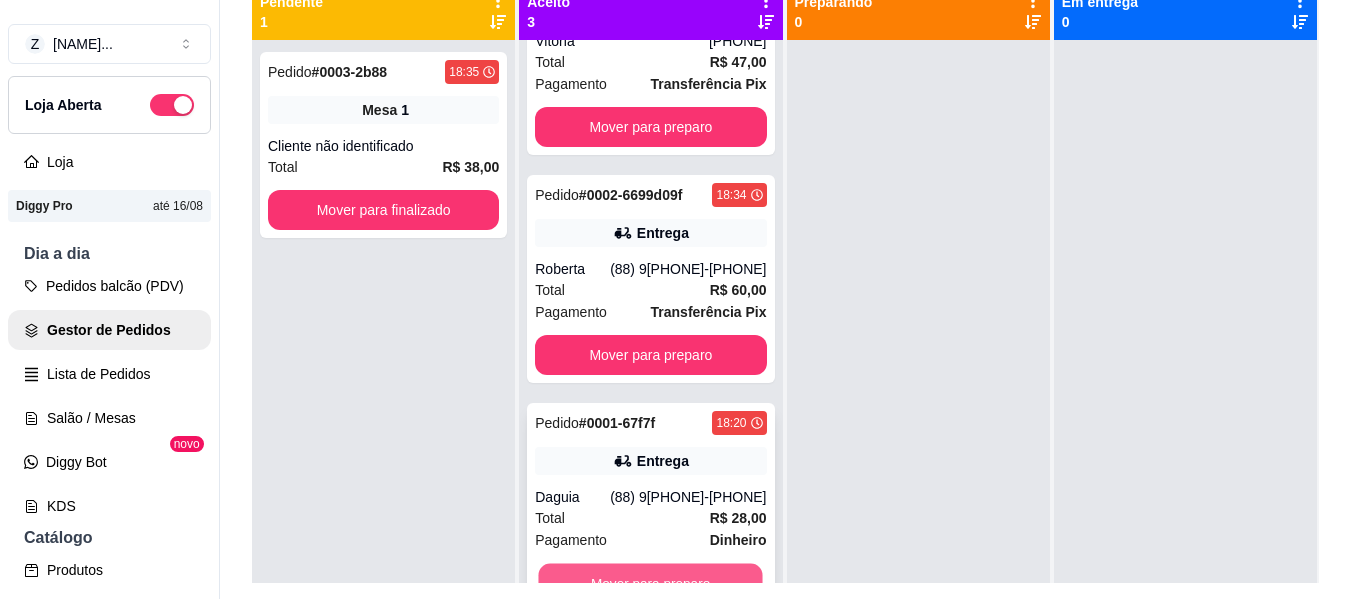 click on "Mover para preparo" at bounding box center [651, 583] 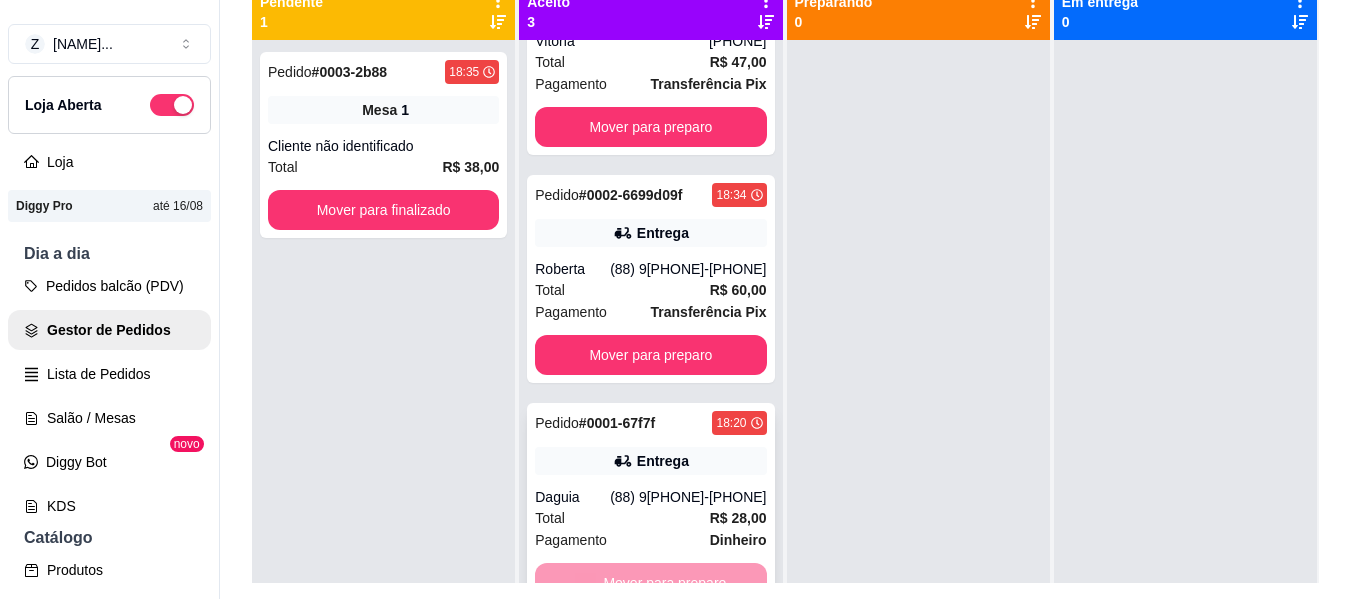 scroll, scrollTop: 0, scrollLeft: 0, axis: both 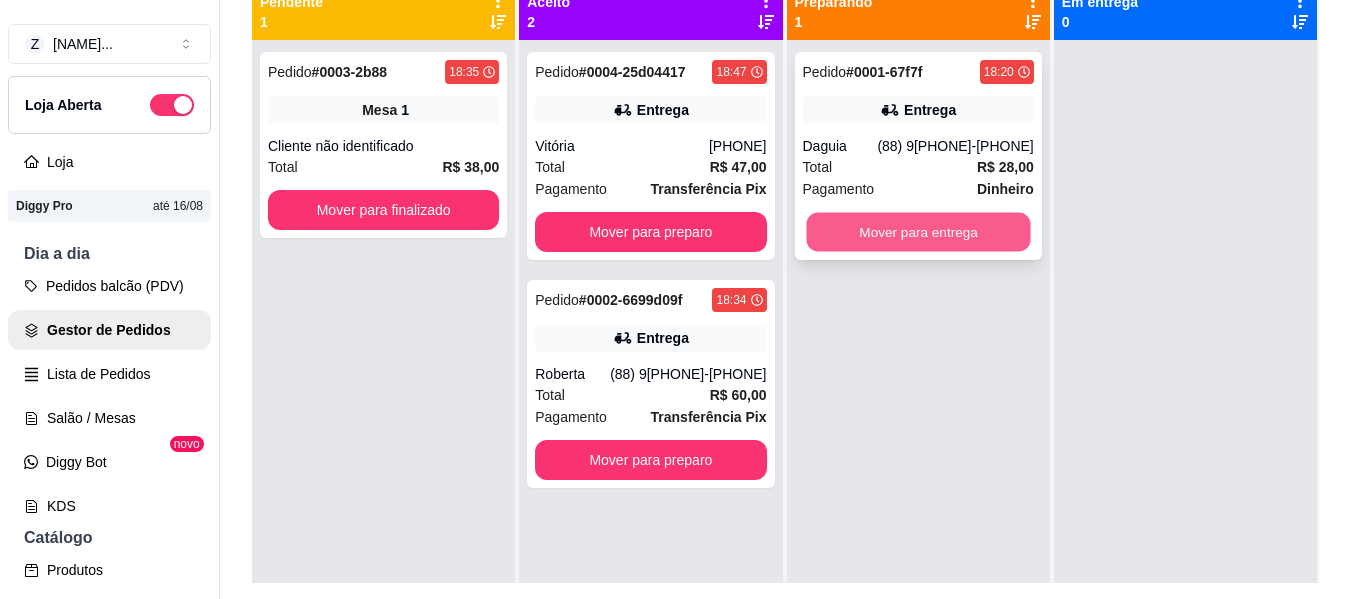 click on "Mover para entrega" at bounding box center (918, 232) 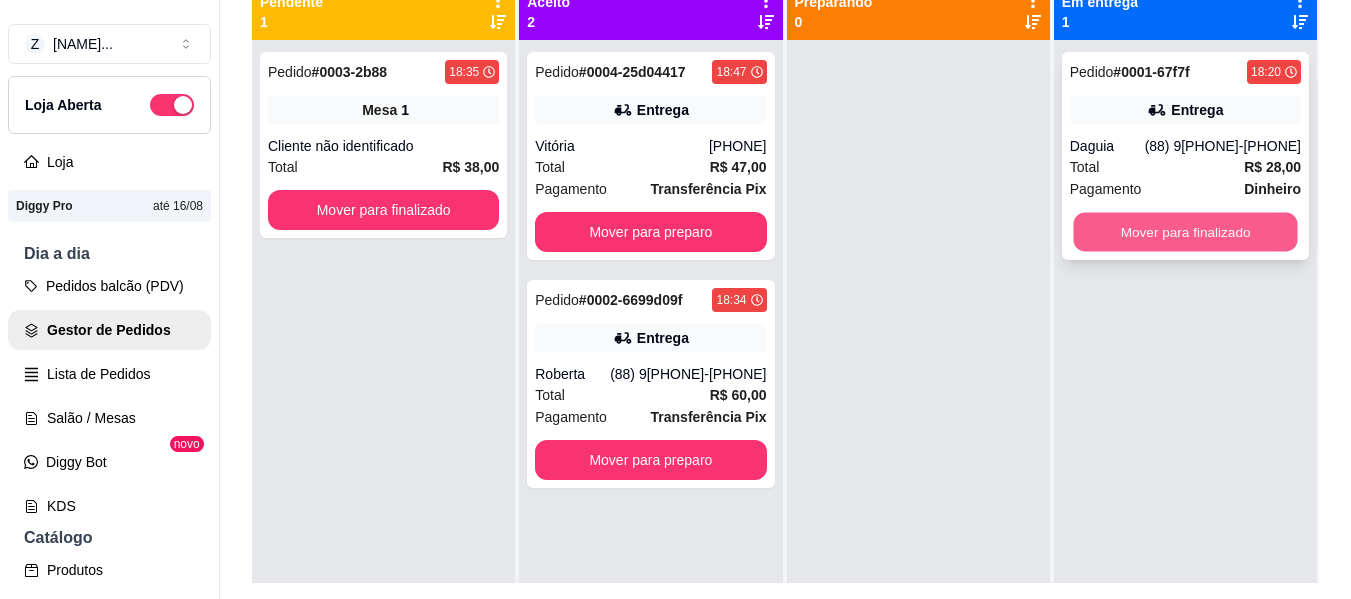 click on "Mover para finalizado" at bounding box center [1185, 232] 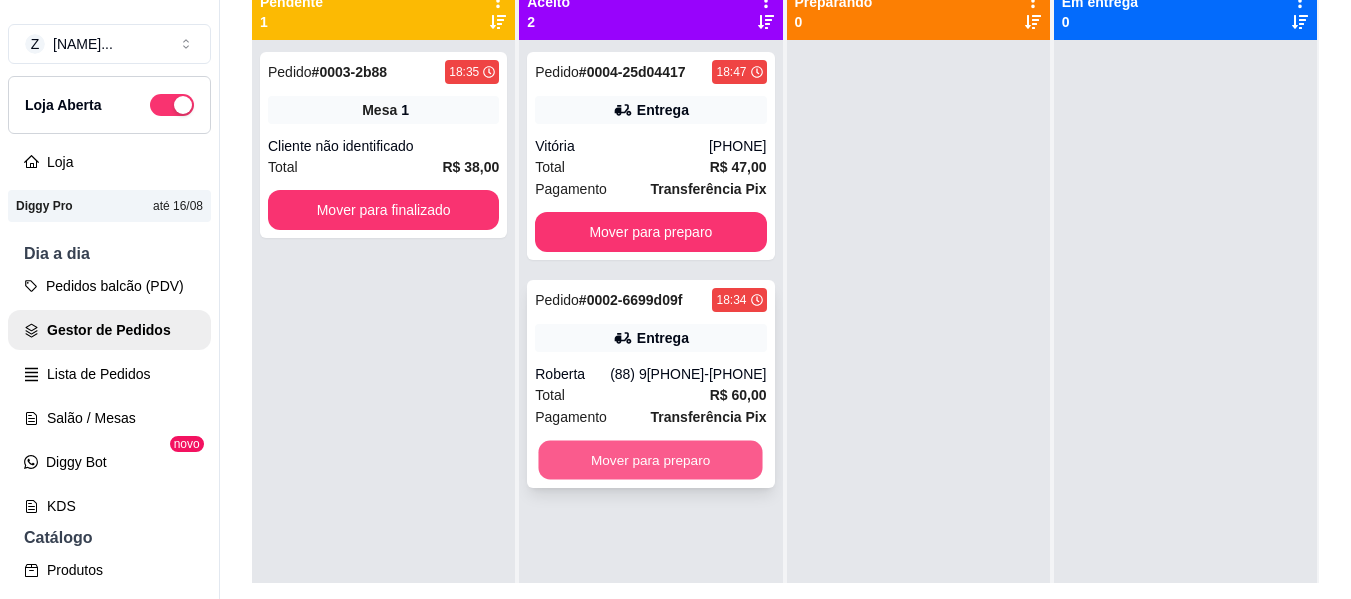 click on "Mover para preparo" at bounding box center (651, 460) 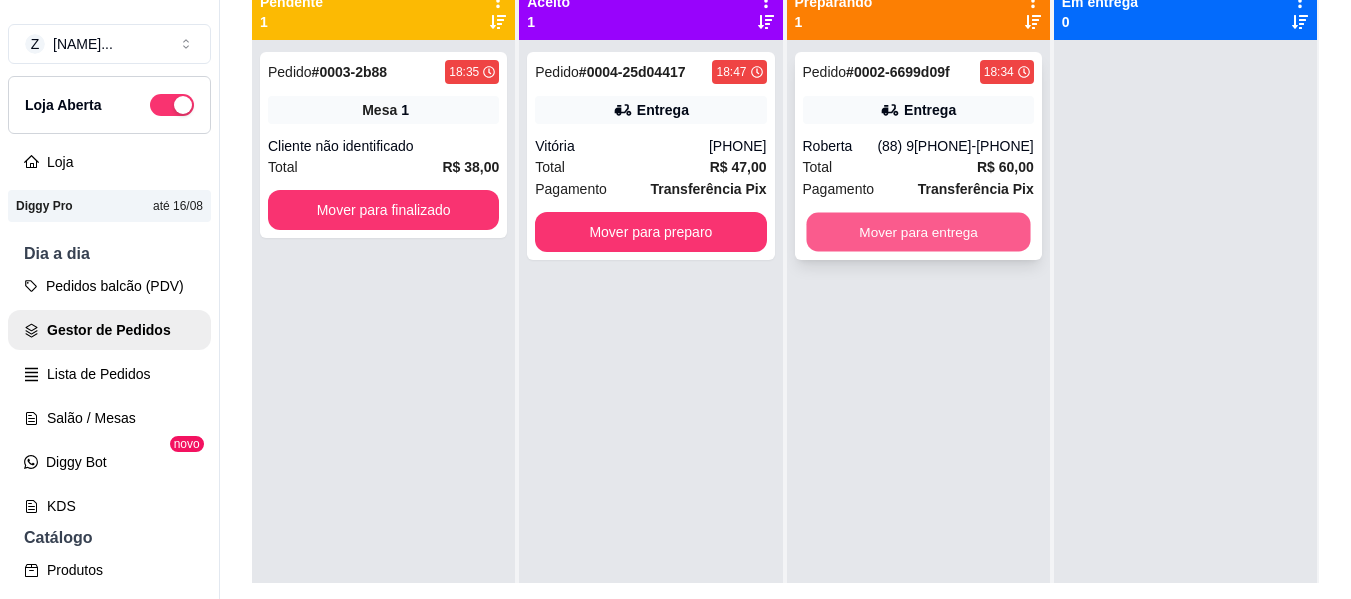 click on "Mover para entrega" at bounding box center [918, 232] 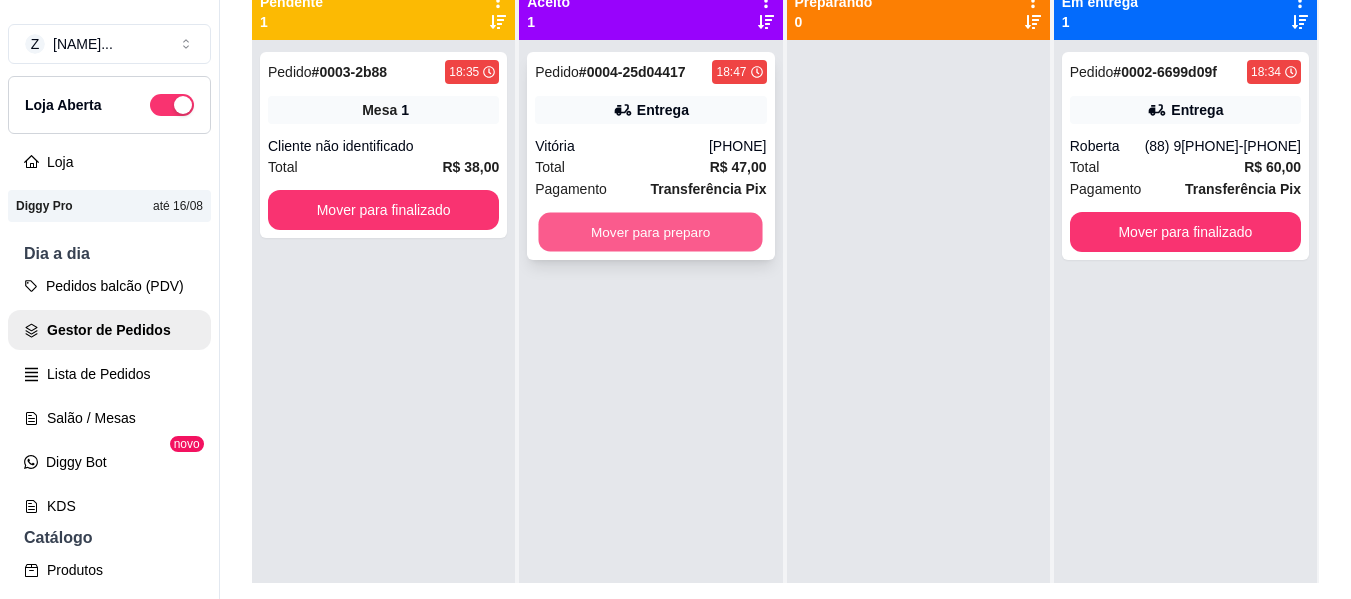 click on "Mover para preparo" at bounding box center [651, 232] 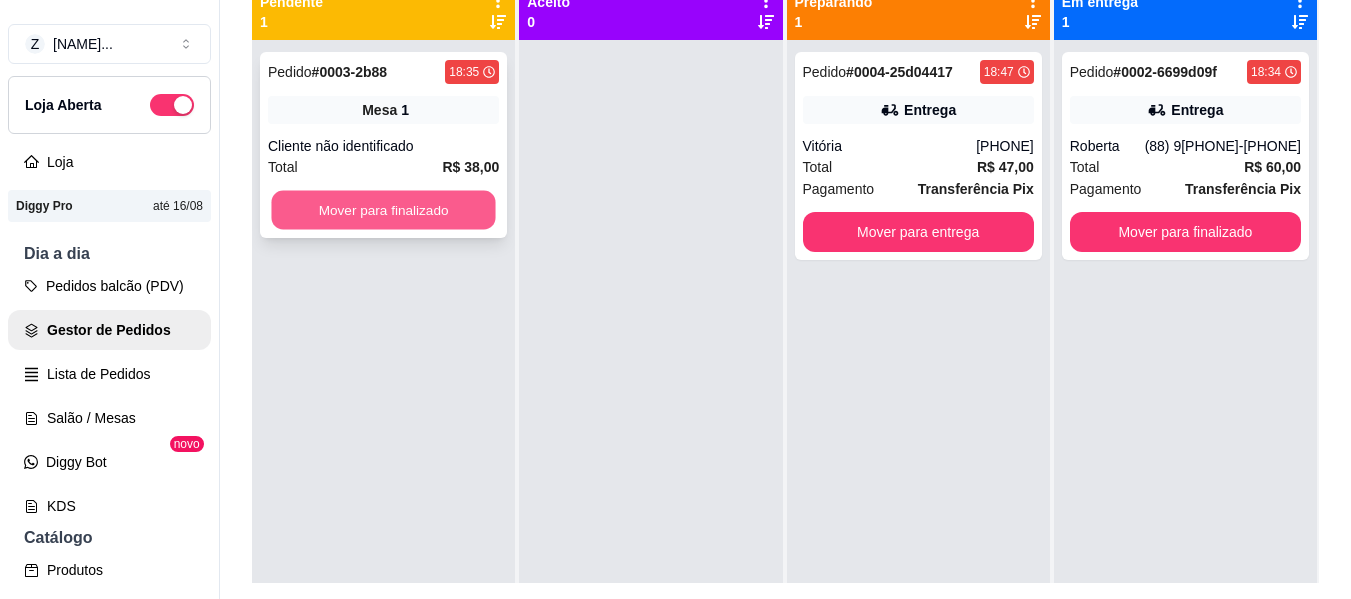 click on "Mover para finalizado" at bounding box center (383, 210) 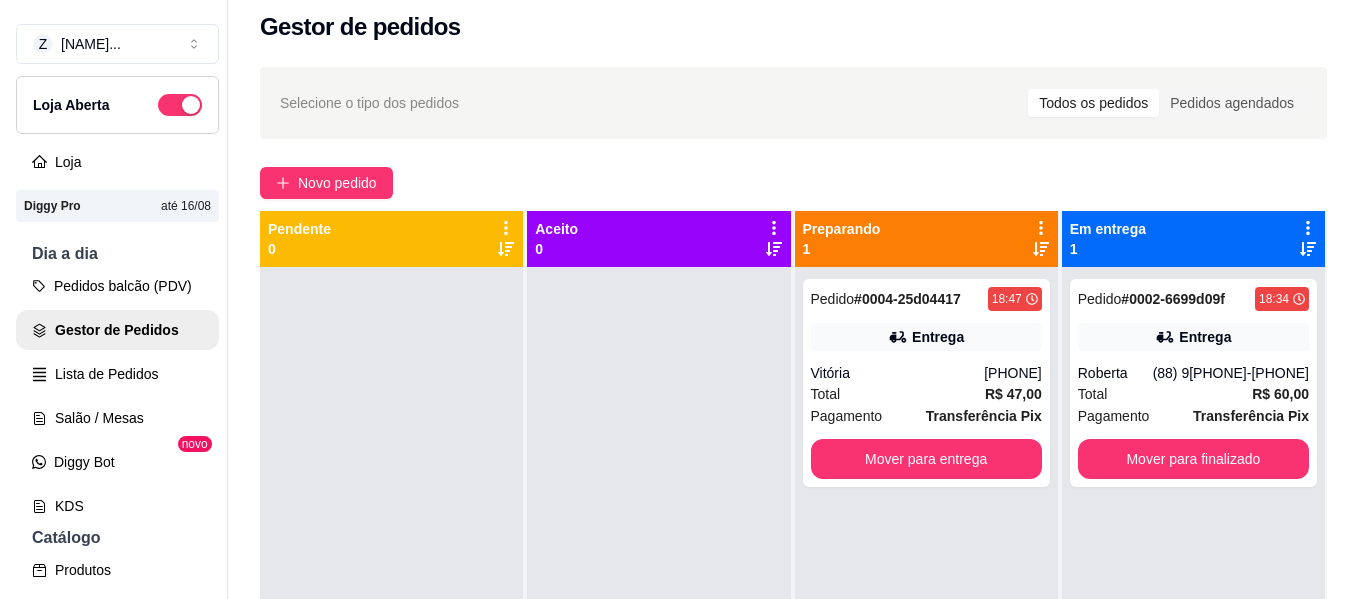 scroll, scrollTop: 0, scrollLeft: 0, axis: both 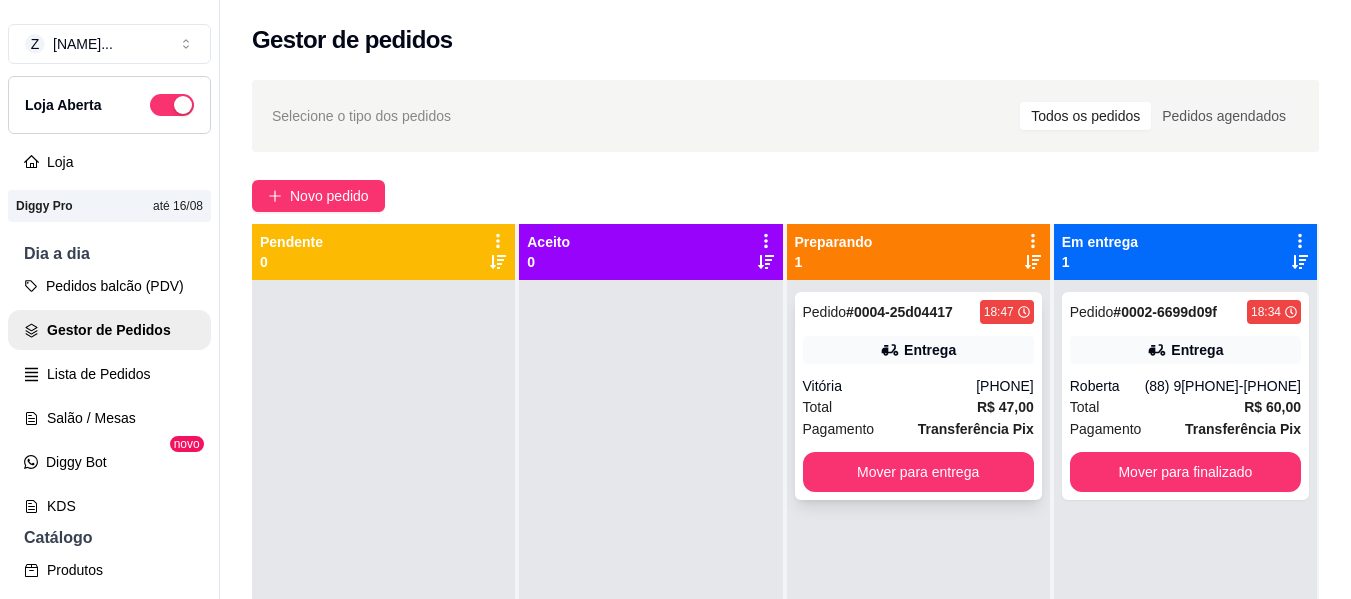 click on "Total R$ 47,00" at bounding box center [918, 407] 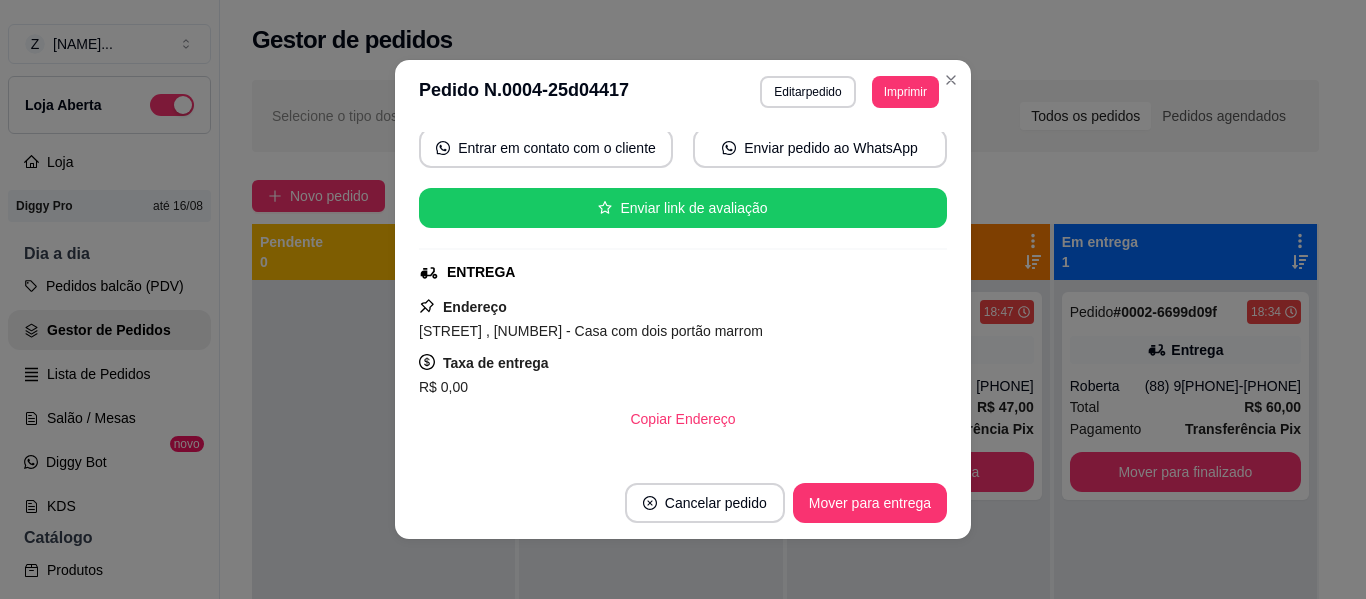 scroll, scrollTop: 320, scrollLeft: 0, axis: vertical 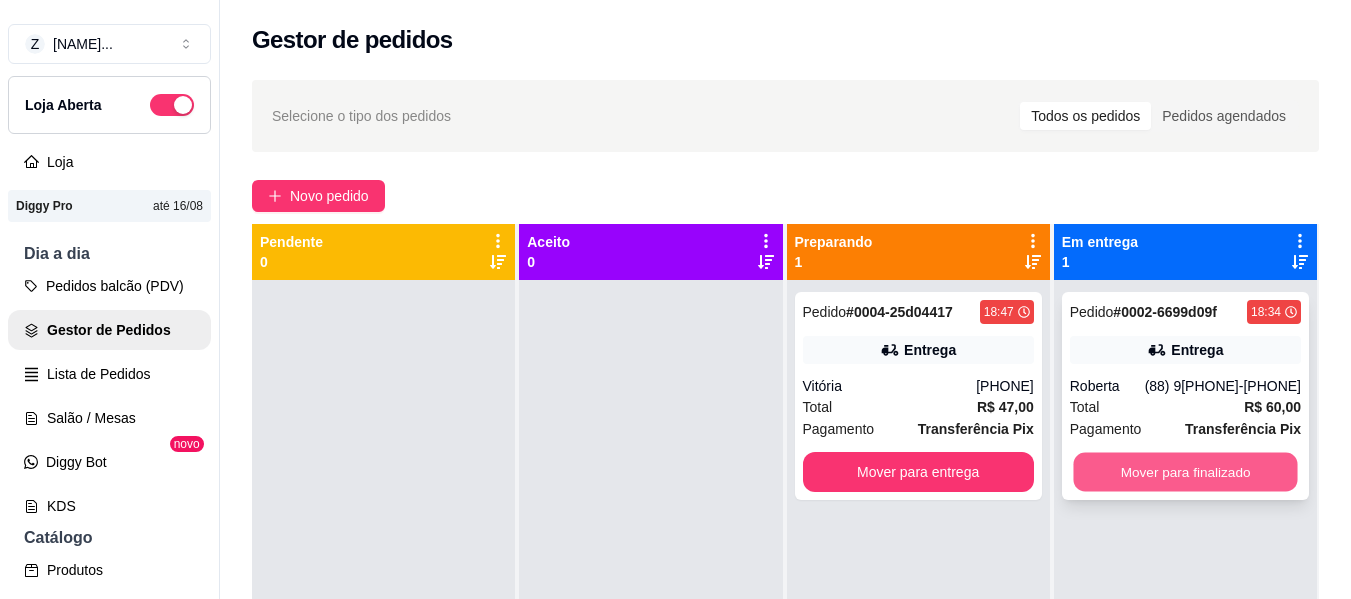click on "Mover para finalizado" at bounding box center [1185, 472] 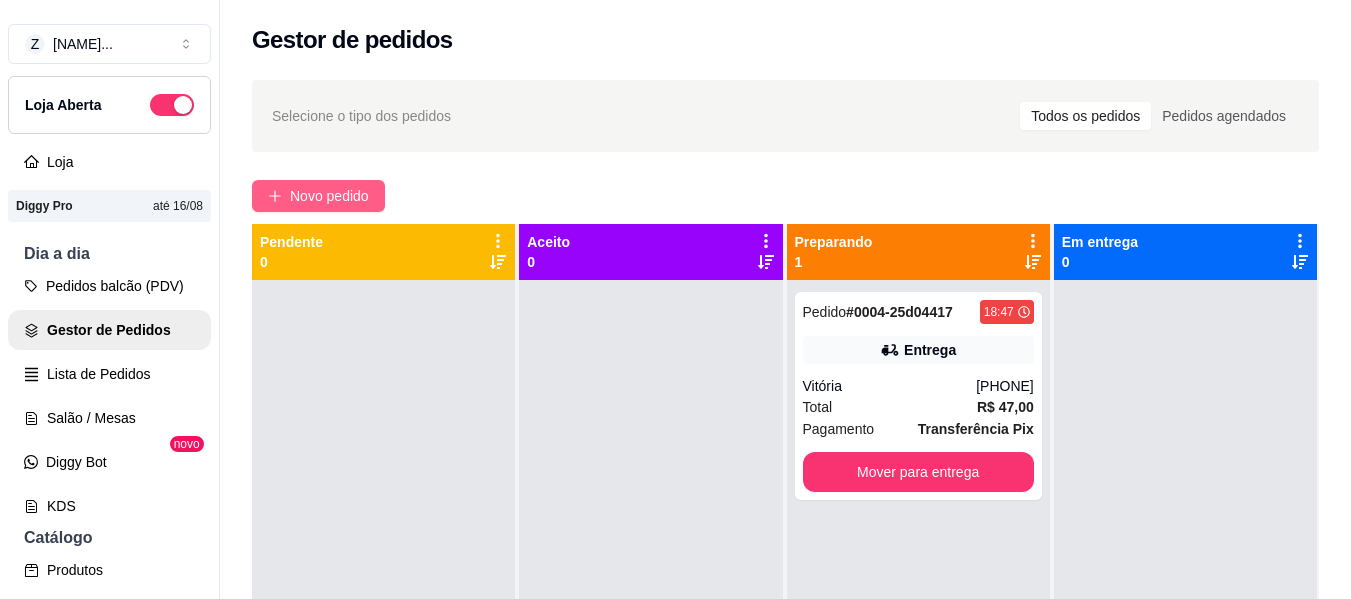 click on "Novo pedido" at bounding box center (318, 196) 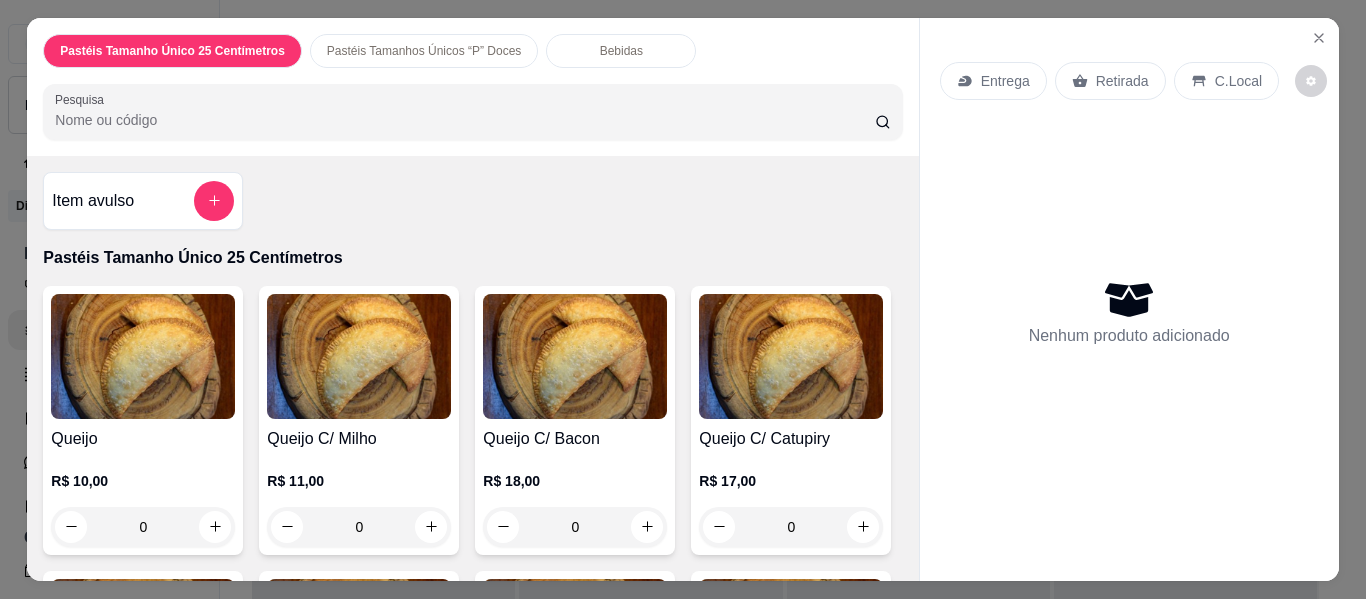 click on "Pesquisa" at bounding box center [465, 120] 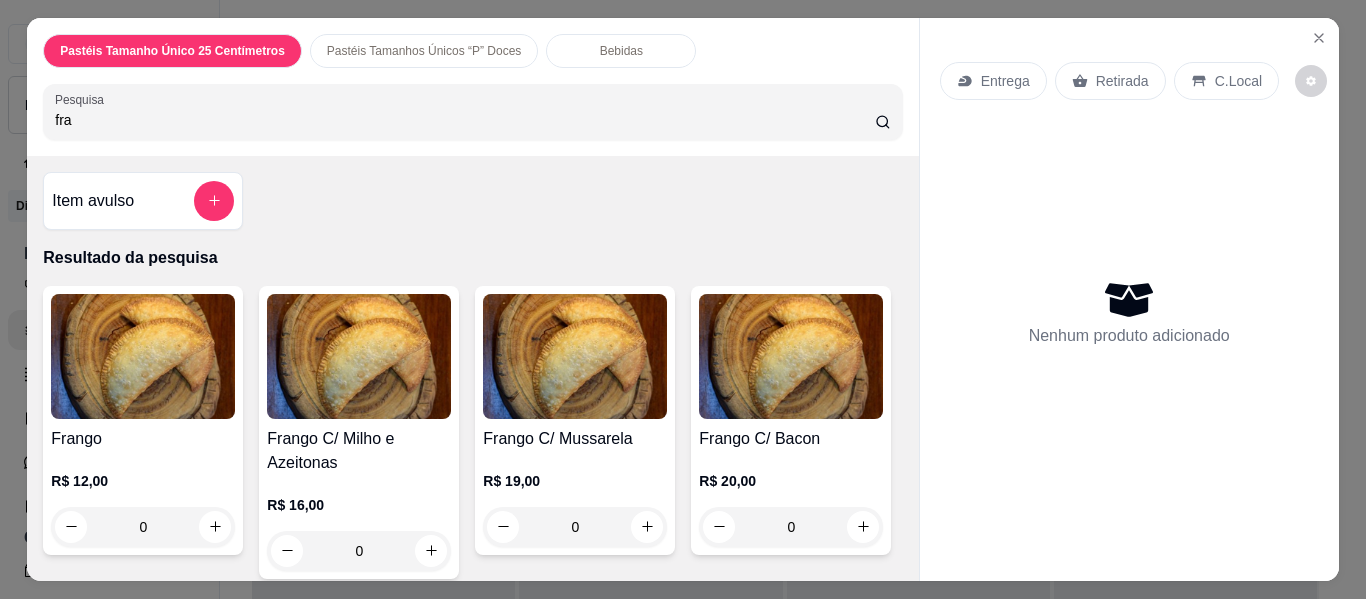 type on "fra" 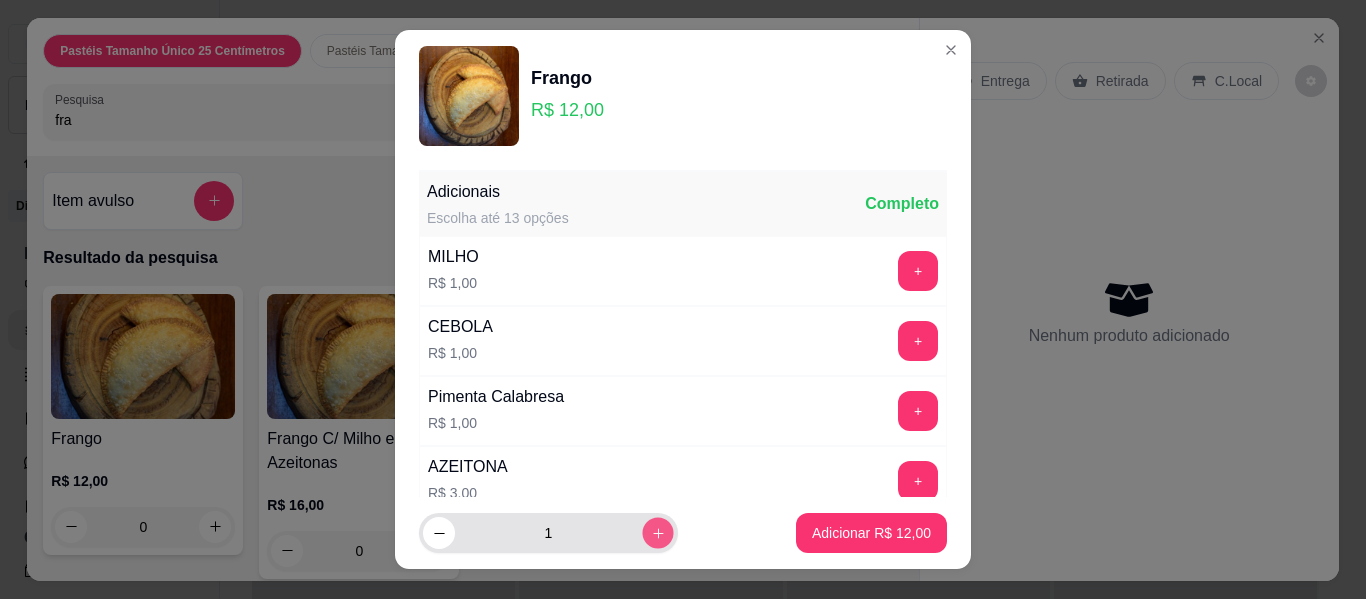 click 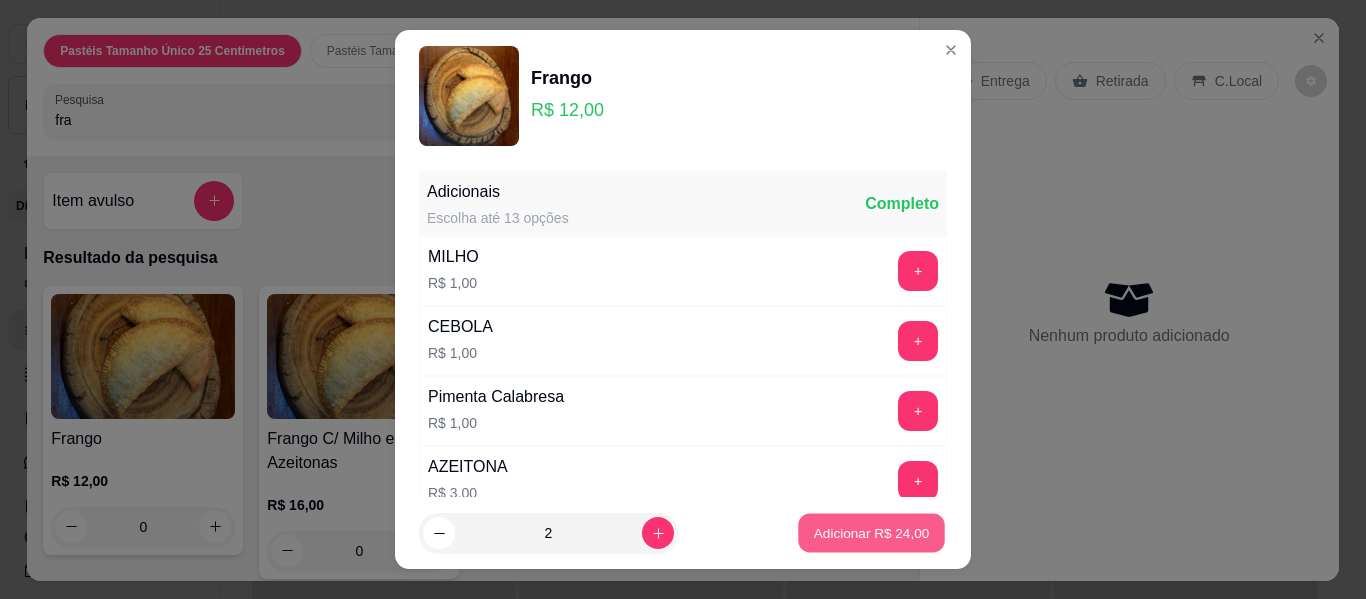 click on "Adicionar   R$ 24,00" at bounding box center (872, 532) 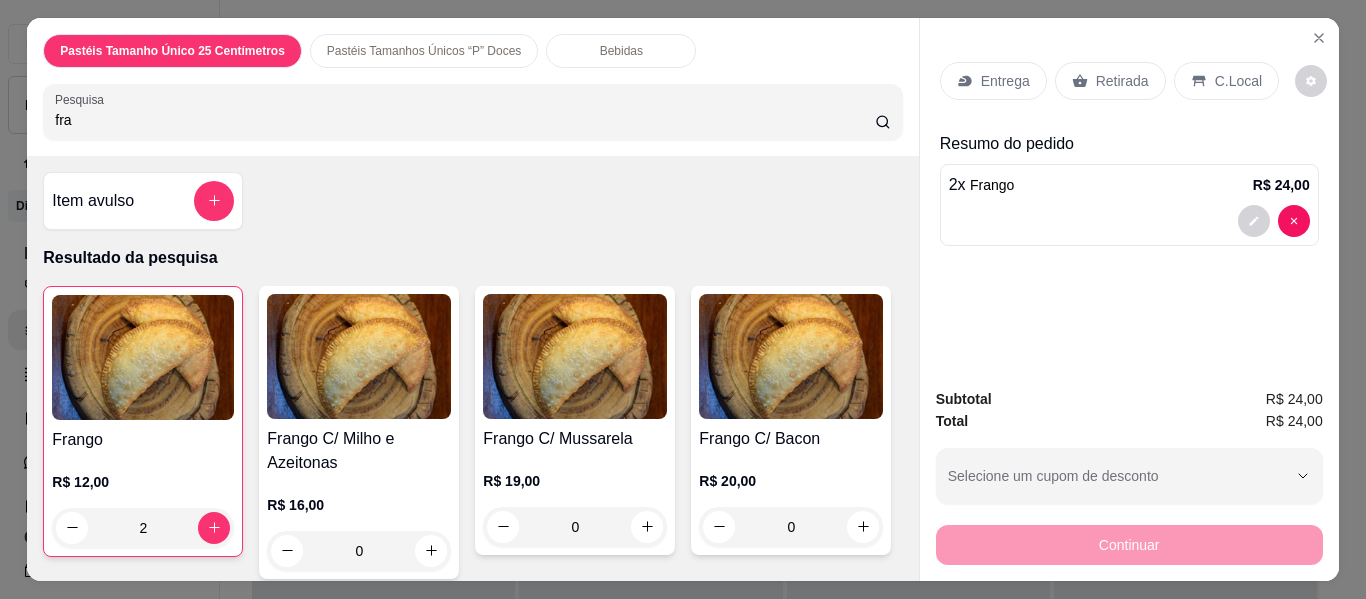click on "Retirada" at bounding box center (1122, 81) 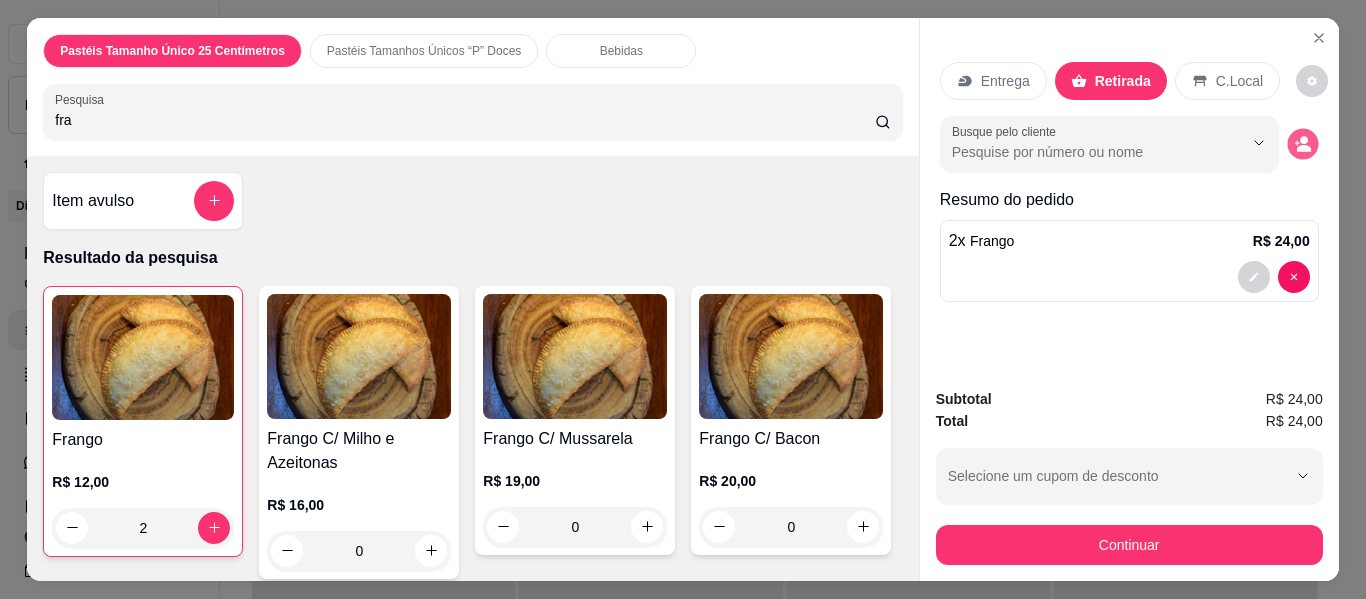 click 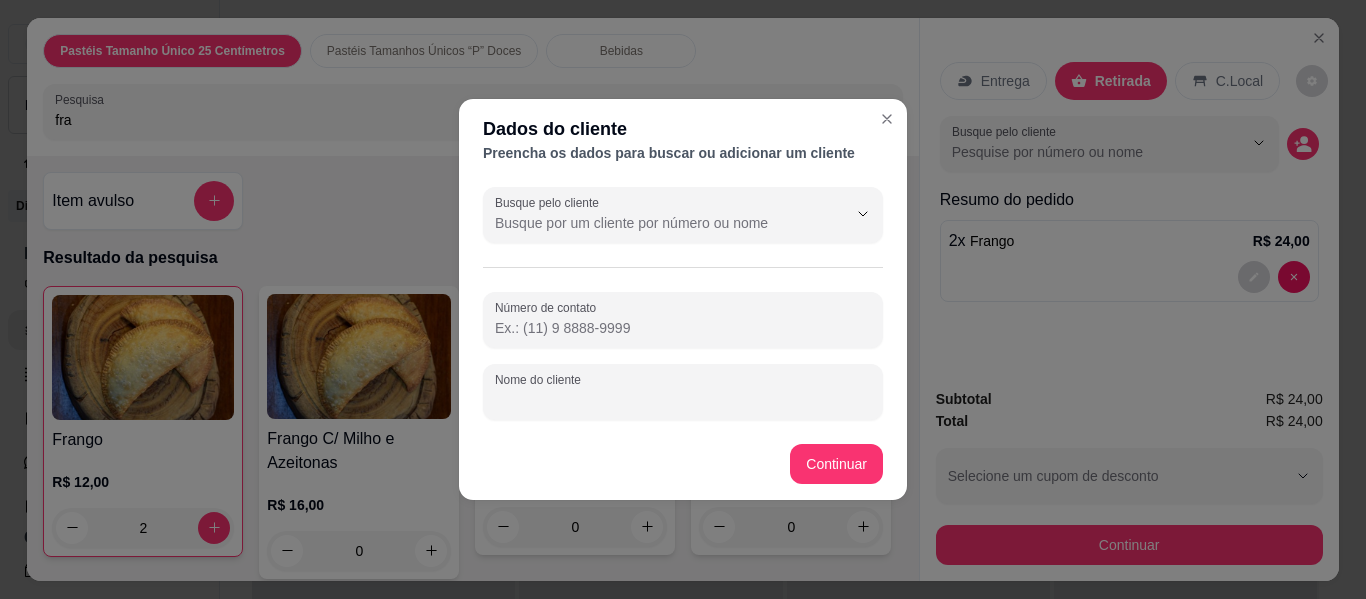 click on "Nome do cliente" at bounding box center (683, 400) 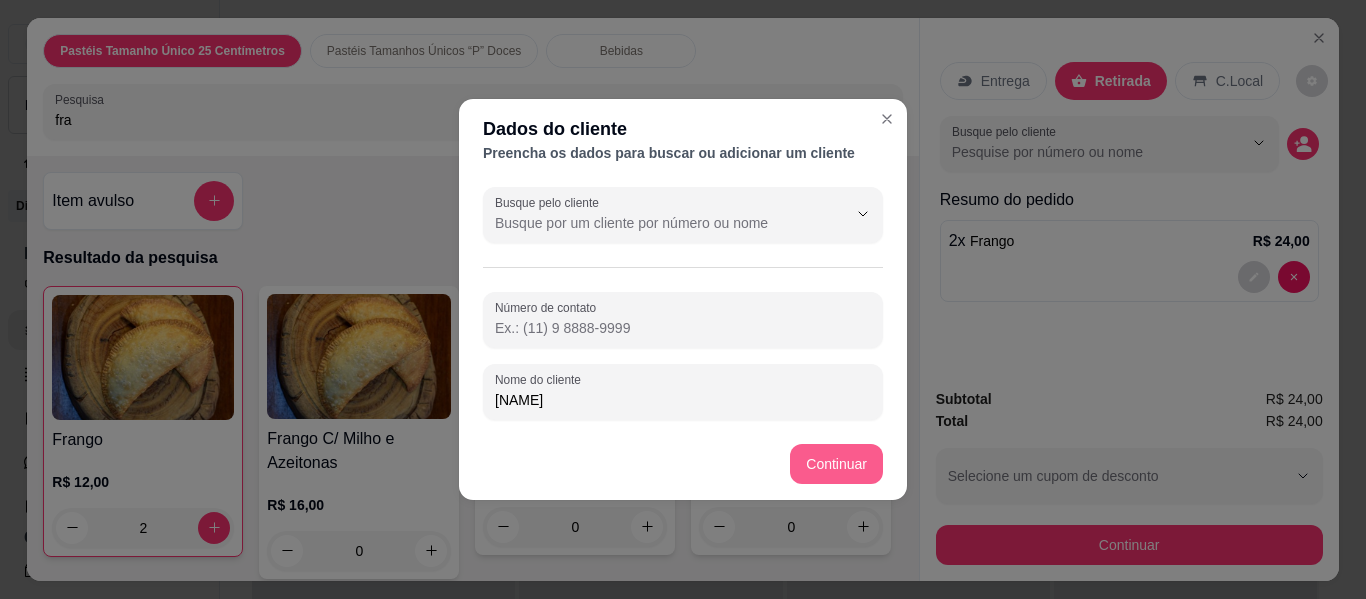 type on "[NAME]" 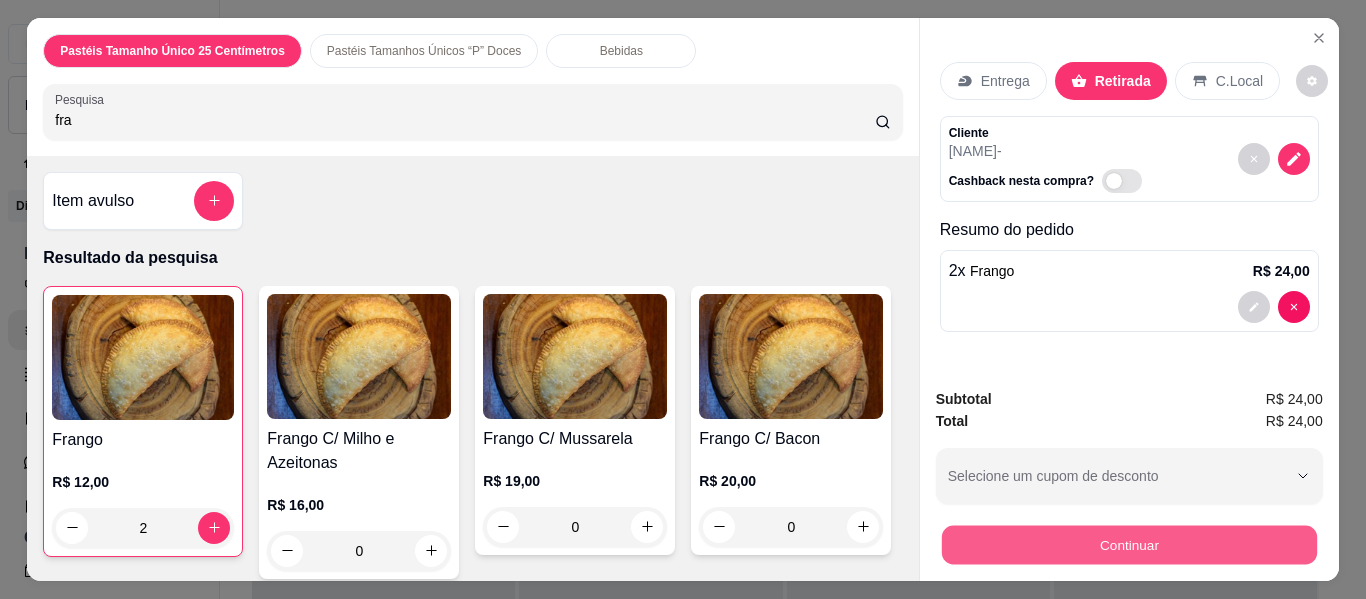 click on "Continuar" at bounding box center (1128, 545) 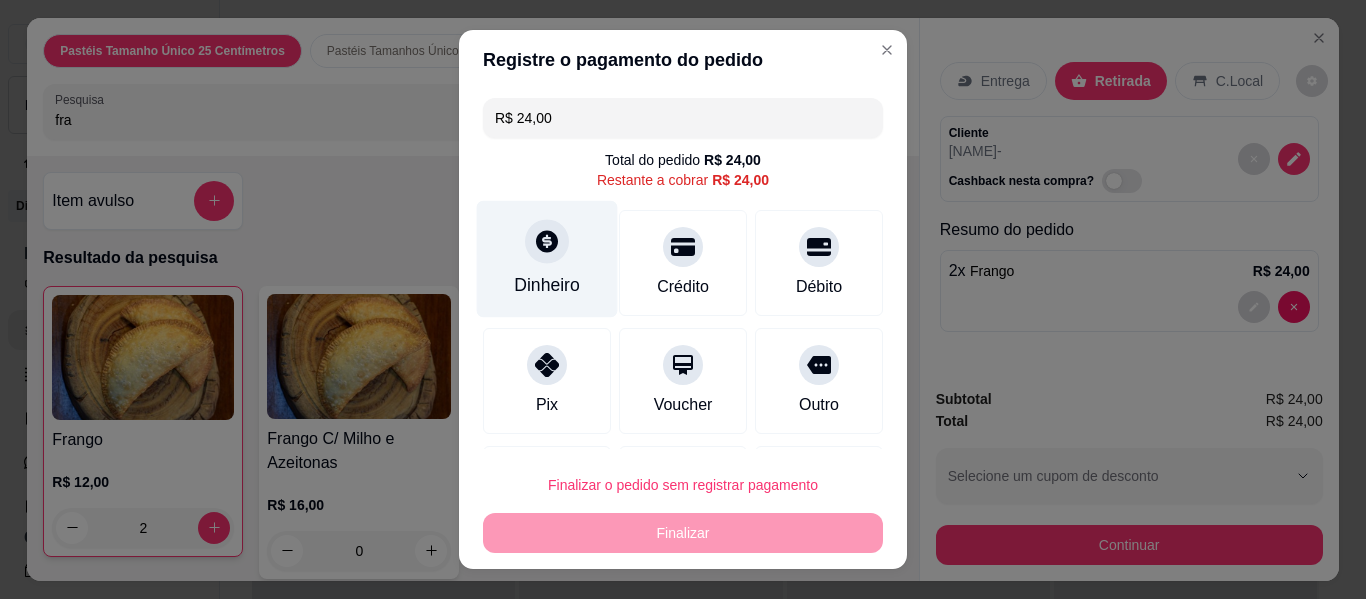 click on "Dinheiro" at bounding box center [547, 259] 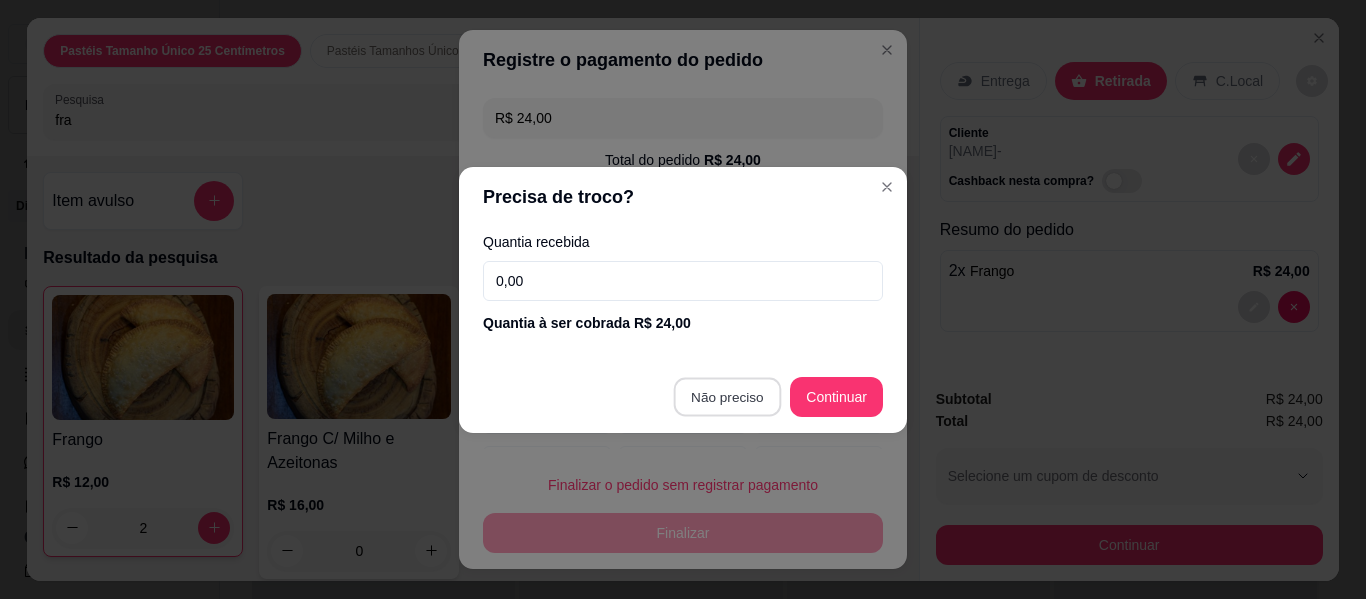 type on "R$ 0,00" 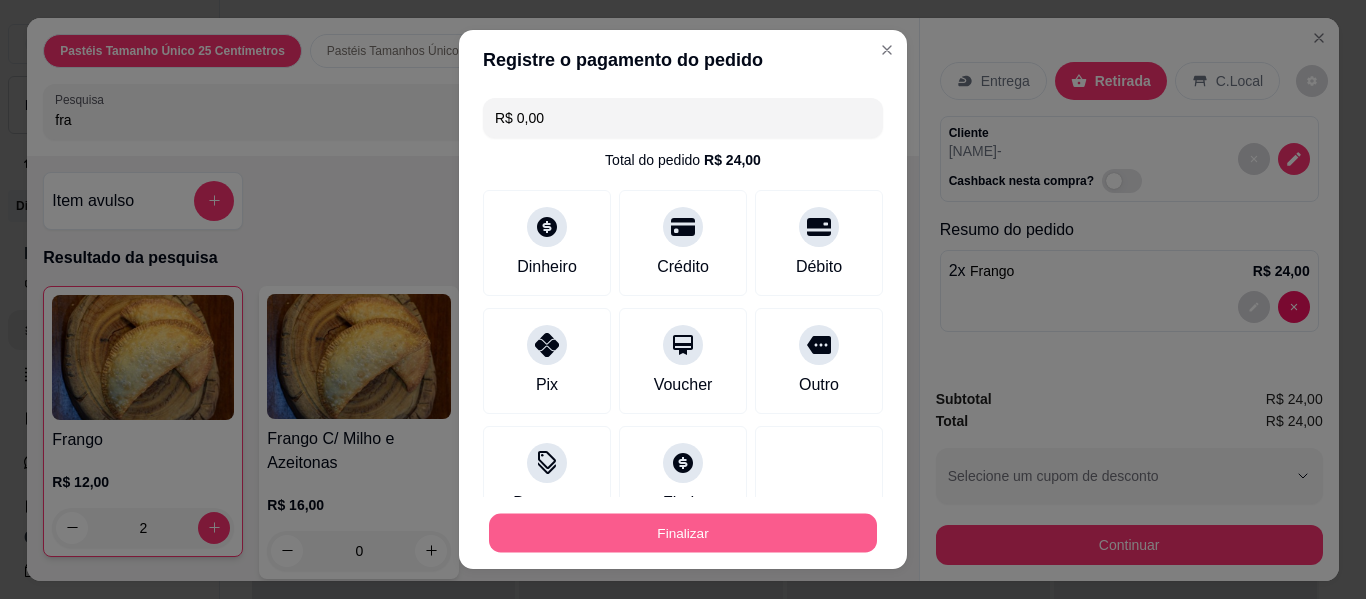 click on "Finalizar" at bounding box center [683, 533] 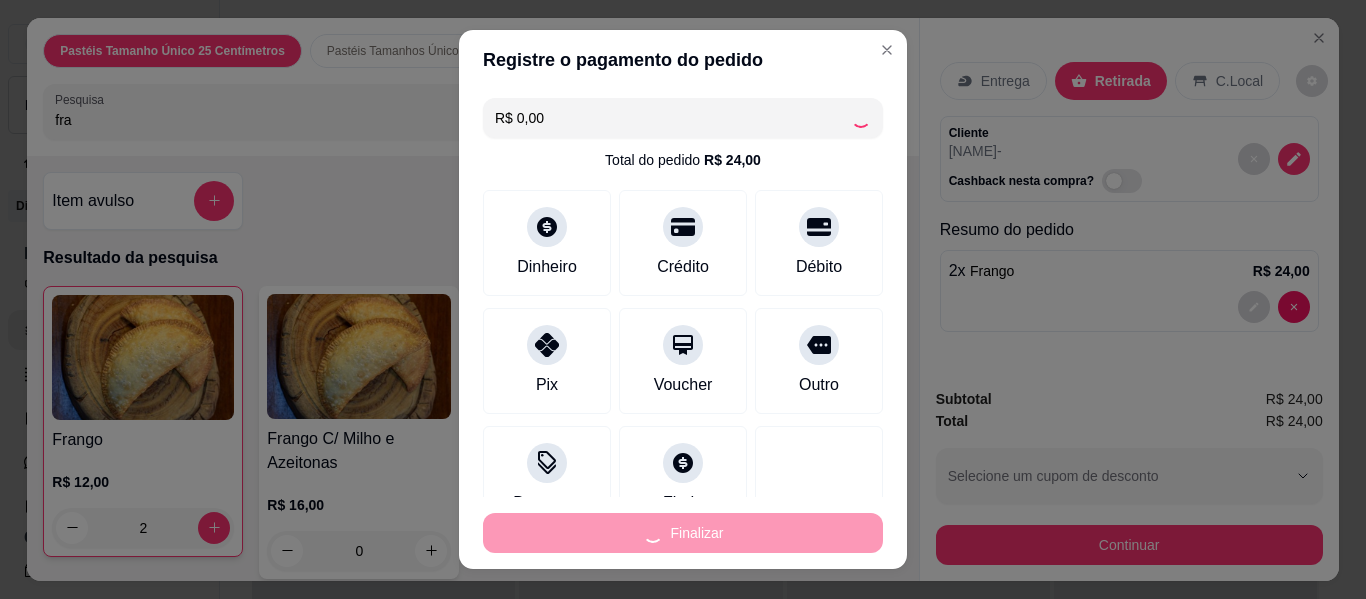 type on "0" 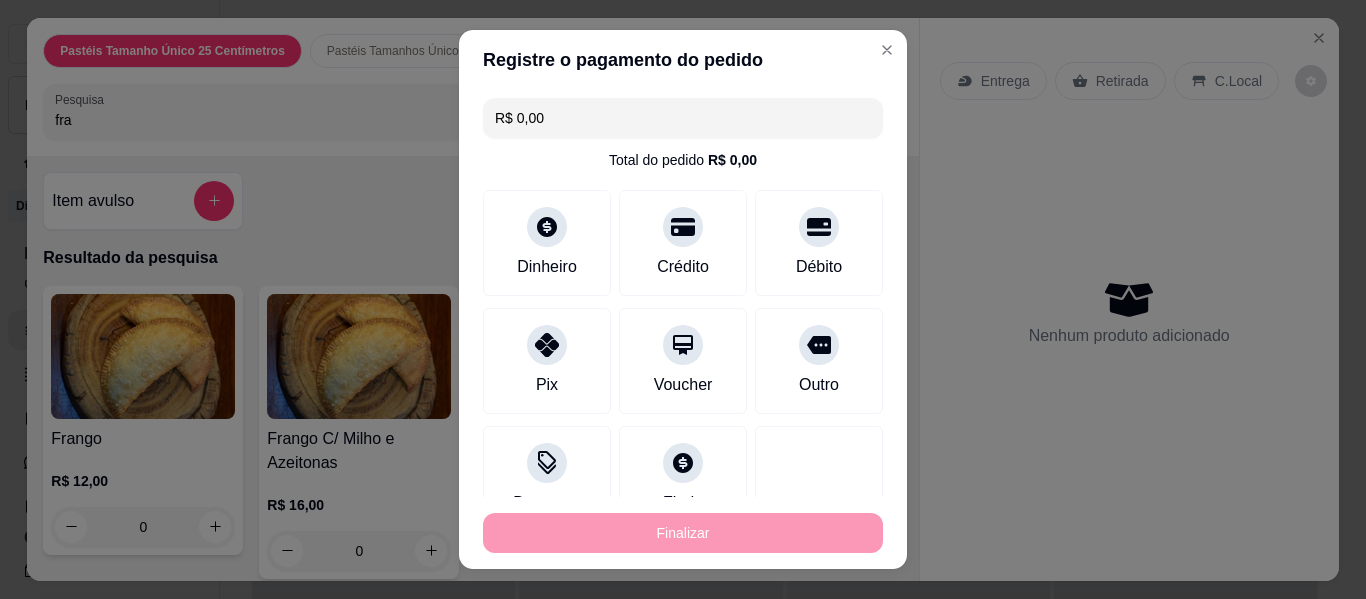type on "-R$ 24,00" 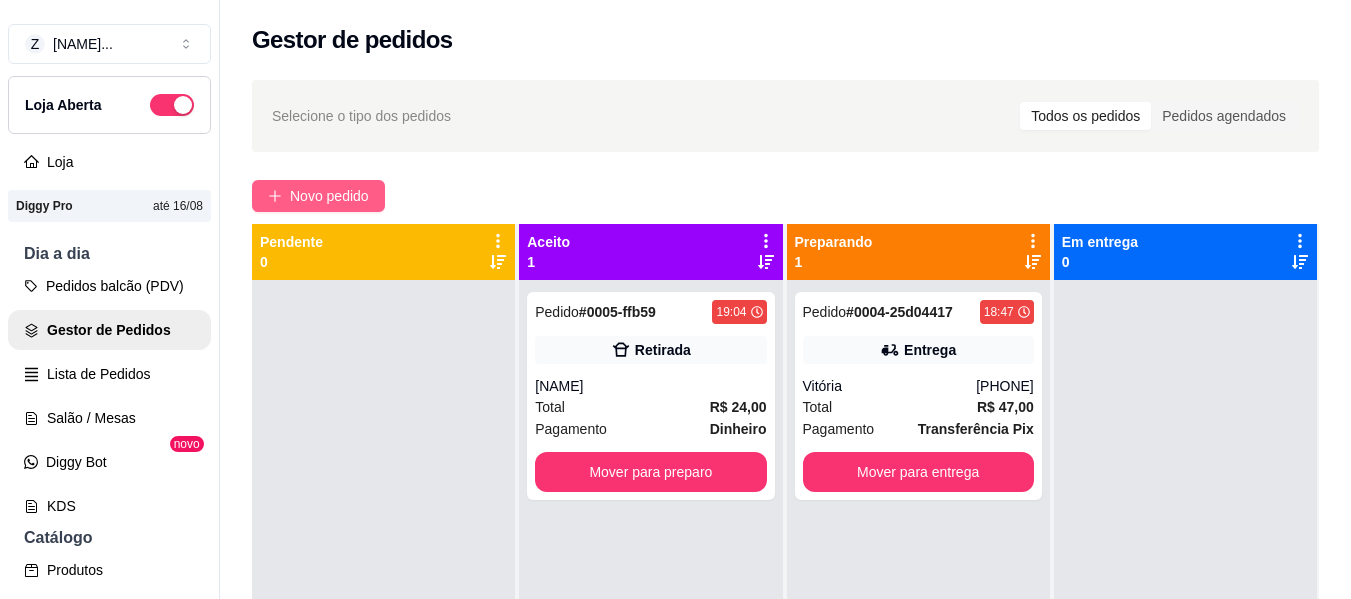 click on "Novo pedido" at bounding box center [329, 196] 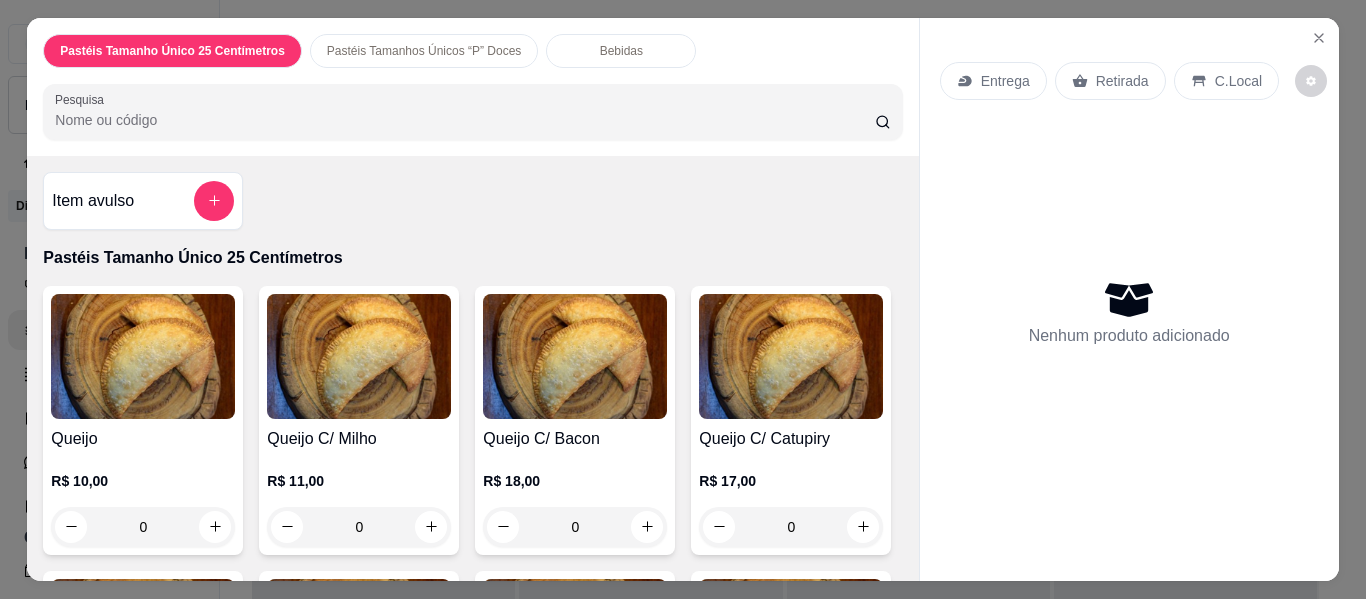 click at bounding box center [143, 356] 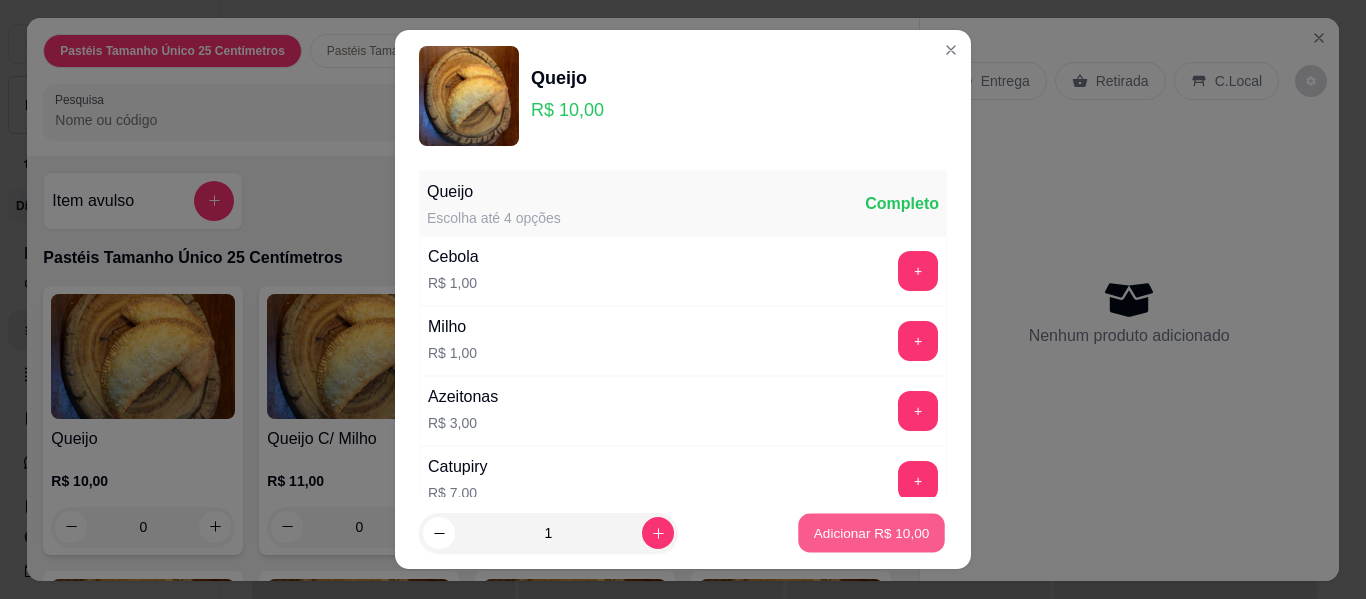 click on "Adicionar   R$ 10,00" at bounding box center [872, 532] 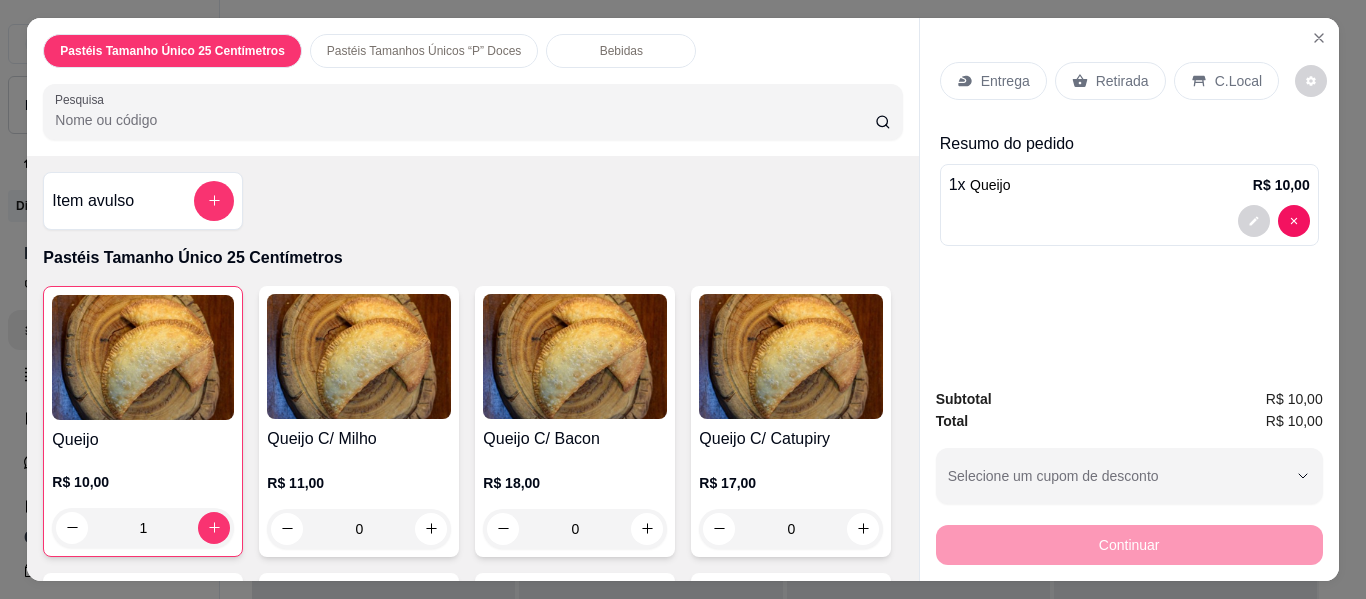 click on "Entrega" at bounding box center (1005, 81) 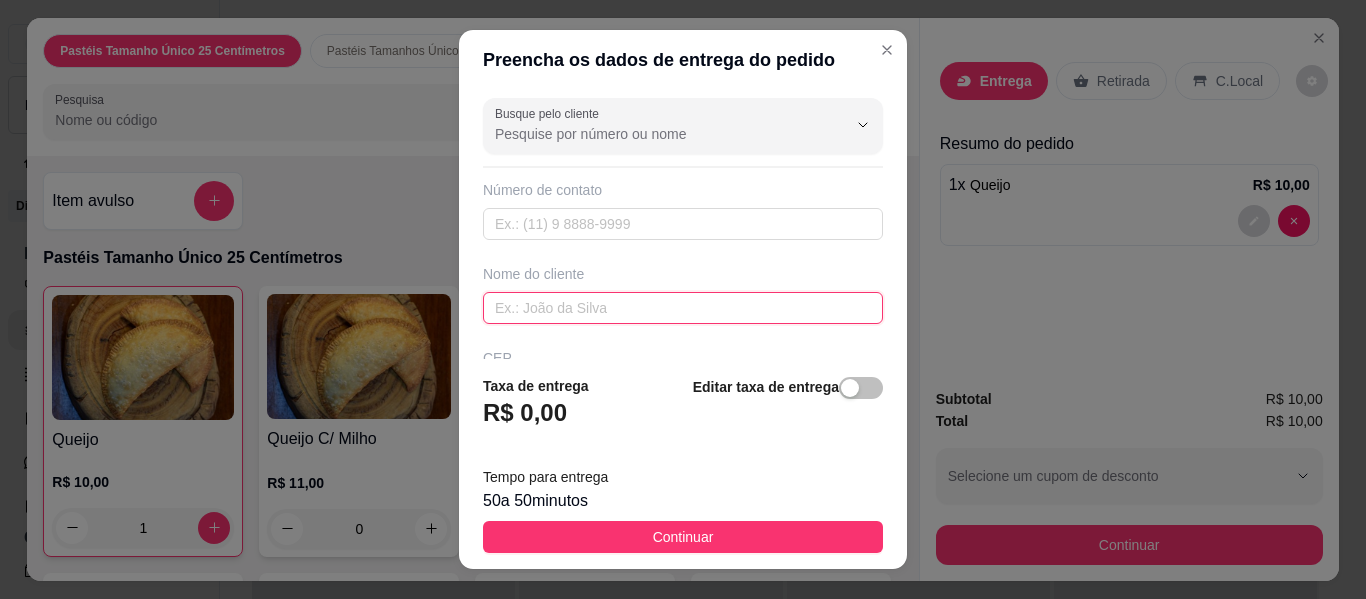 click at bounding box center (683, 308) 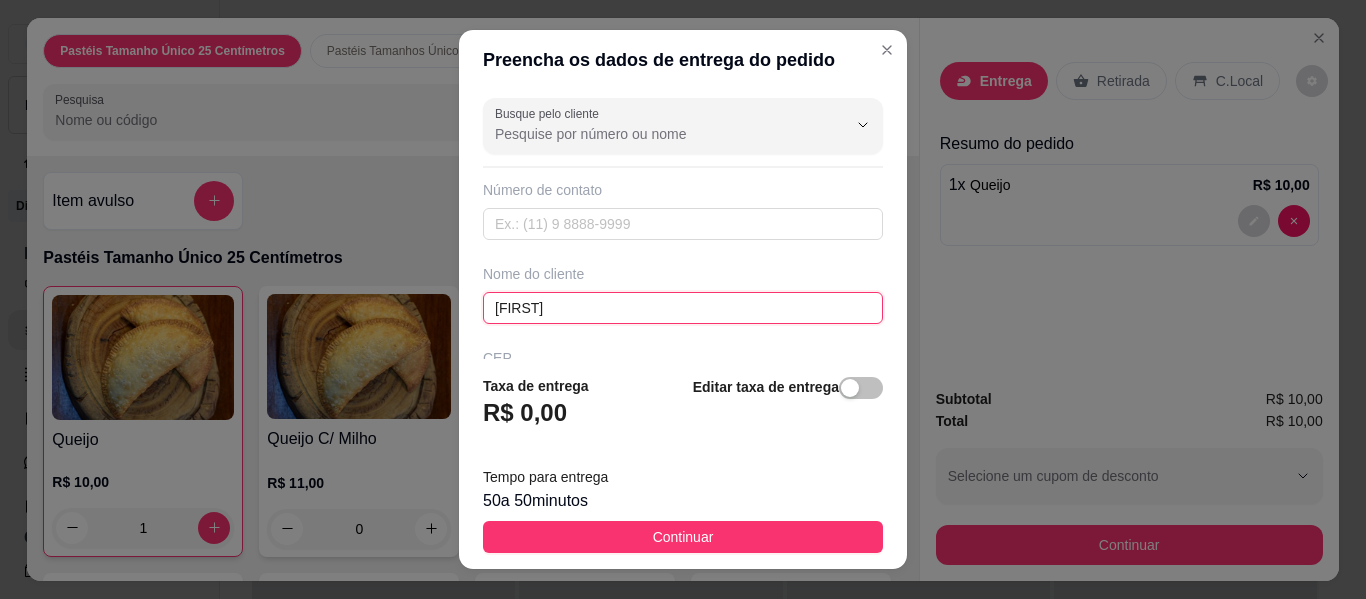 type on "[FIRST]" 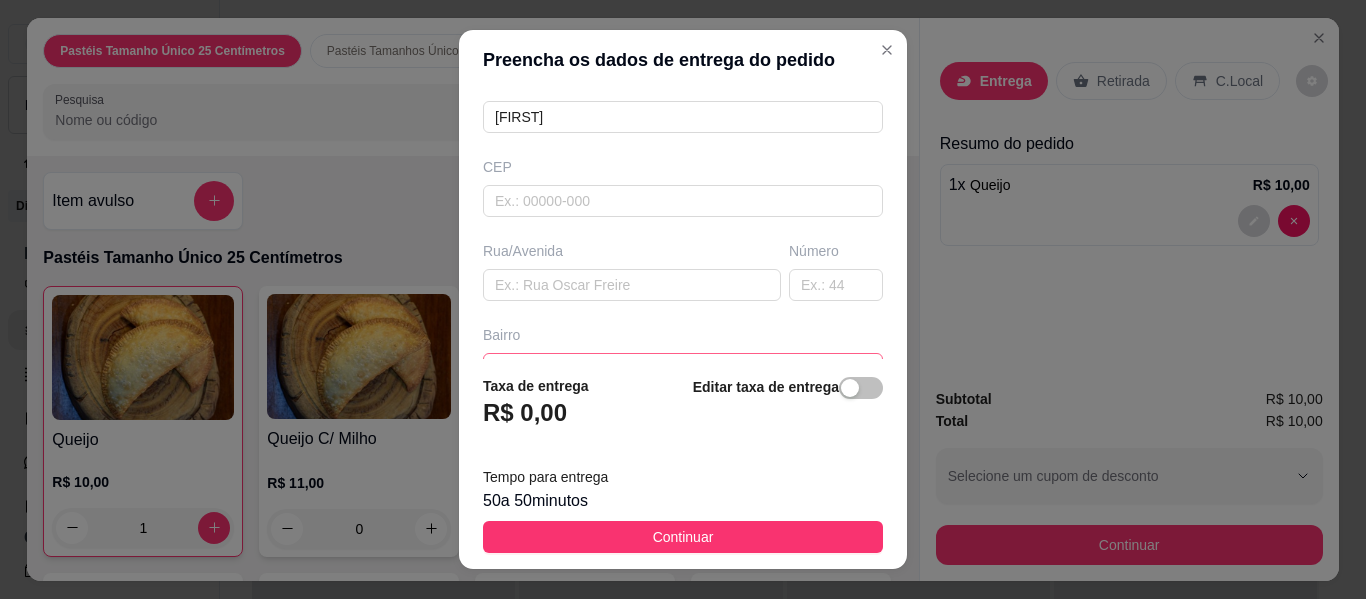 scroll, scrollTop: 200, scrollLeft: 0, axis: vertical 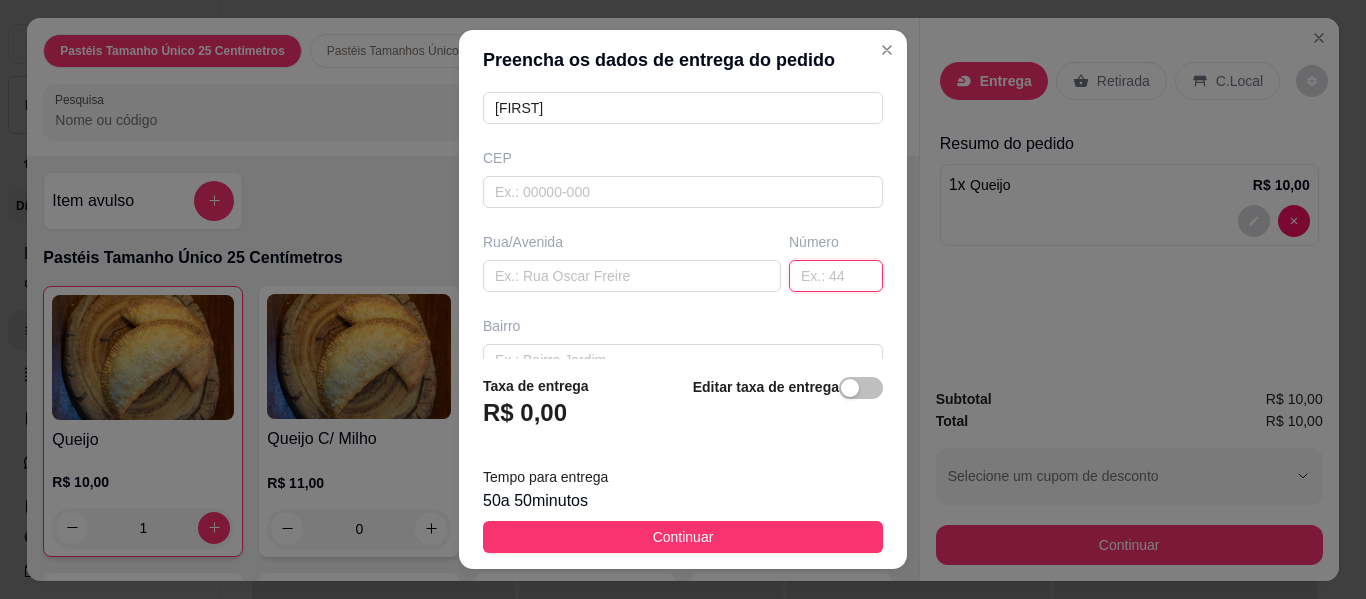 click at bounding box center [836, 276] 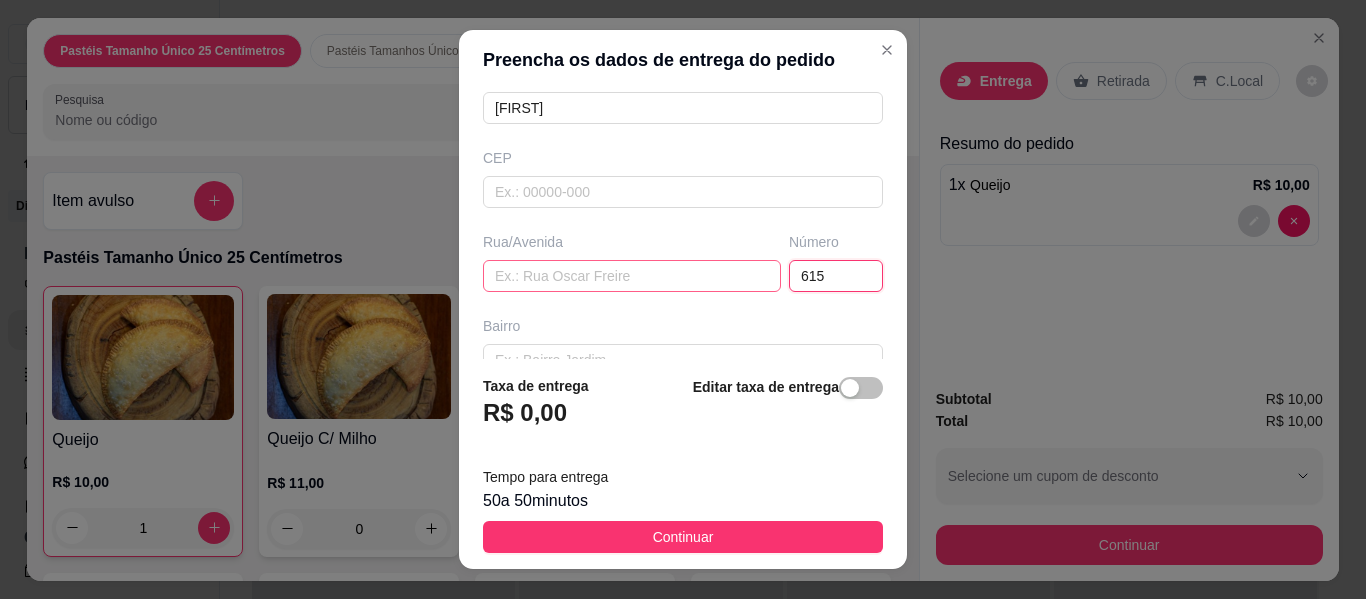 type on "615" 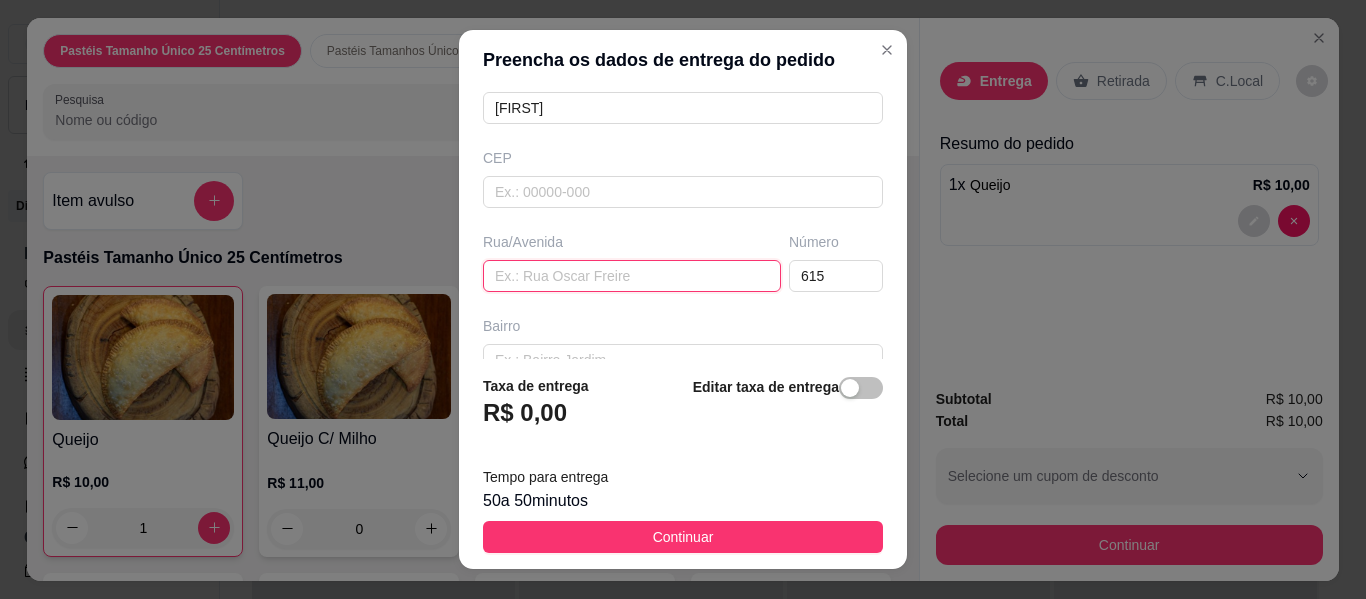 click at bounding box center (632, 276) 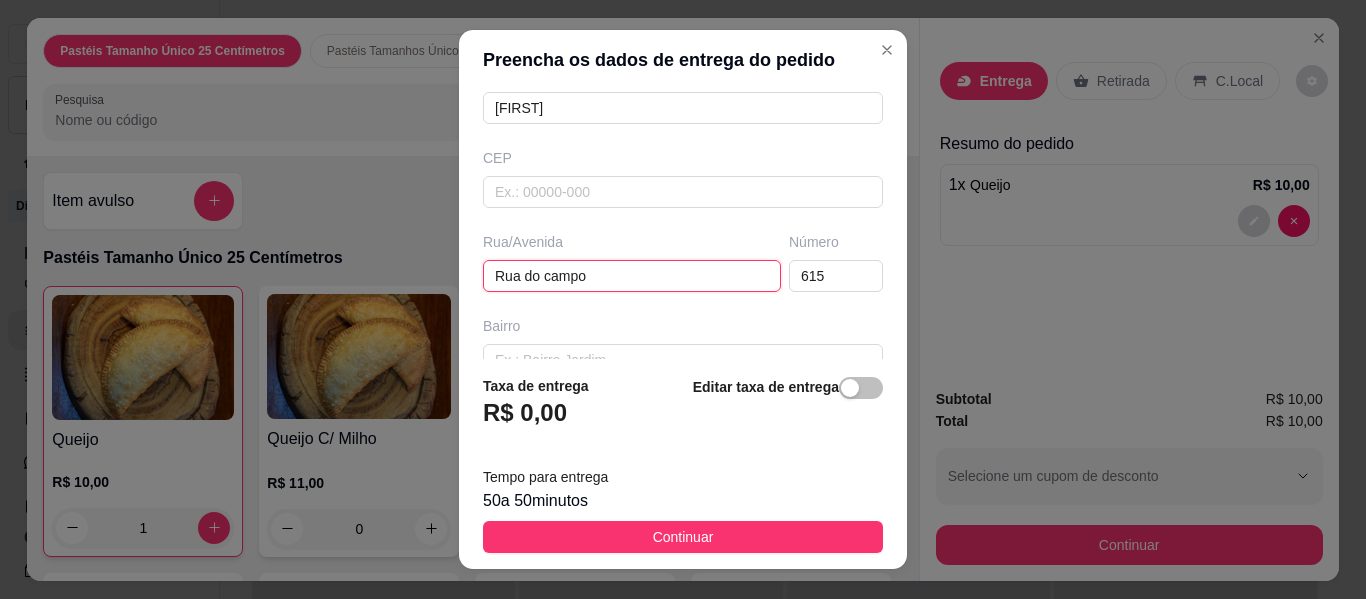 type on "Rua do campo" 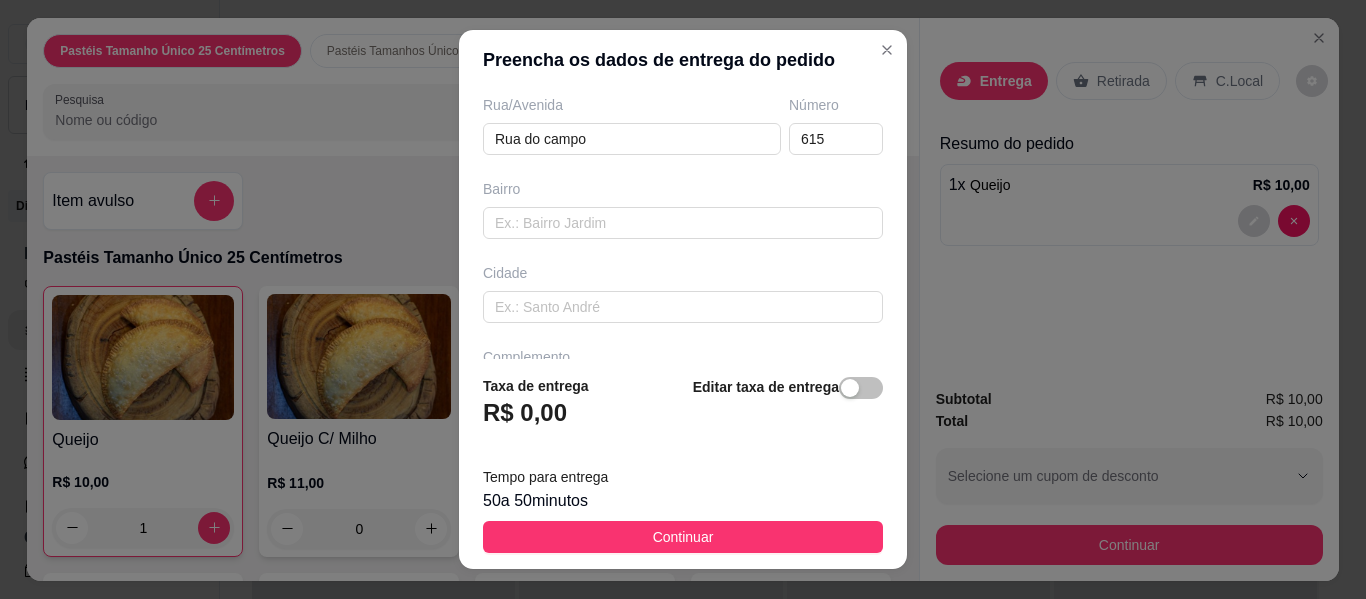 scroll, scrollTop: 360, scrollLeft: 0, axis: vertical 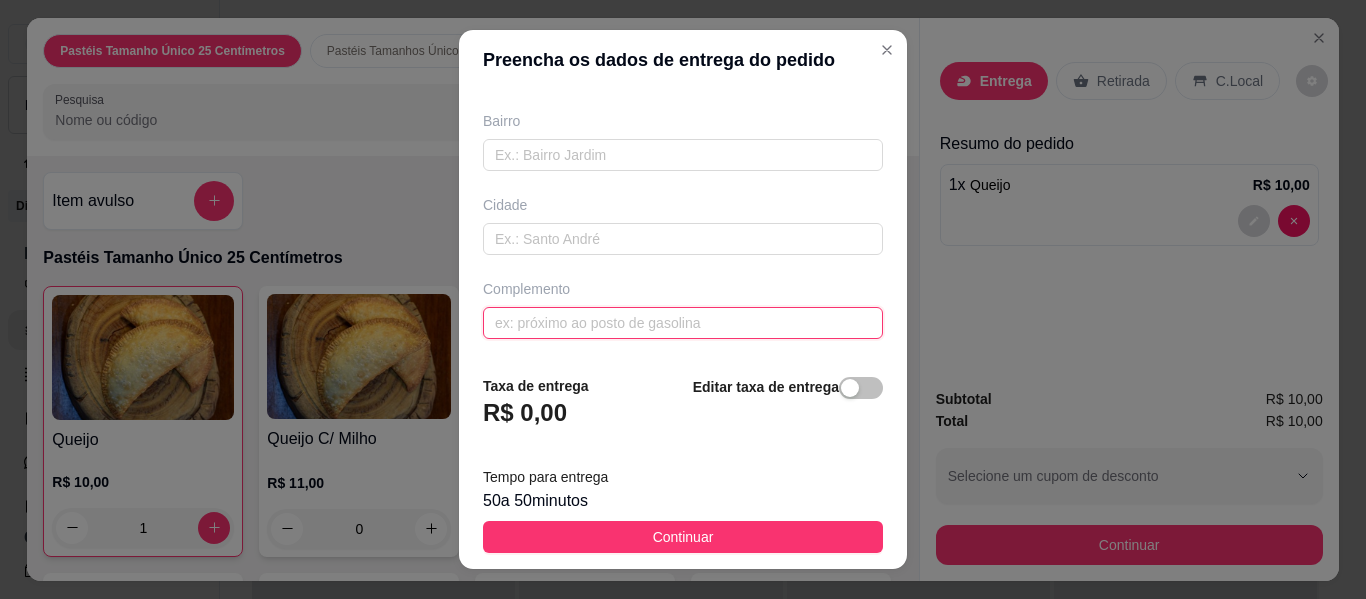 click at bounding box center [683, 323] 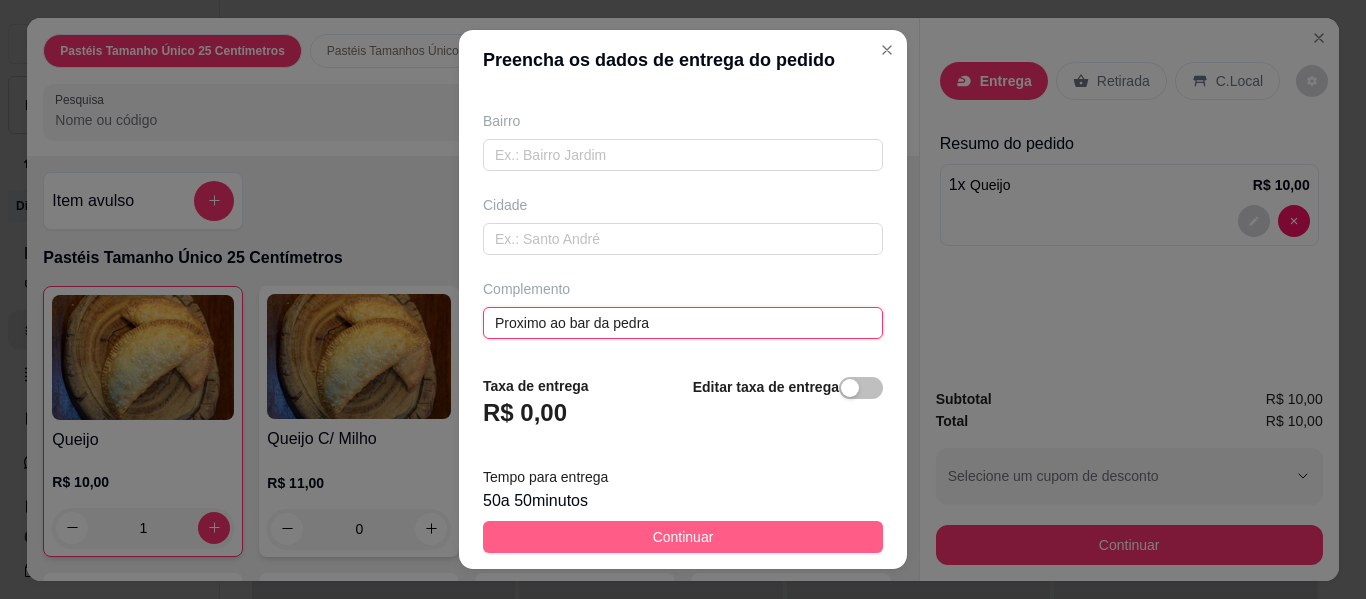 type on "Proximo ao bar da pedra" 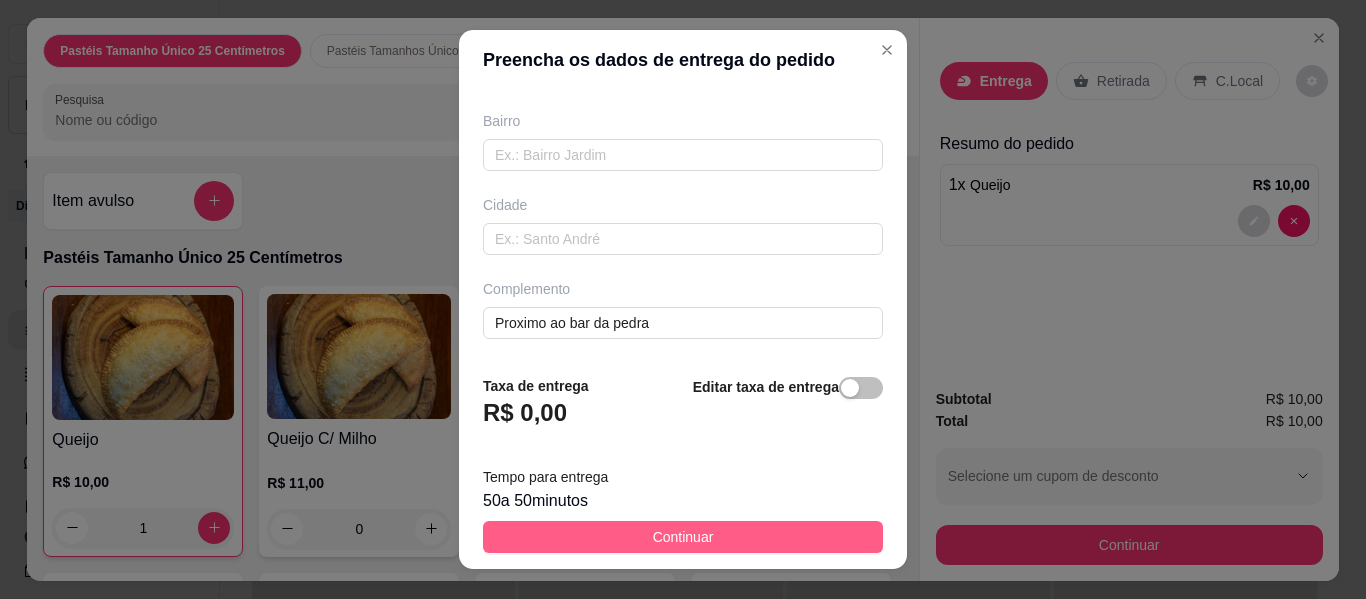 click on "Continuar" at bounding box center [683, 537] 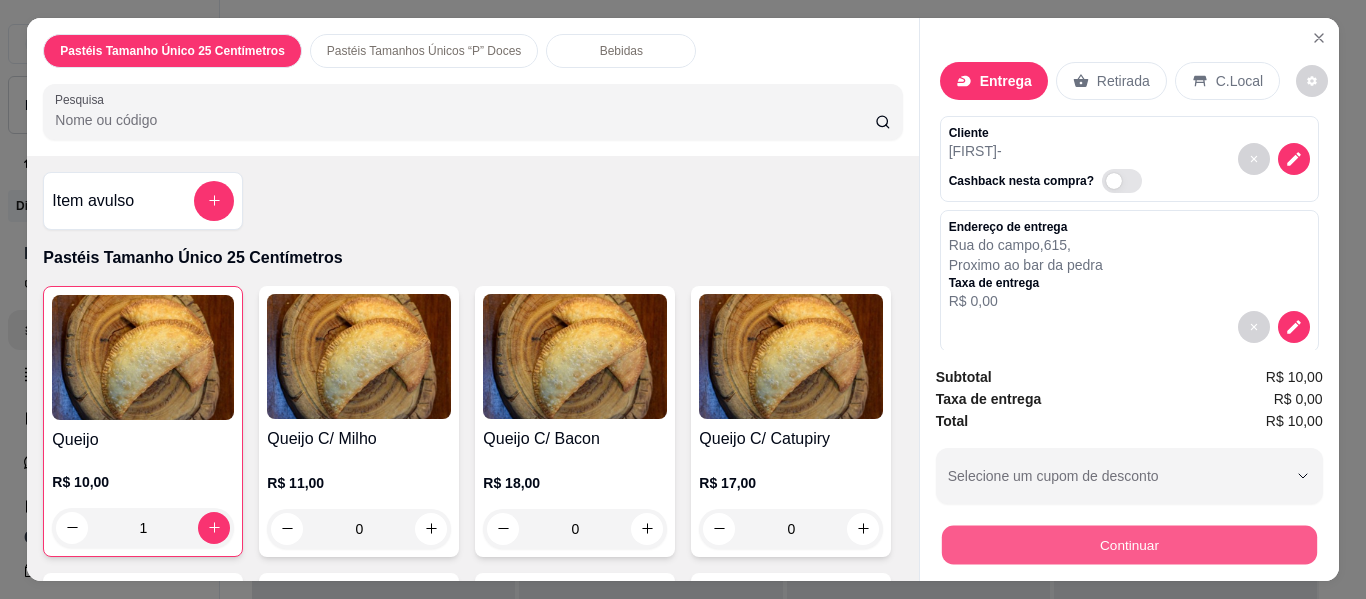 click on "Continuar" at bounding box center [1128, 545] 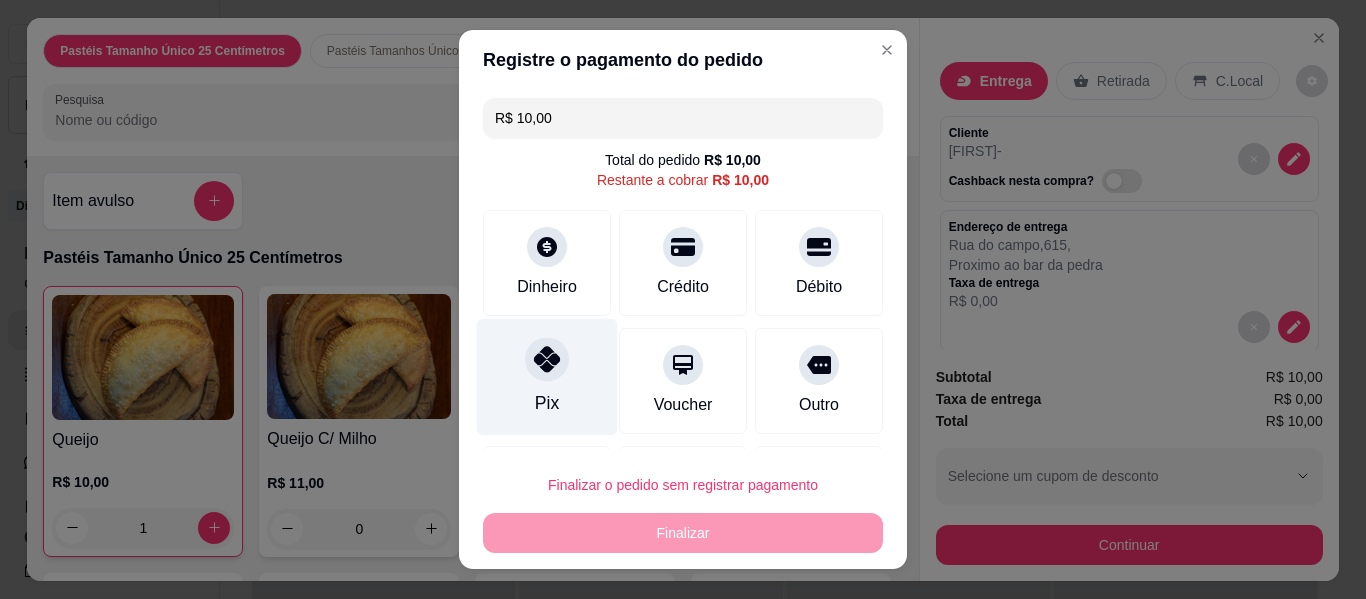 click on "Pix" at bounding box center [547, 377] 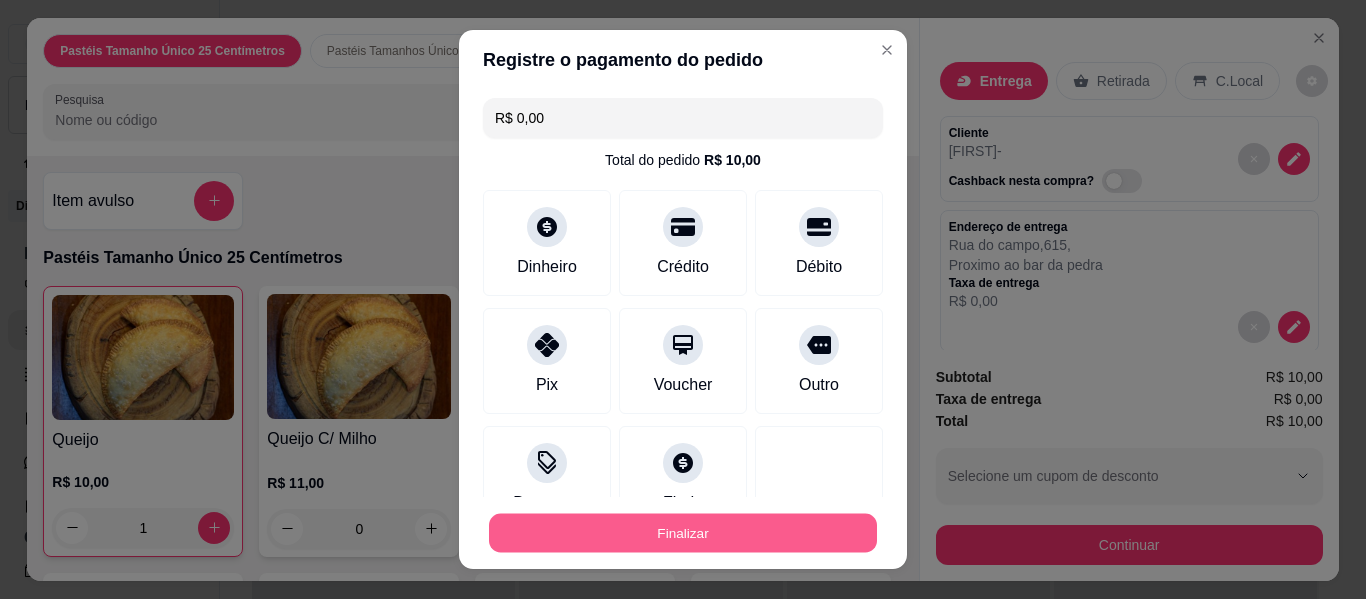 click on "Finalizar" at bounding box center [683, 533] 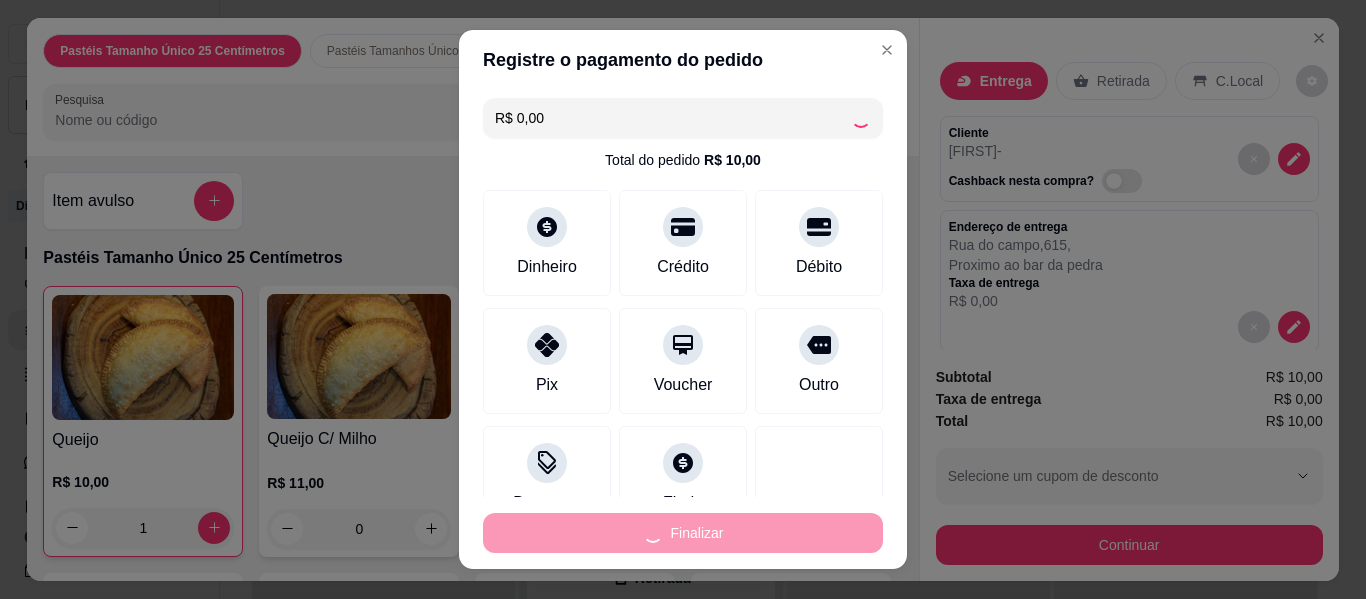 type on "0" 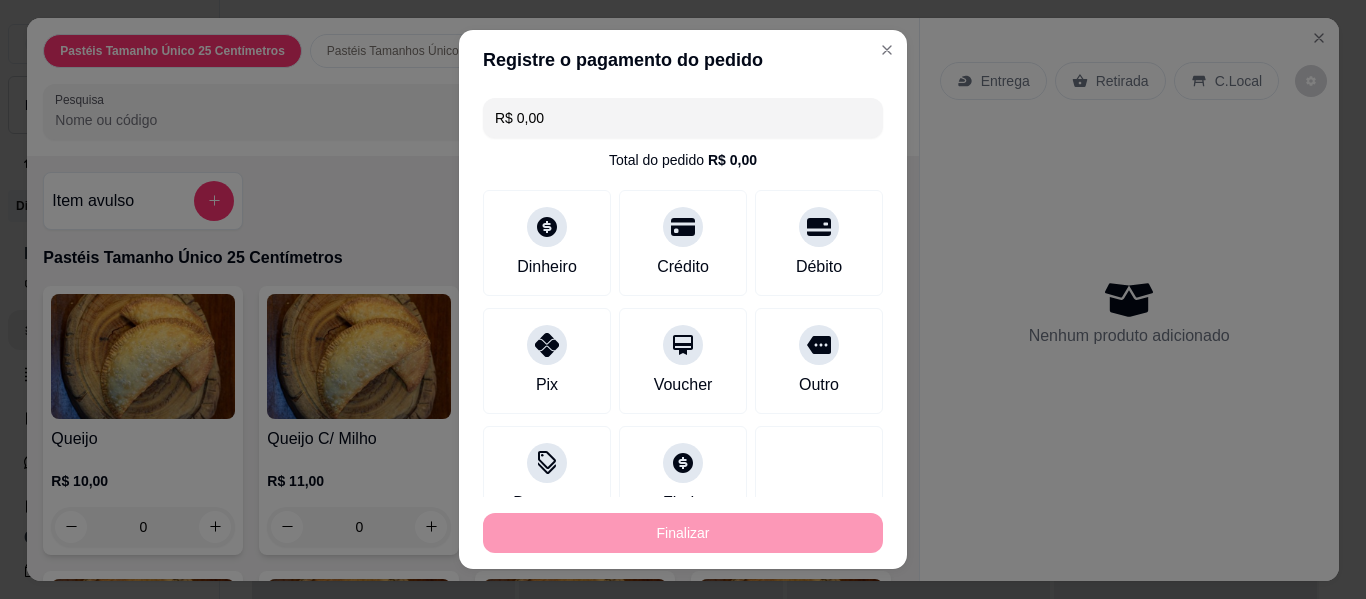 type on "-R$ 10,00" 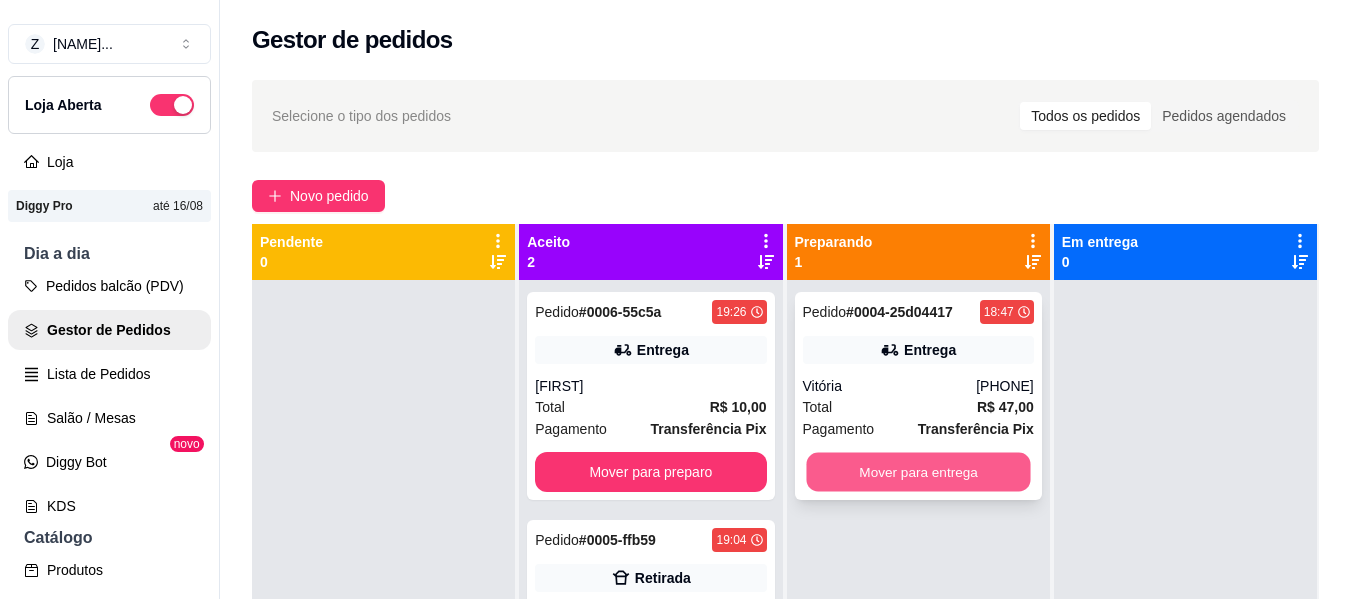click on "Mover para entrega" at bounding box center (918, 472) 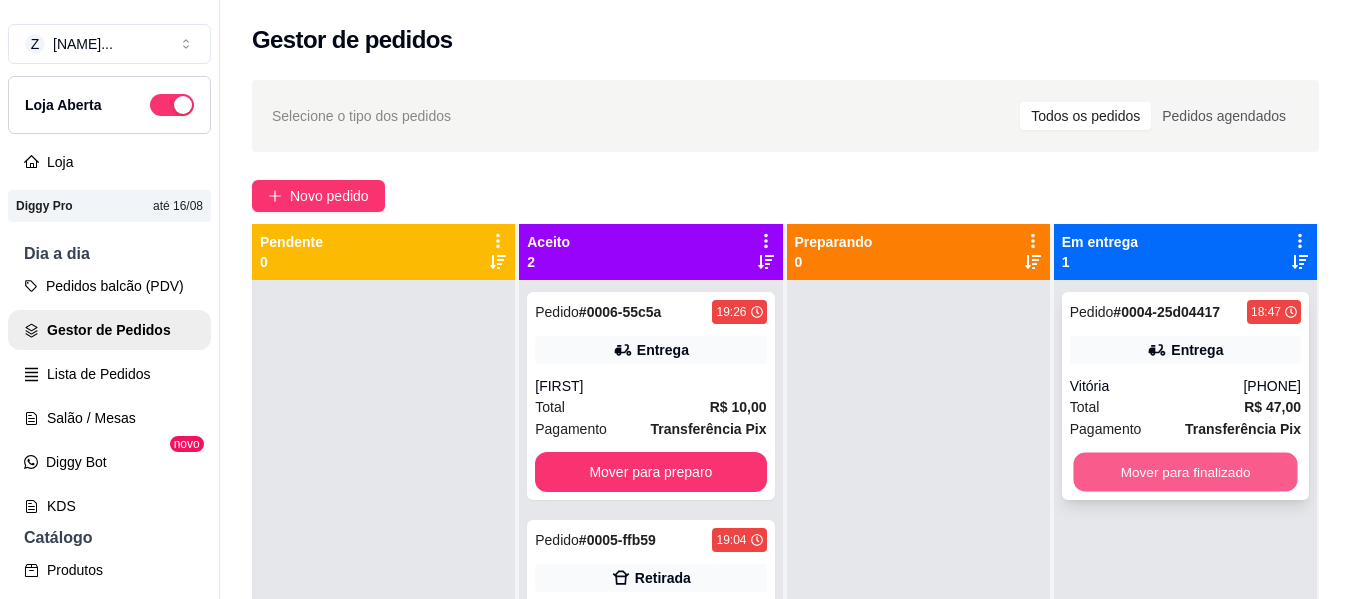 click on "Mover para finalizado" at bounding box center (1185, 472) 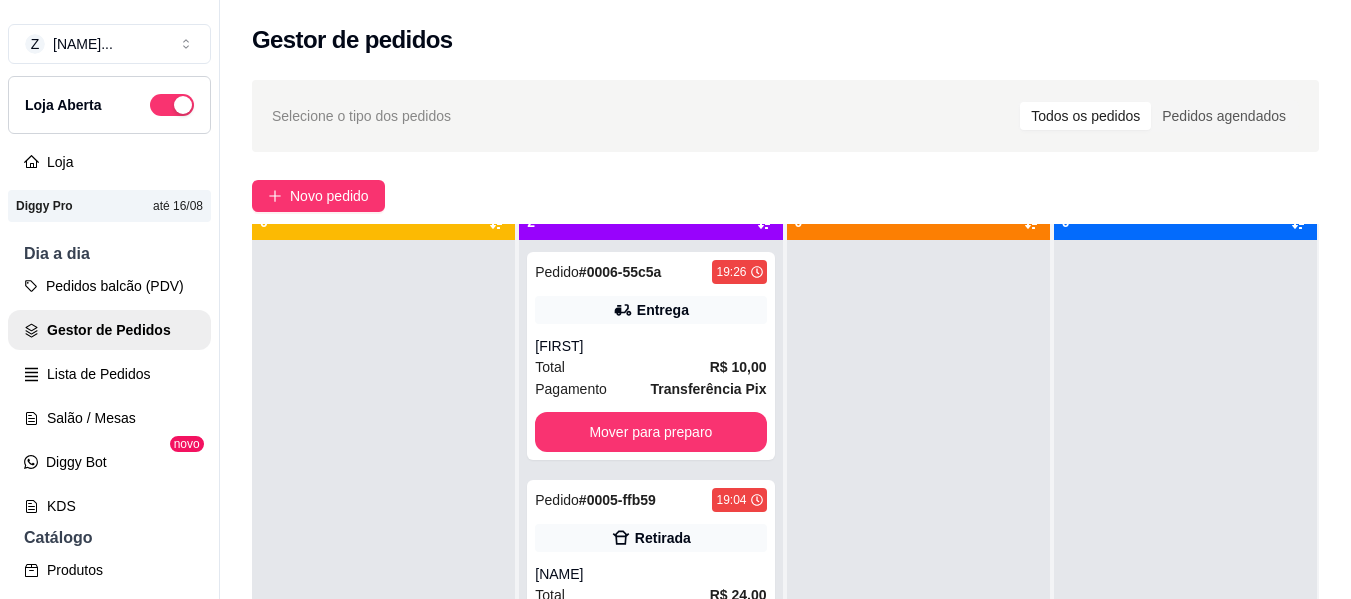 scroll, scrollTop: 55, scrollLeft: 0, axis: vertical 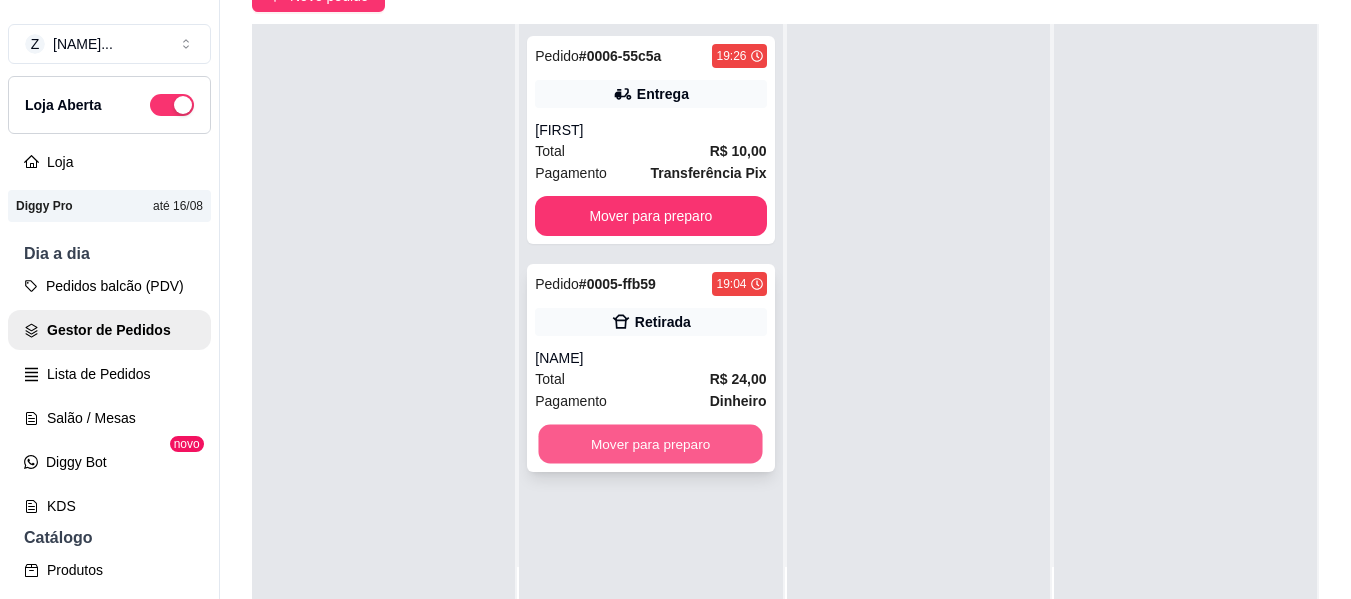 click on "Mover para preparo" at bounding box center (651, 444) 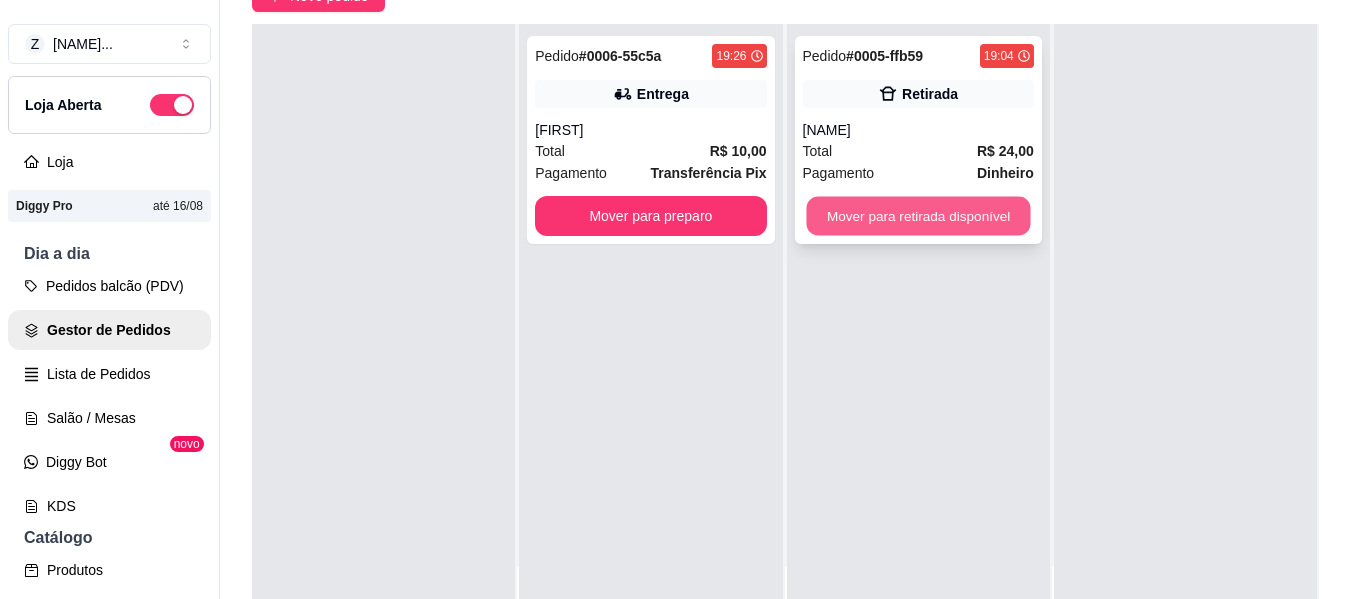 click on "Mover para retirada disponível" at bounding box center [918, 216] 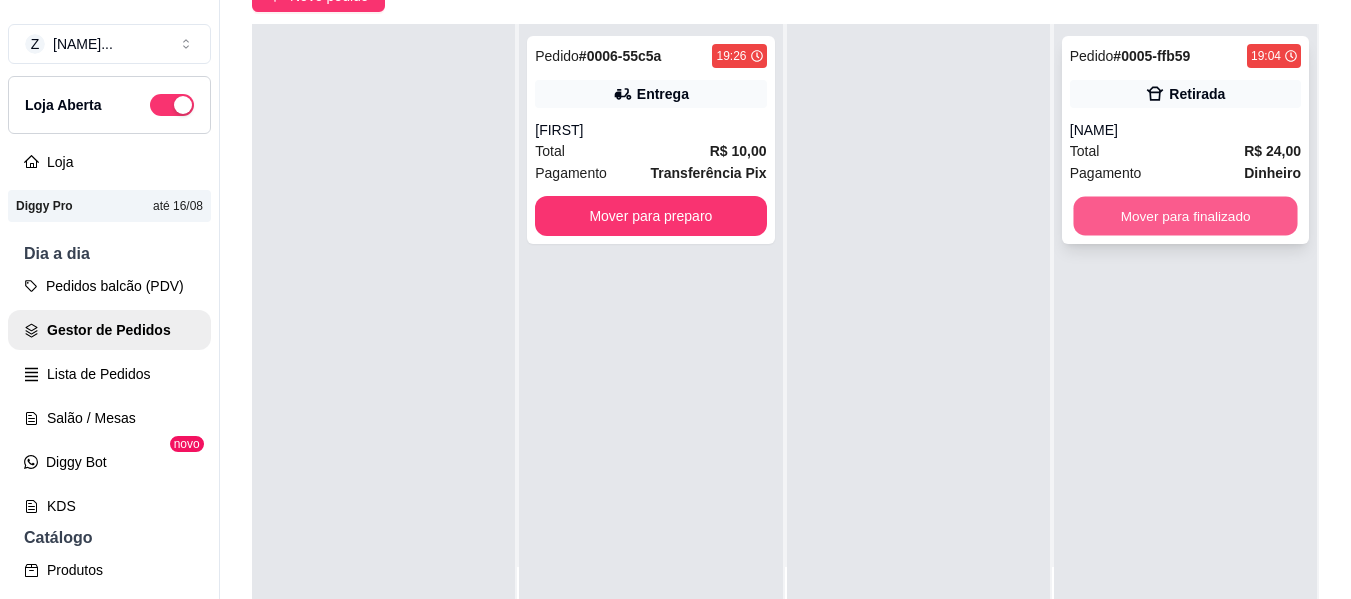 click on "Mover para finalizado" at bounding box center [1185, 216] 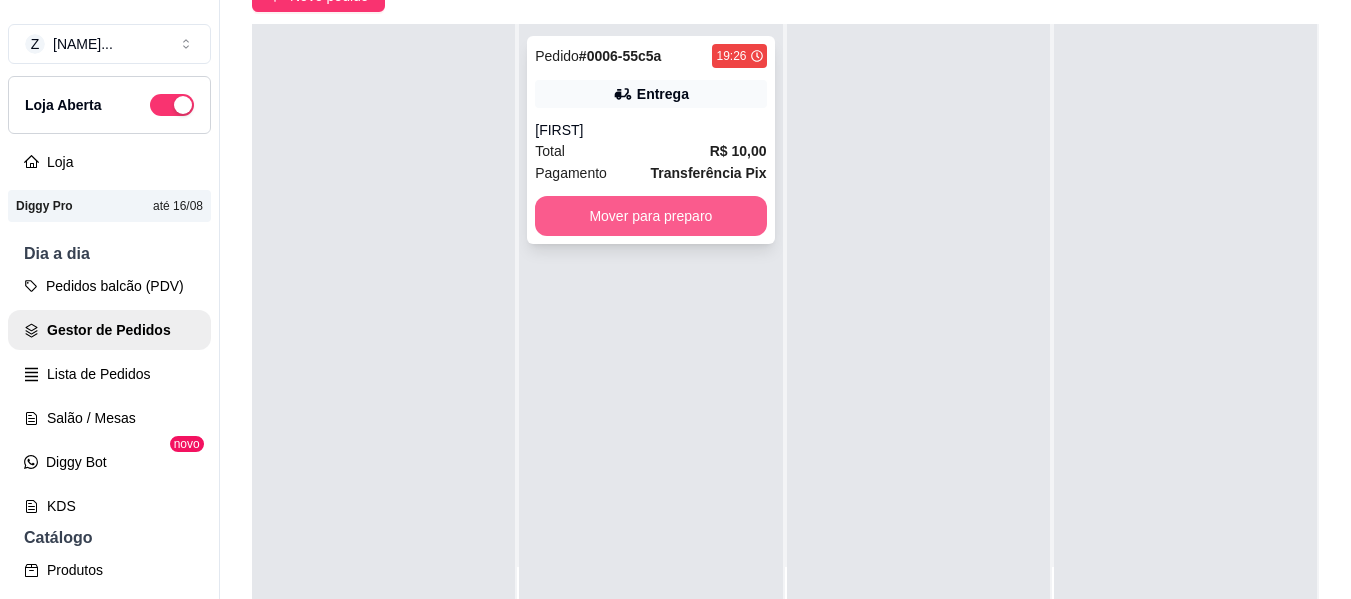 click on "Mover para preparo" at bounding box center [650, 216] 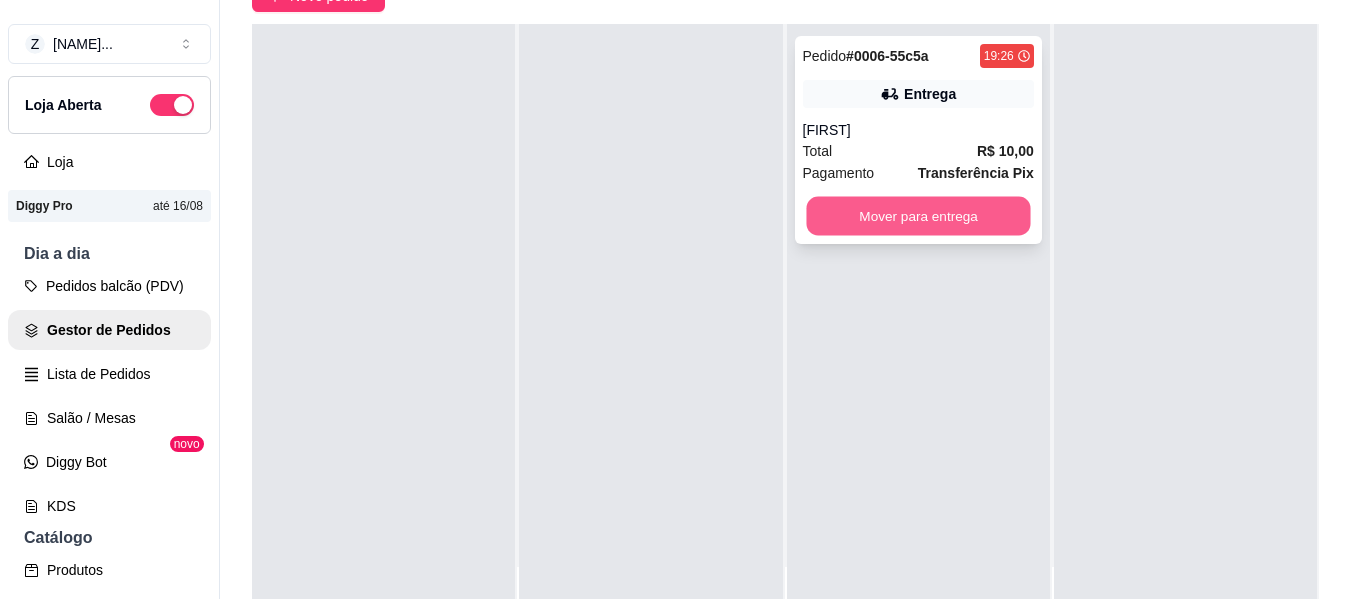 click on "Mover para entrega" at bounding box center (918, 216) 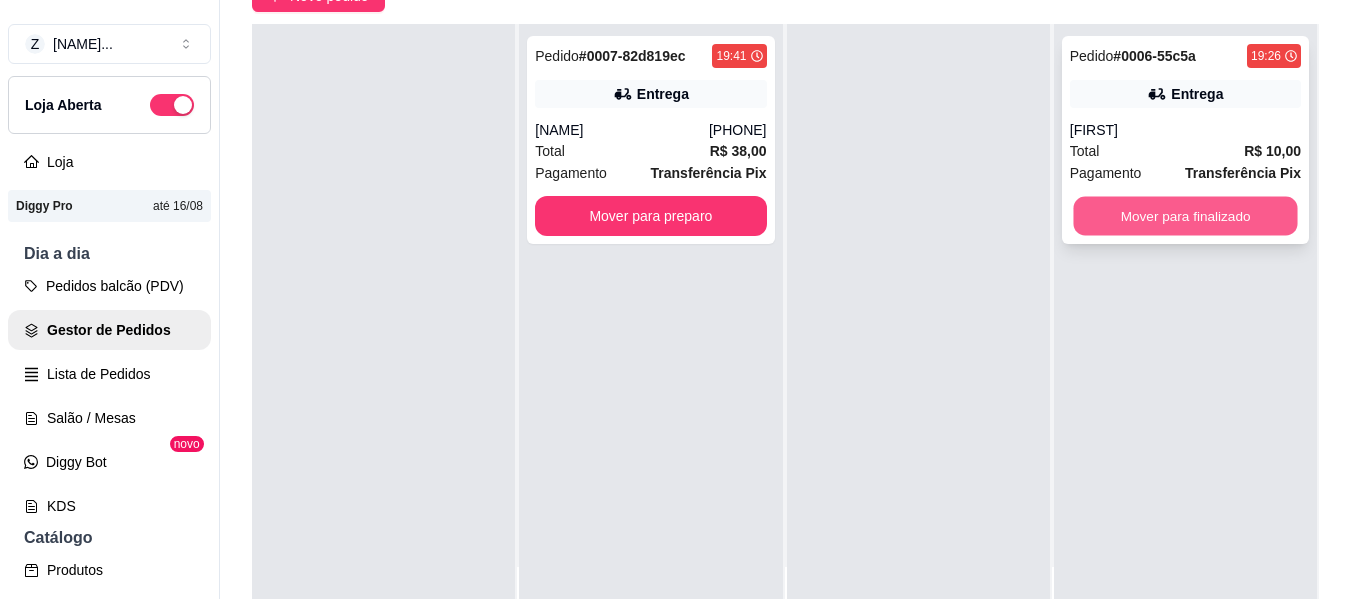 click on "Mover para finalizado" at bounding box center [1185, 216] 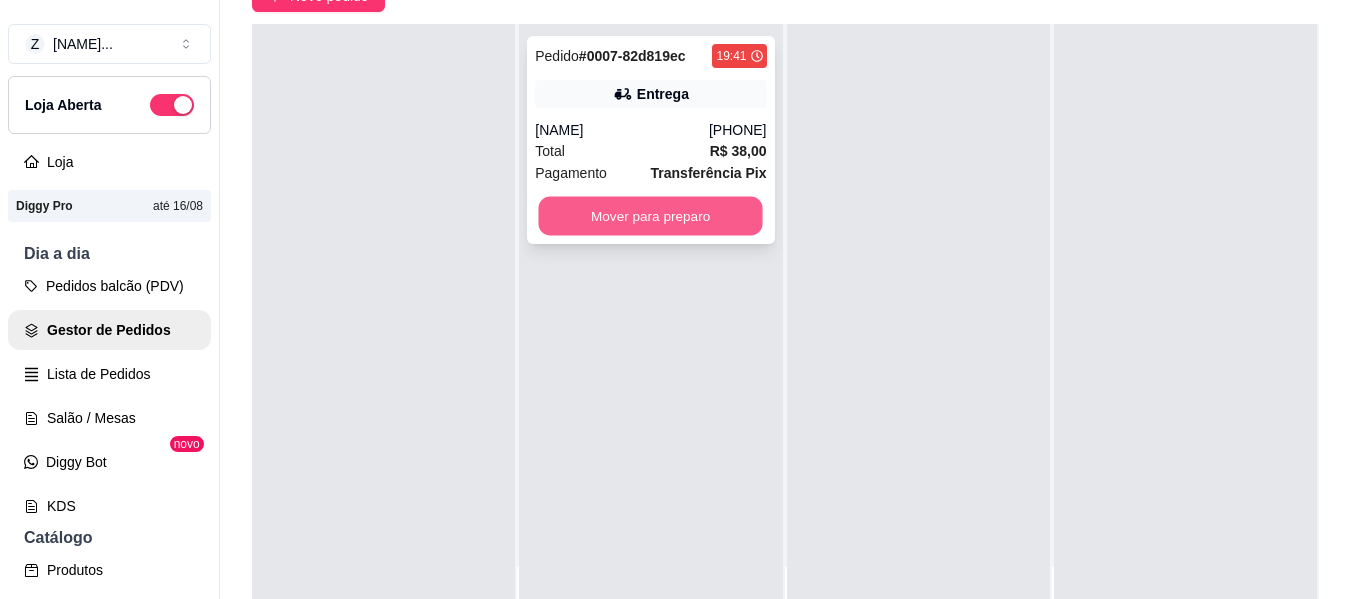 click on "Mover para preparo" at bounding box center [651, 216] 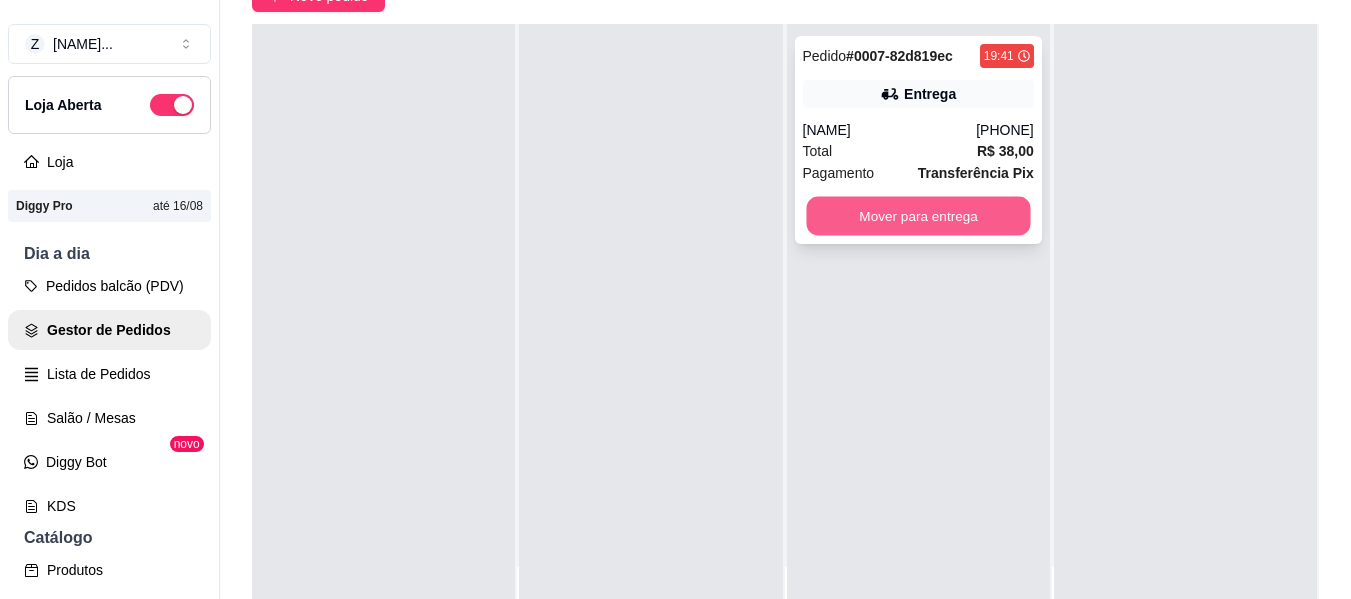 click on "Mover para entrega" at bounding box center [918, 216] 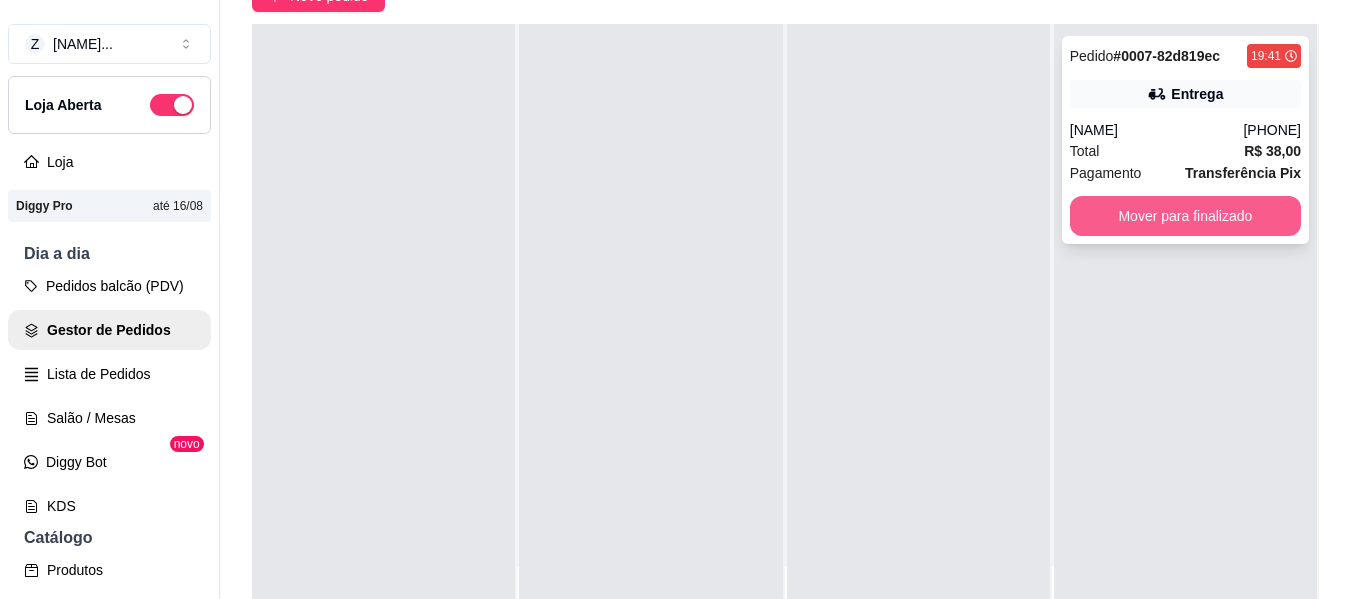 click on "Mover para finalizado" at bounding box center (1185, 216) 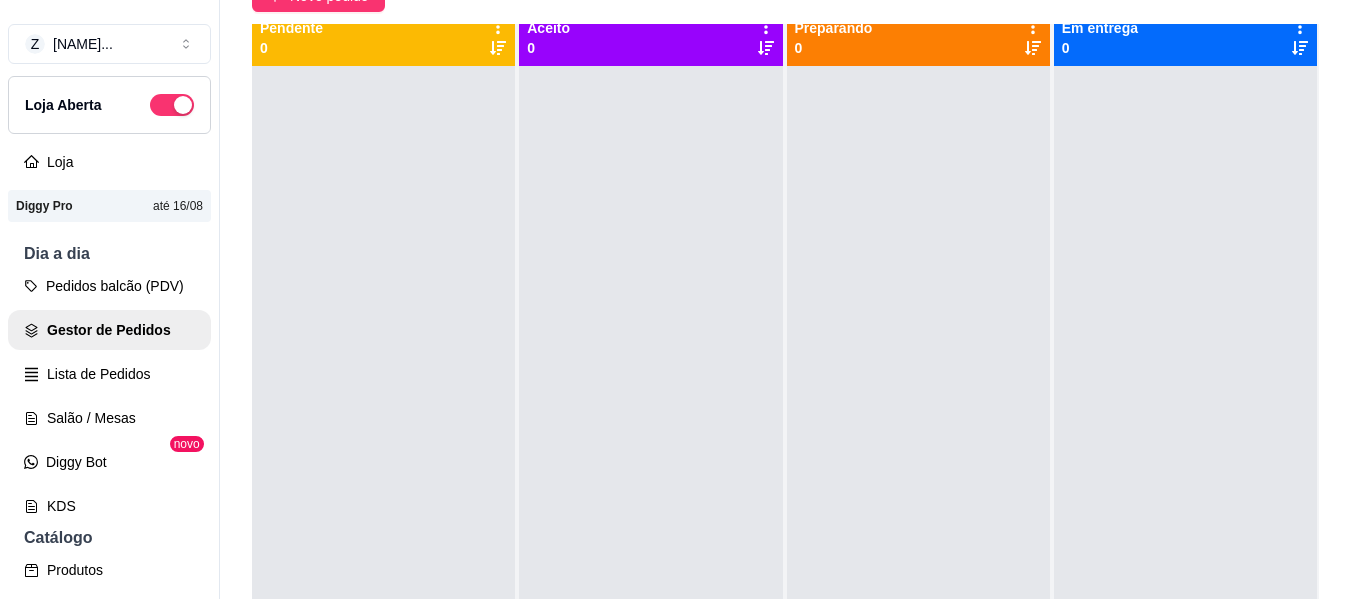 scroll, scrollTop: 0, scrollLeft: 0, axis: both 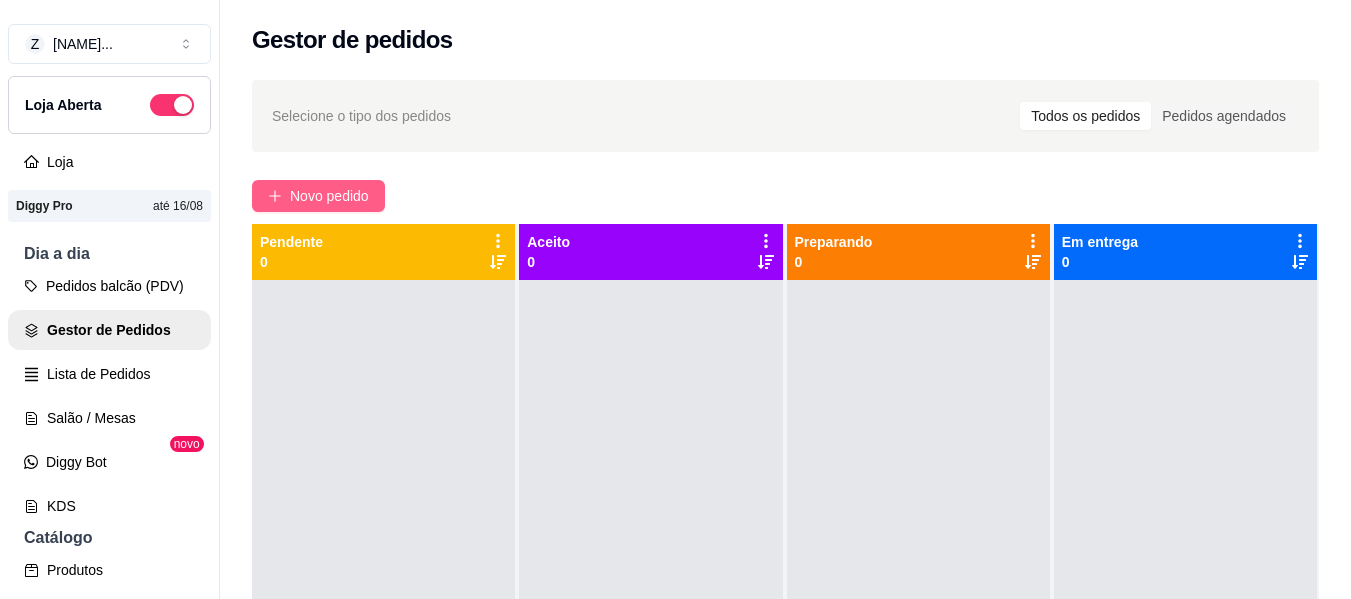 click on "Novo pedido" at bounding box center (329, 196) 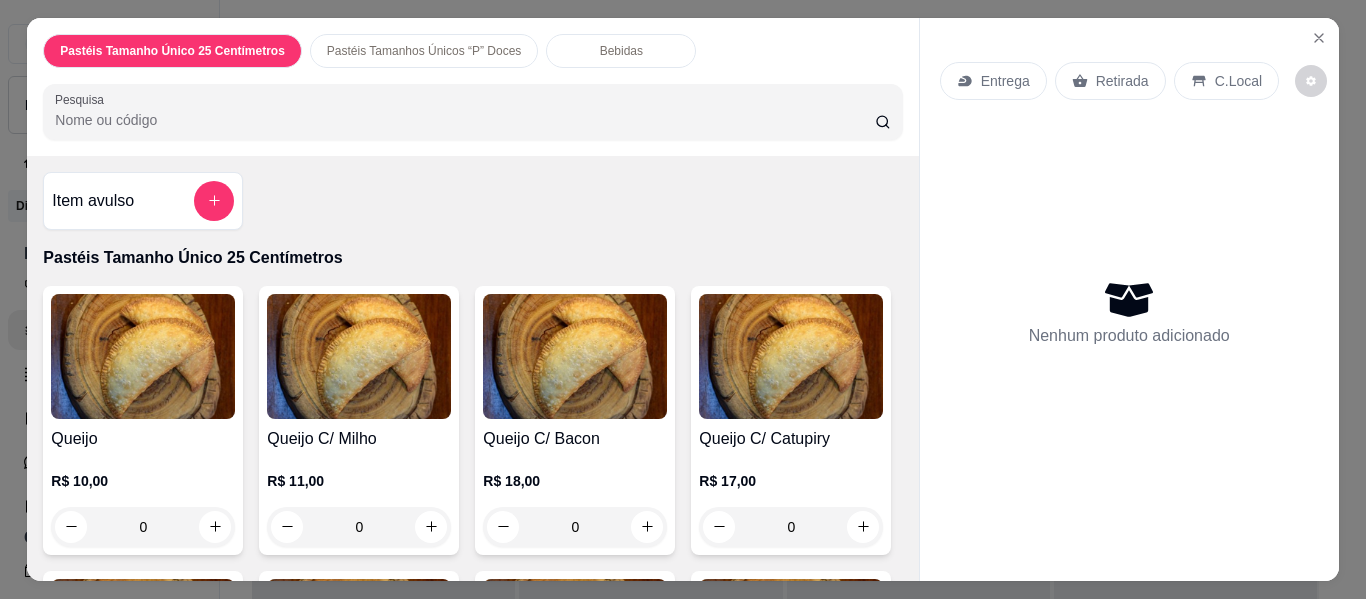 click on "Pesquisa" at bounding box center (465, 120) 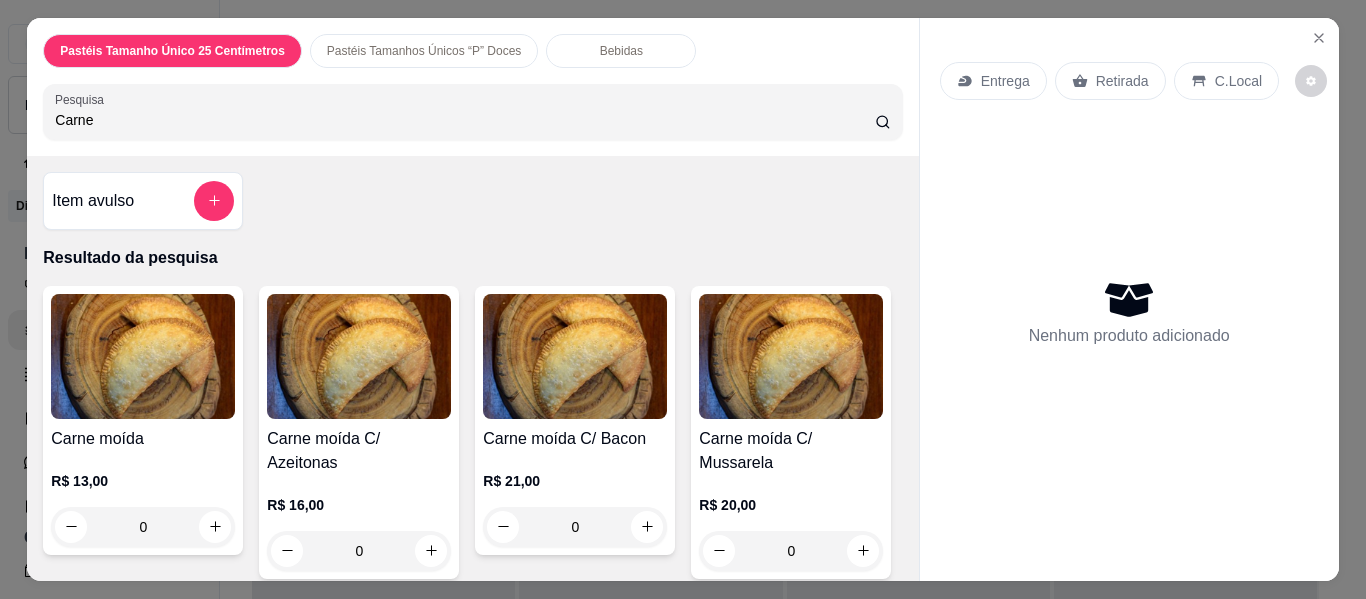 type on "Carne" 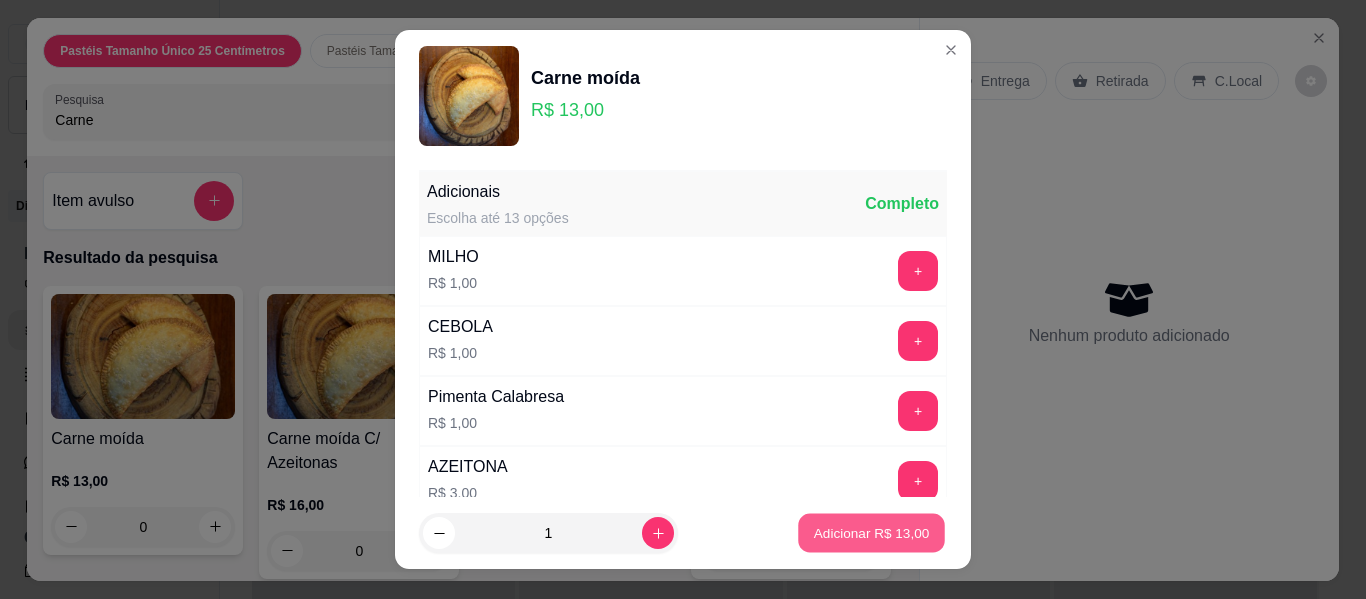 click on "Adicionar   R$ 13,00" at bounding box center [872, 532] 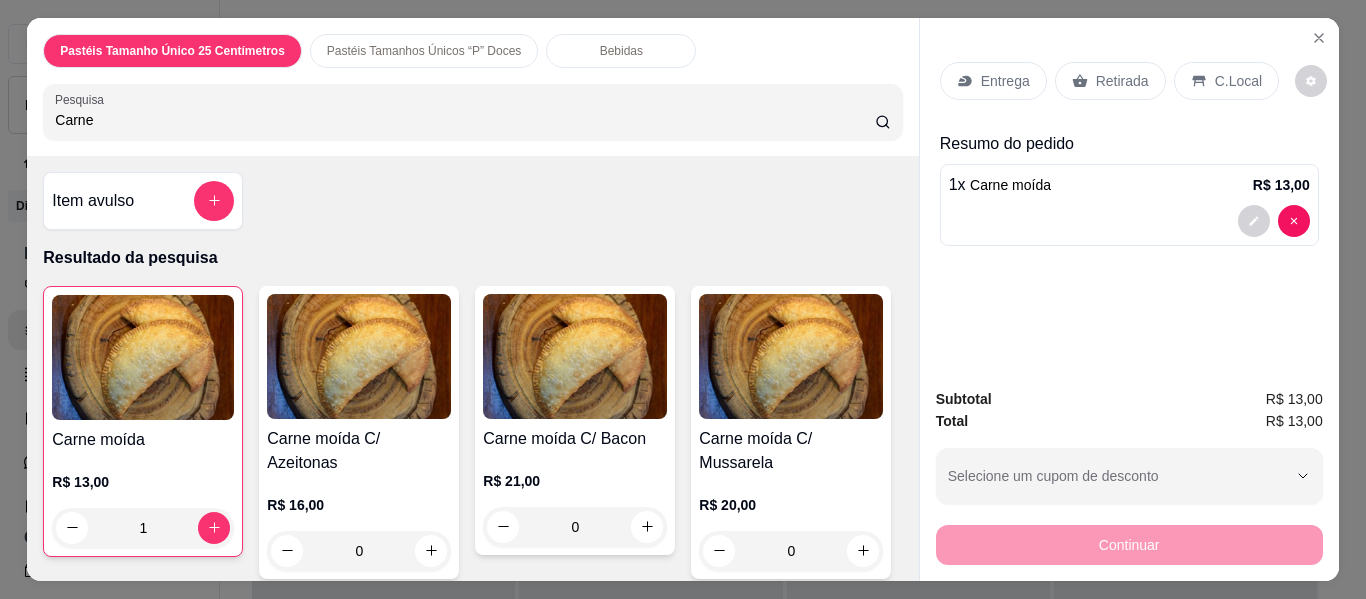 click on "Carne" at bounding box center (465, 120) 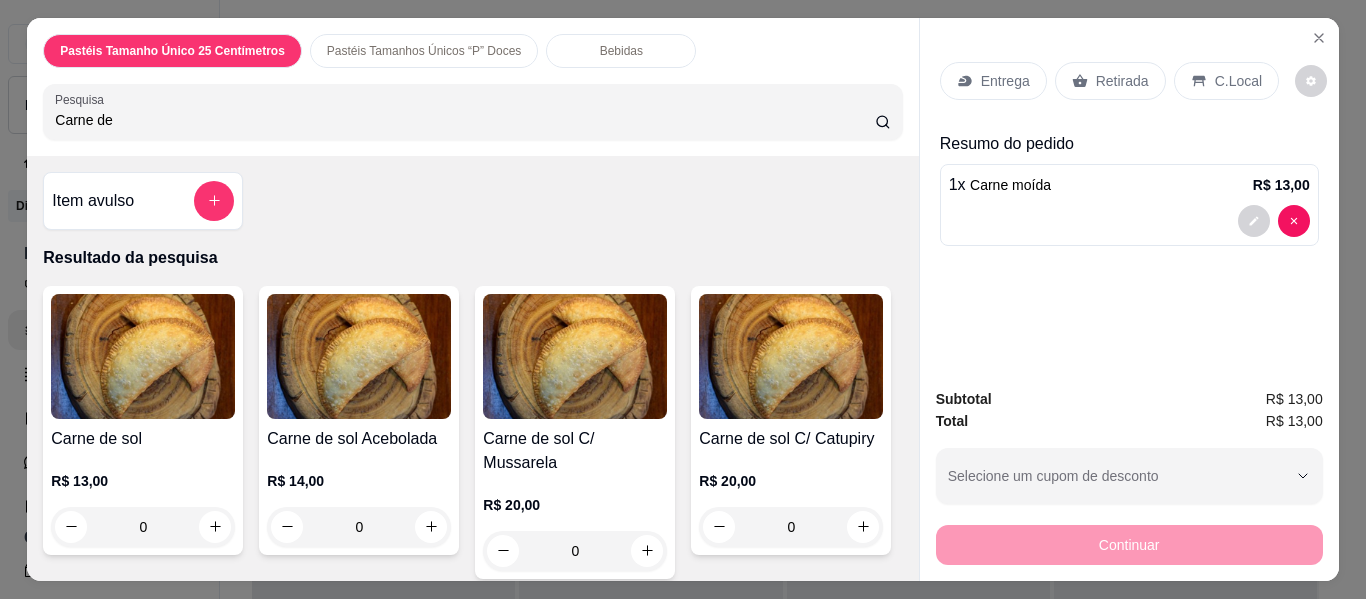 type on "Carne de" 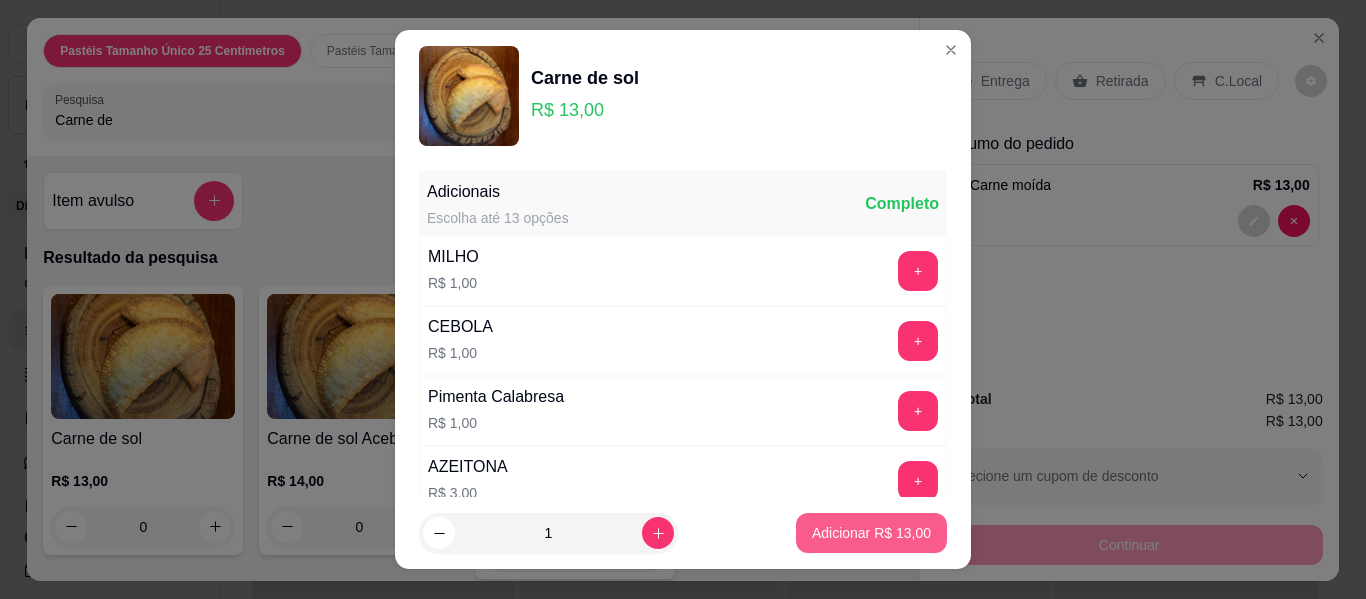 click on "Adicionar   R$ 13,00" at bounding box center (871, 533) 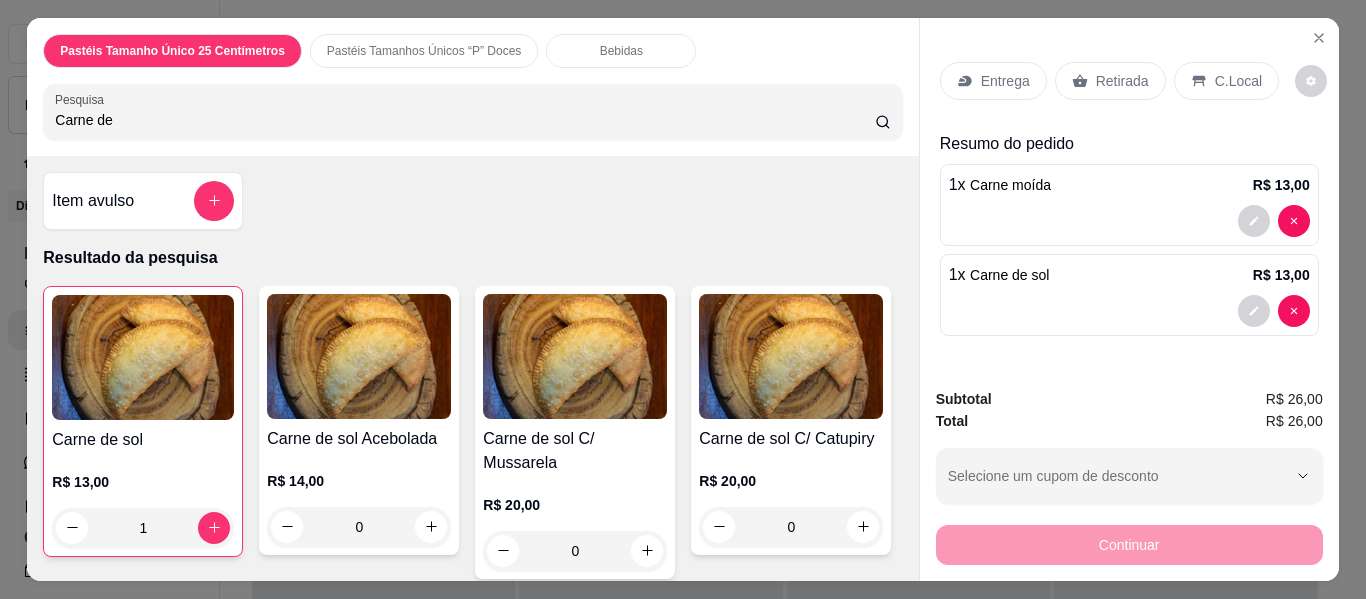 click on "Carne de" at bounding box center (465, 120) 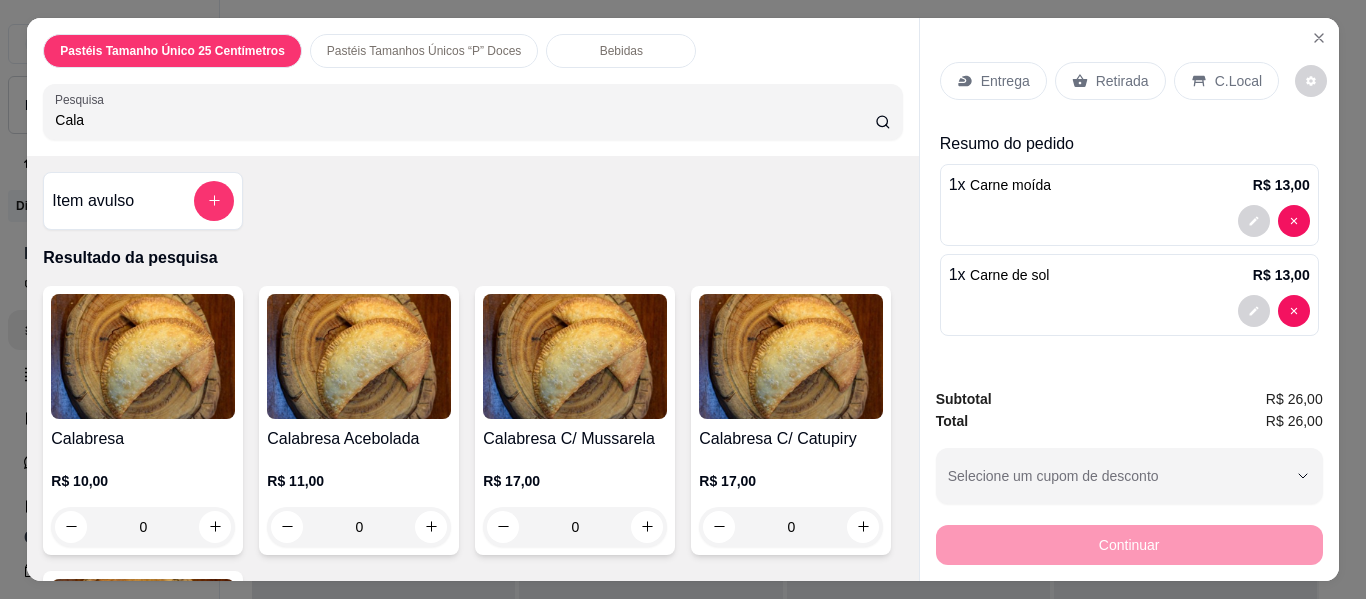 type on "Cala" 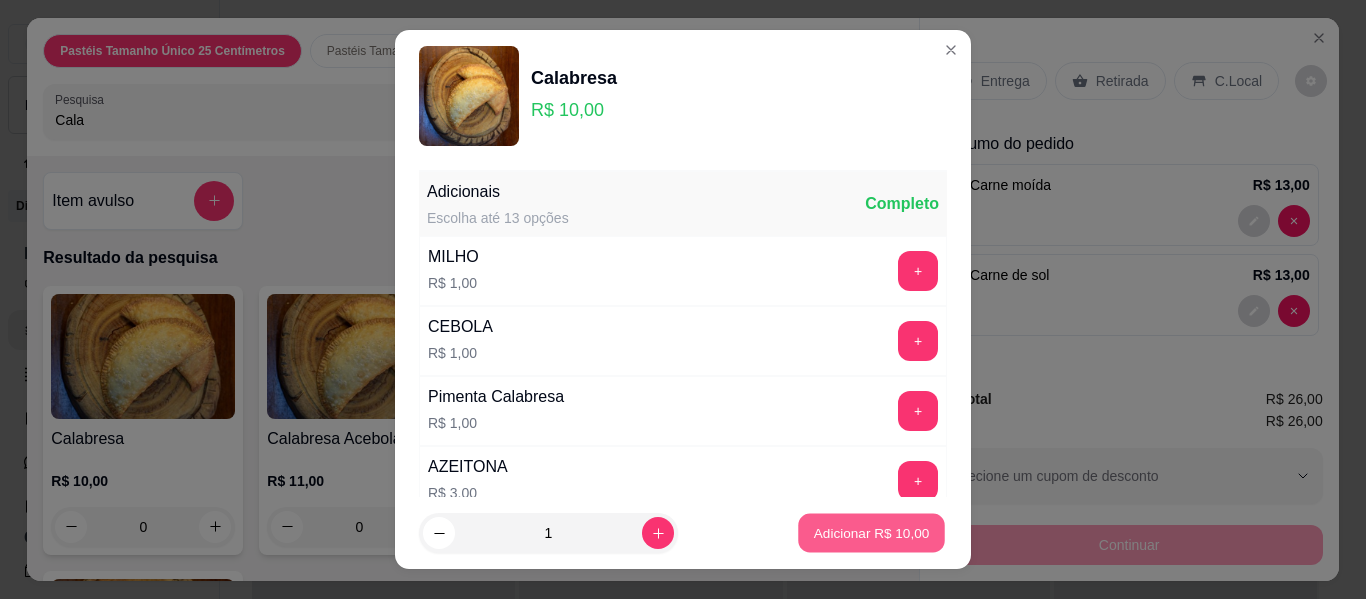 click on "Adicionar   R$ 10,00" at bounding box center (872, 532) 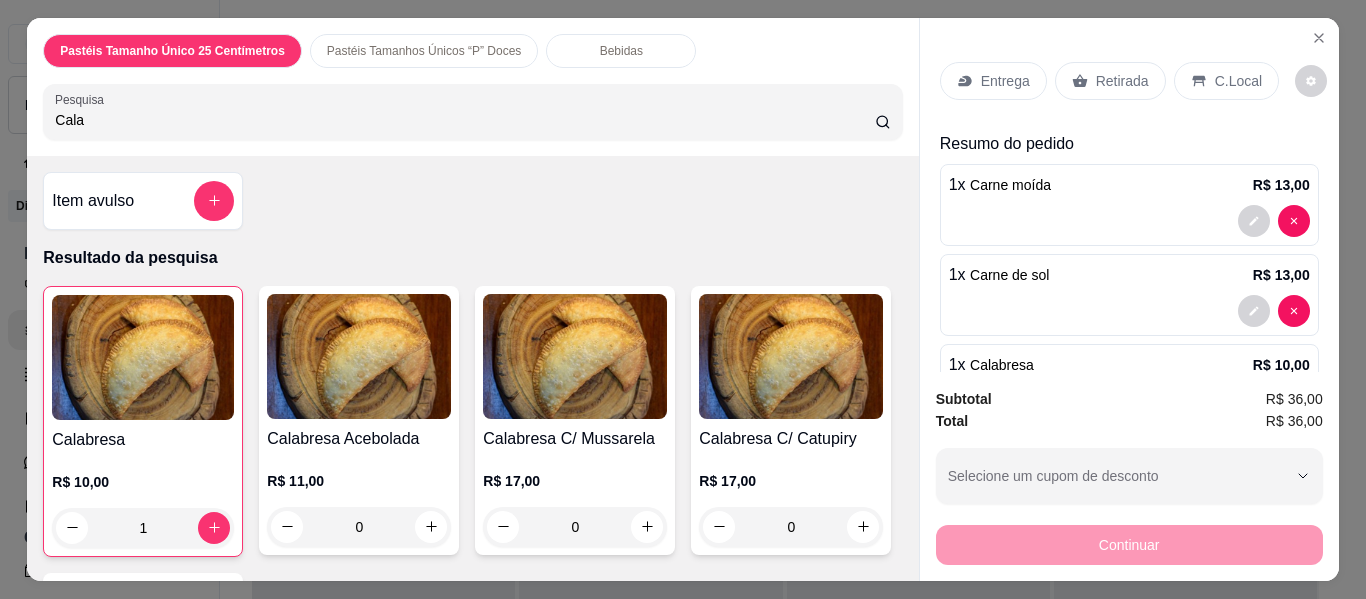 click on "Bebidas" at bounding box center (621, 51) 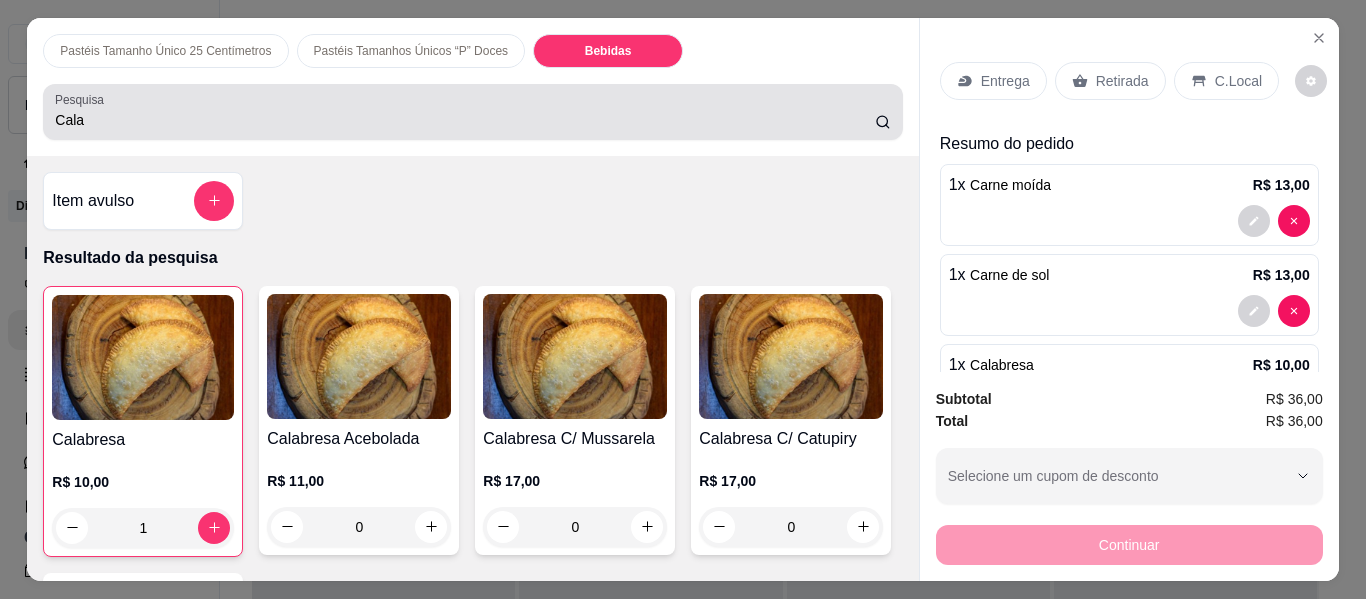 scroll, scrollTop: 4922, scrollLeft: 0, axis: vertical 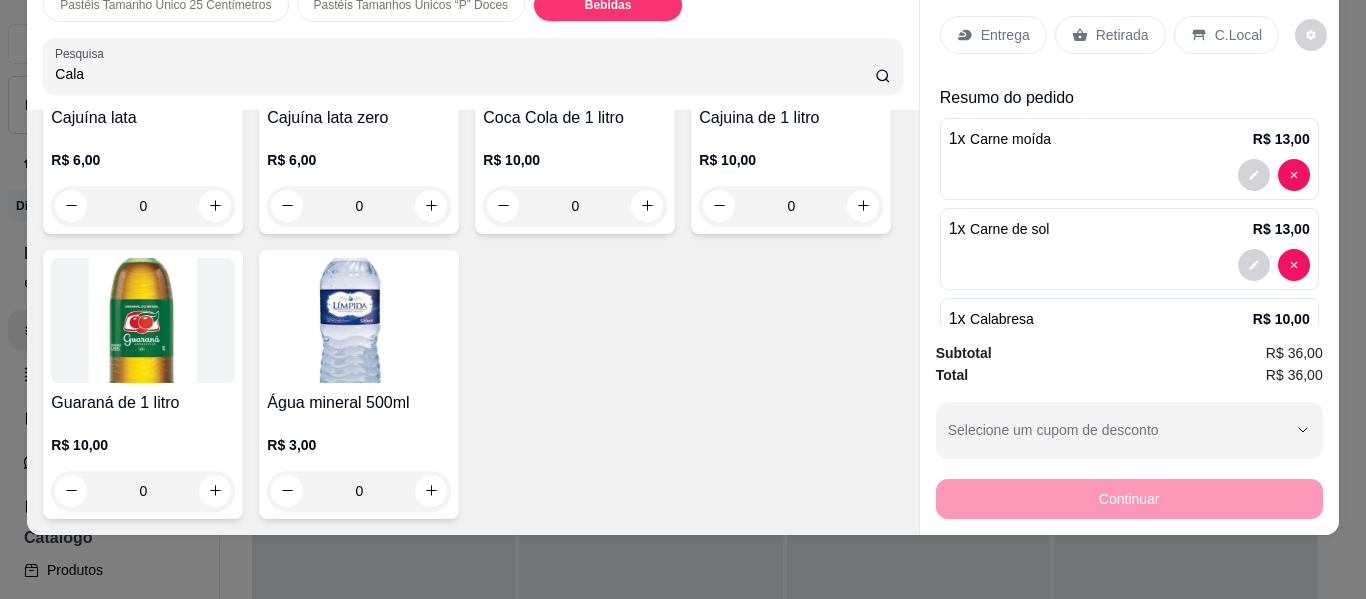 click at bounding box center [143, -250] 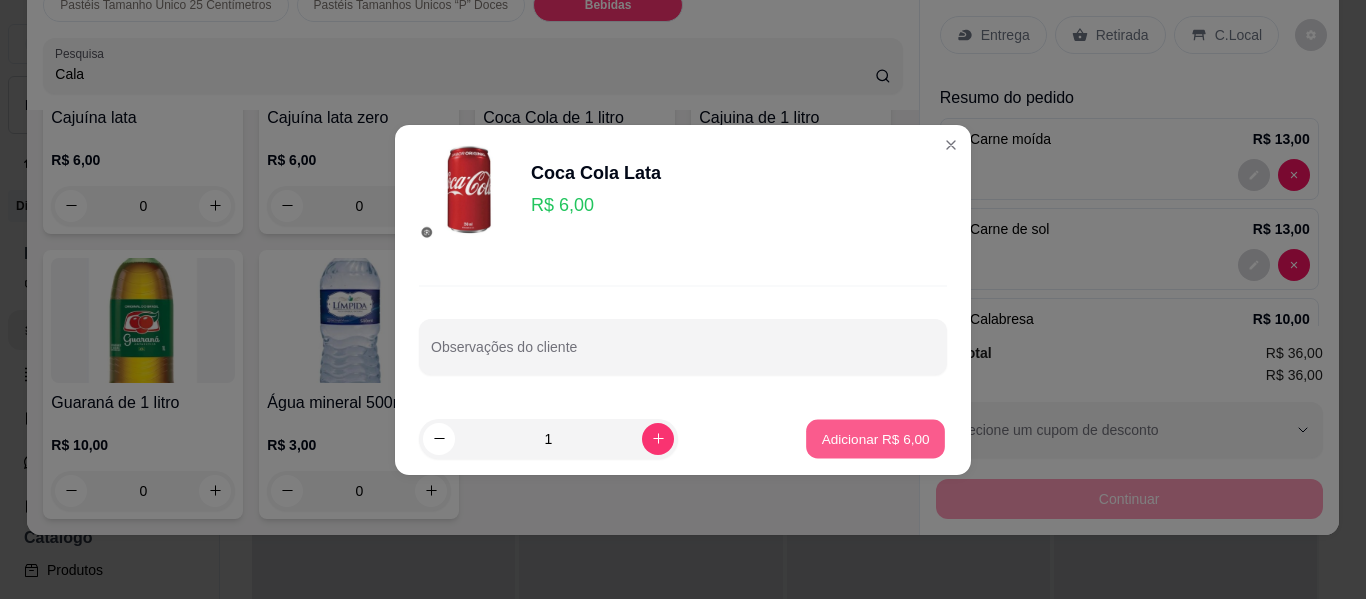click on "Adicionar   R$ 6,00" at bounding box center (875, 438) 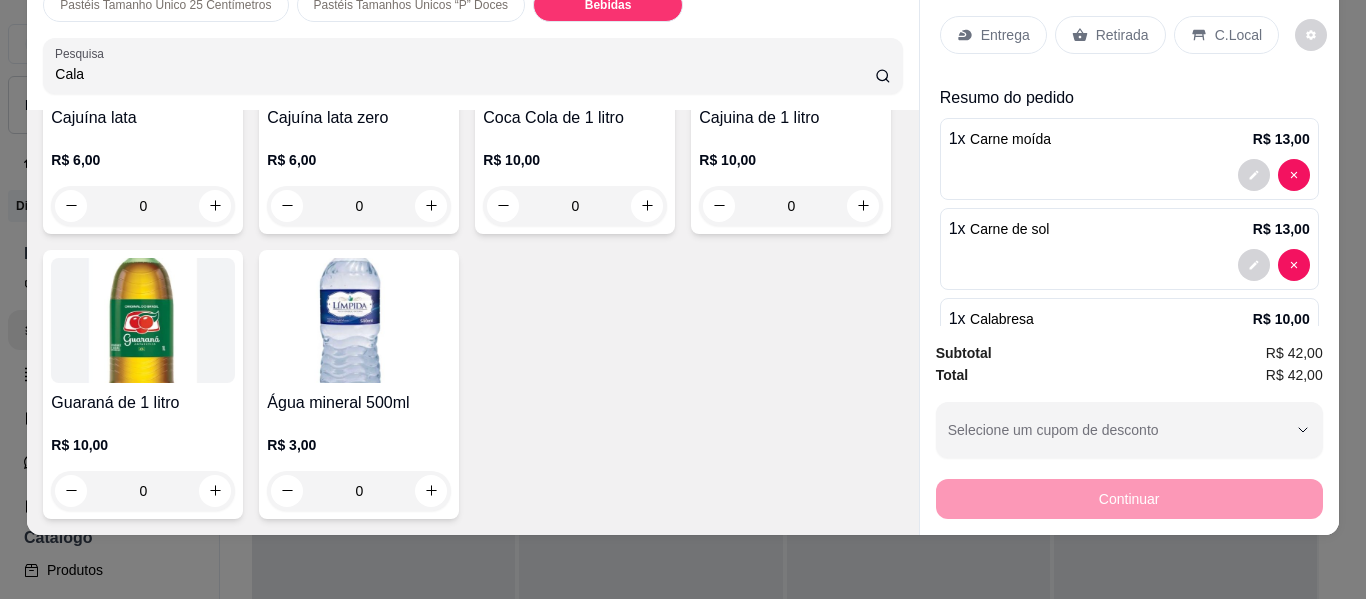 click on "Retirada" at bounding box center [1122, 35] 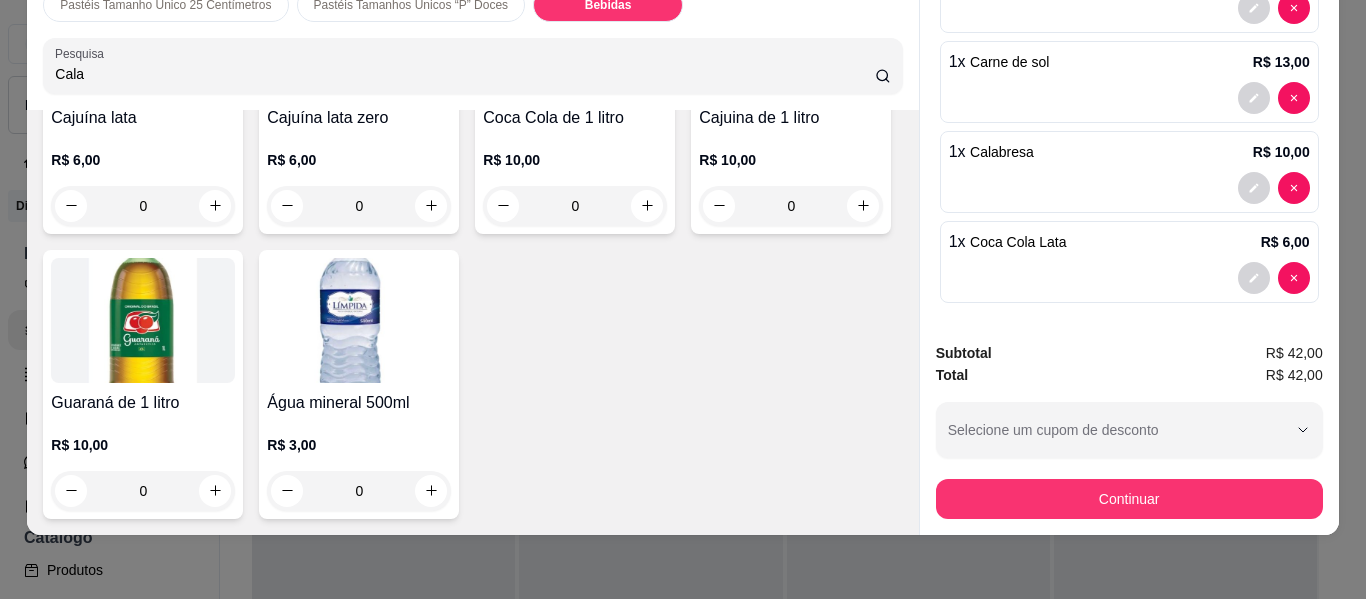 scroll, scrollTop: 227, scrollLeft: 0, axis: vertical 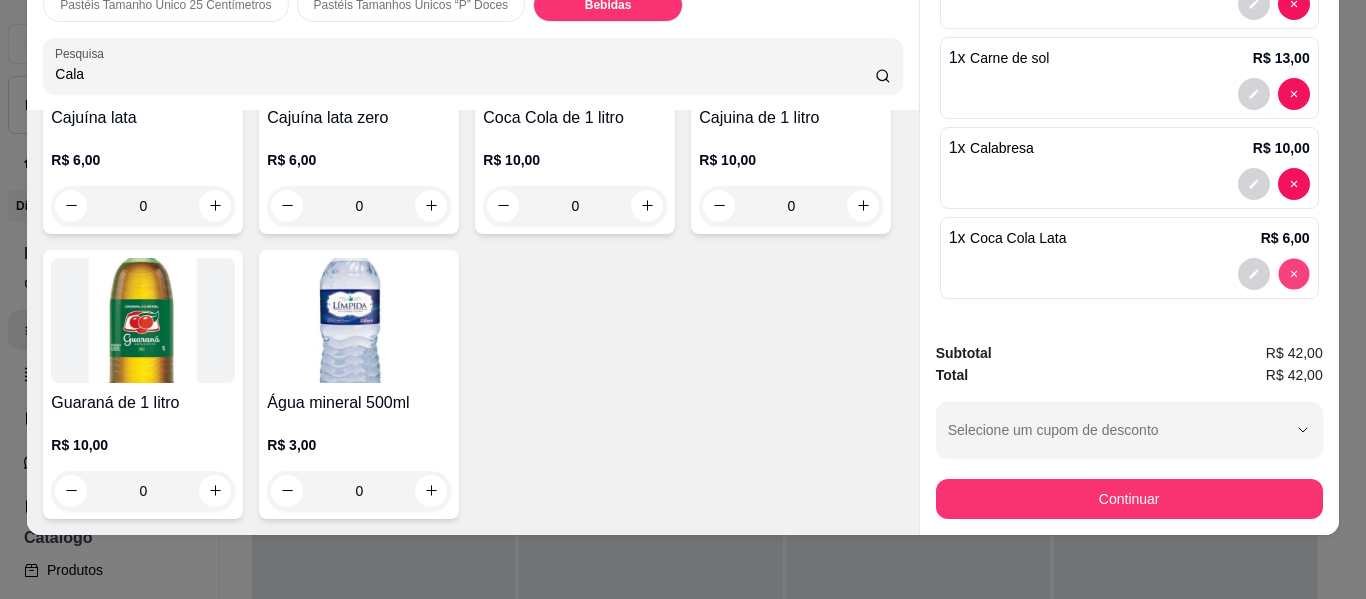 type on "0" 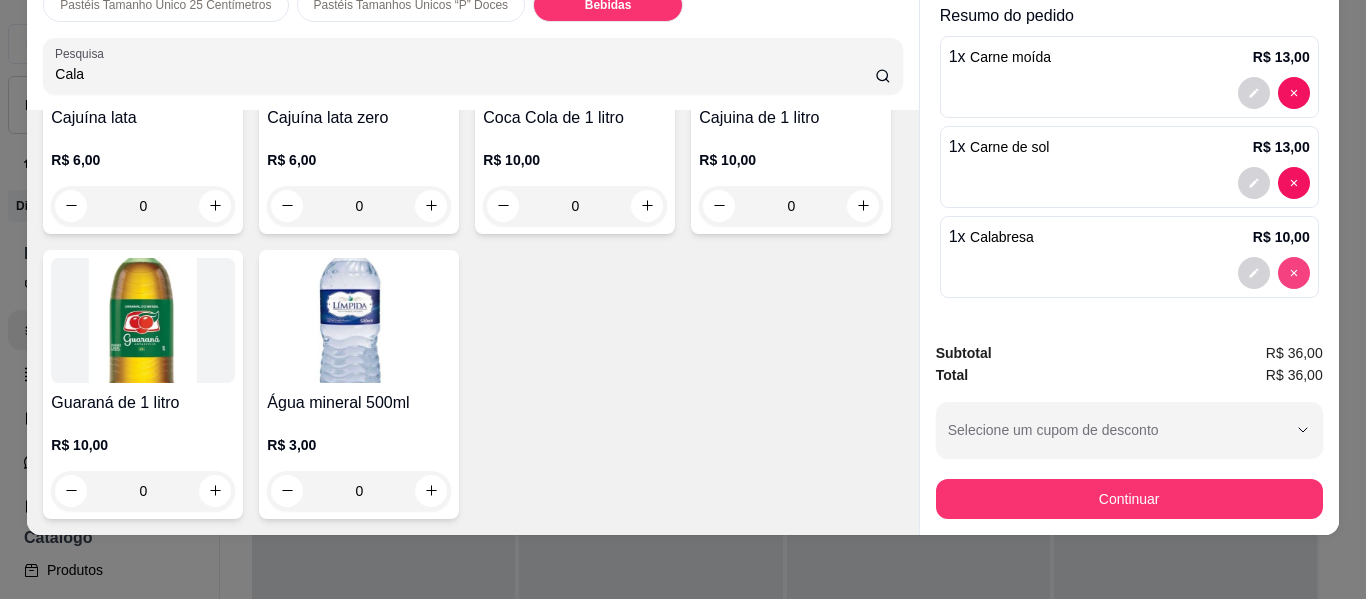 scroll, scrollTop: 138, scrollLeft: 0, axis: vertical 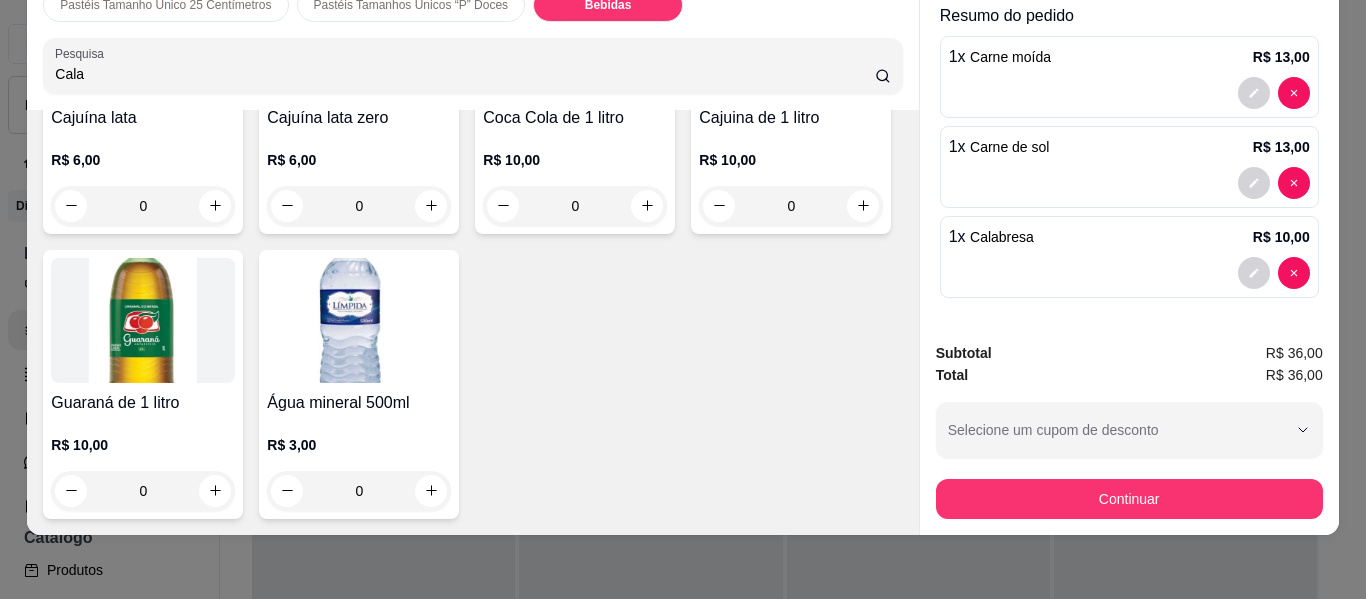 click at bounding box center [575, 35] 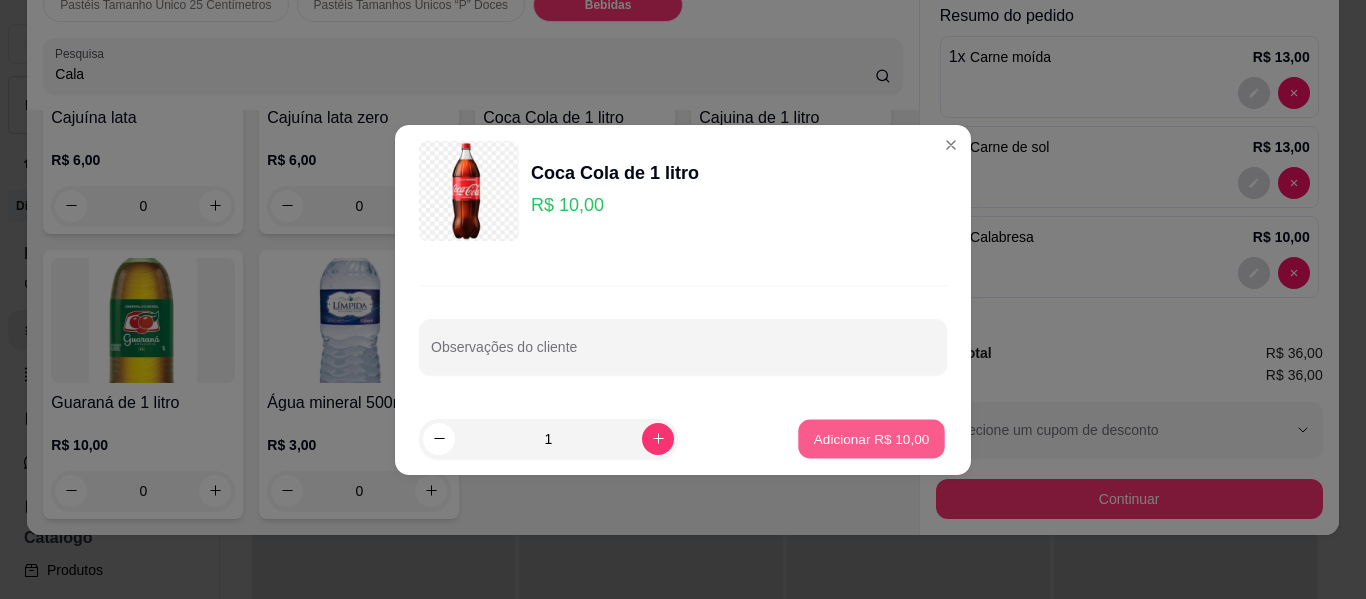 click on "Adicionar   R$ 10,00" at bounding box center [872, 438] 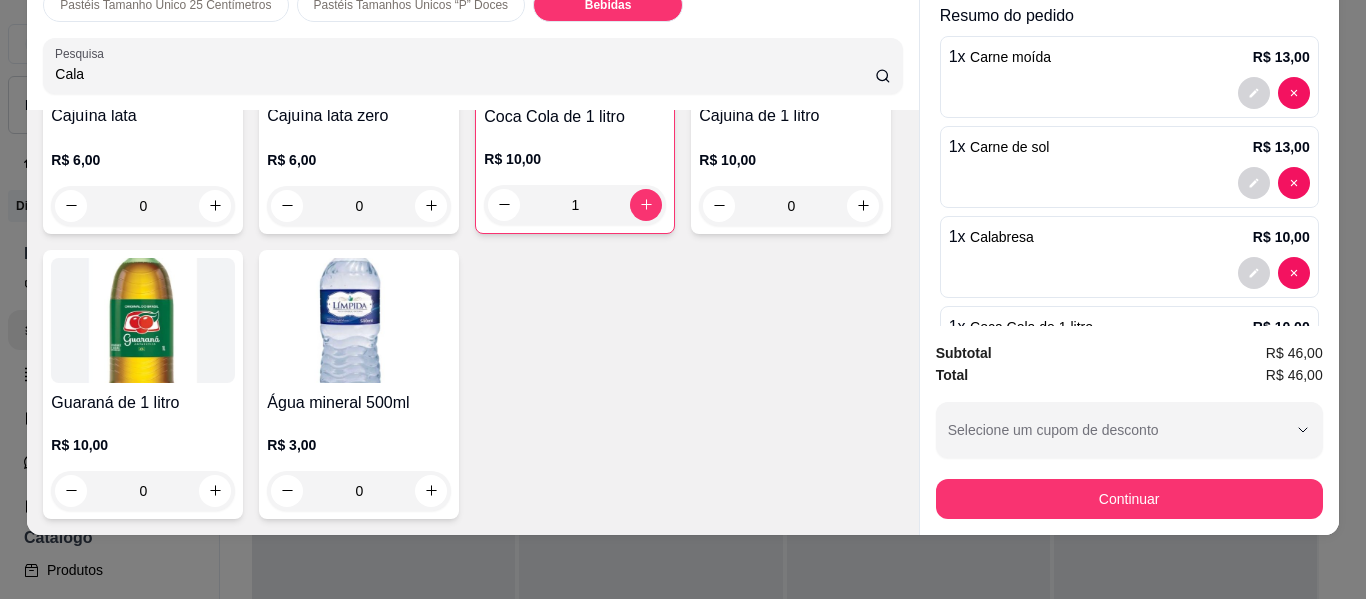 scroll, scrollTop: 227, scrollLeft: 0, axis: vertical 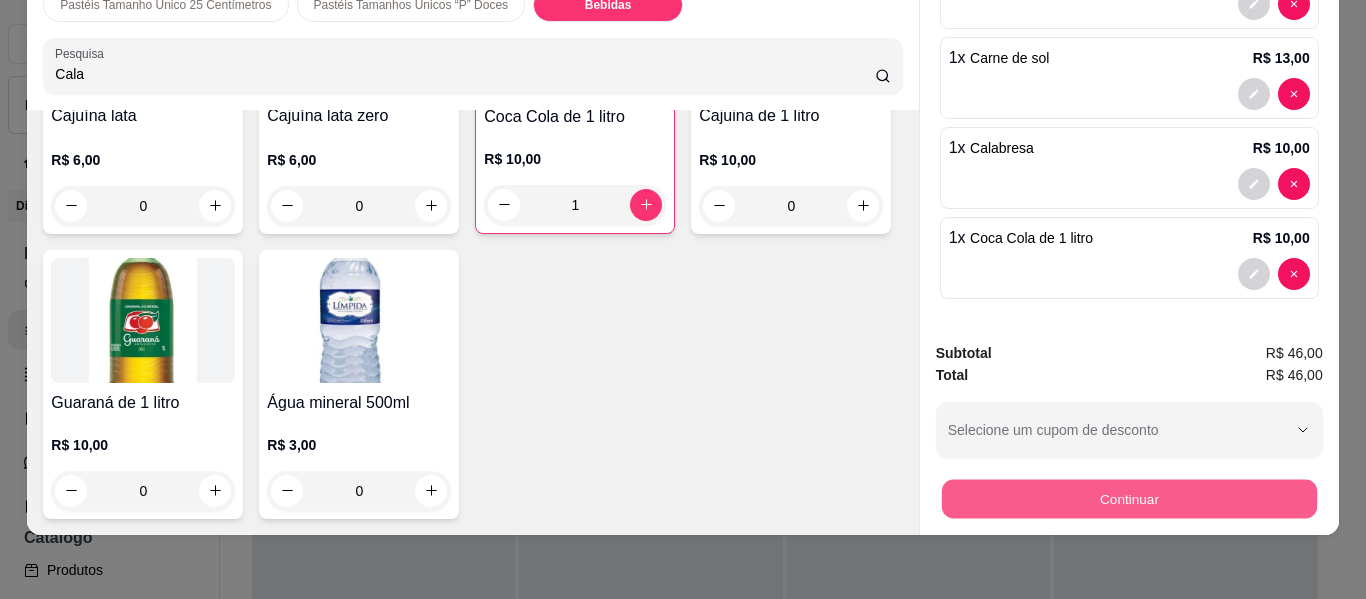 click on "Continuar" at bounding box center [1128, 499] 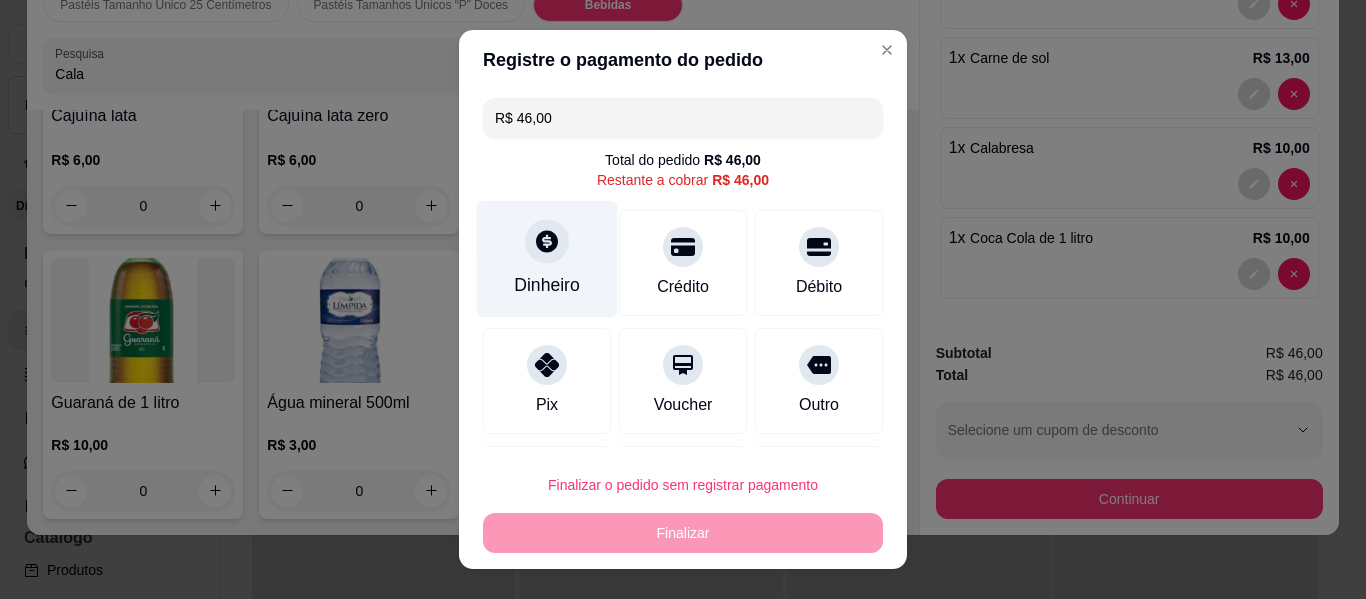 click 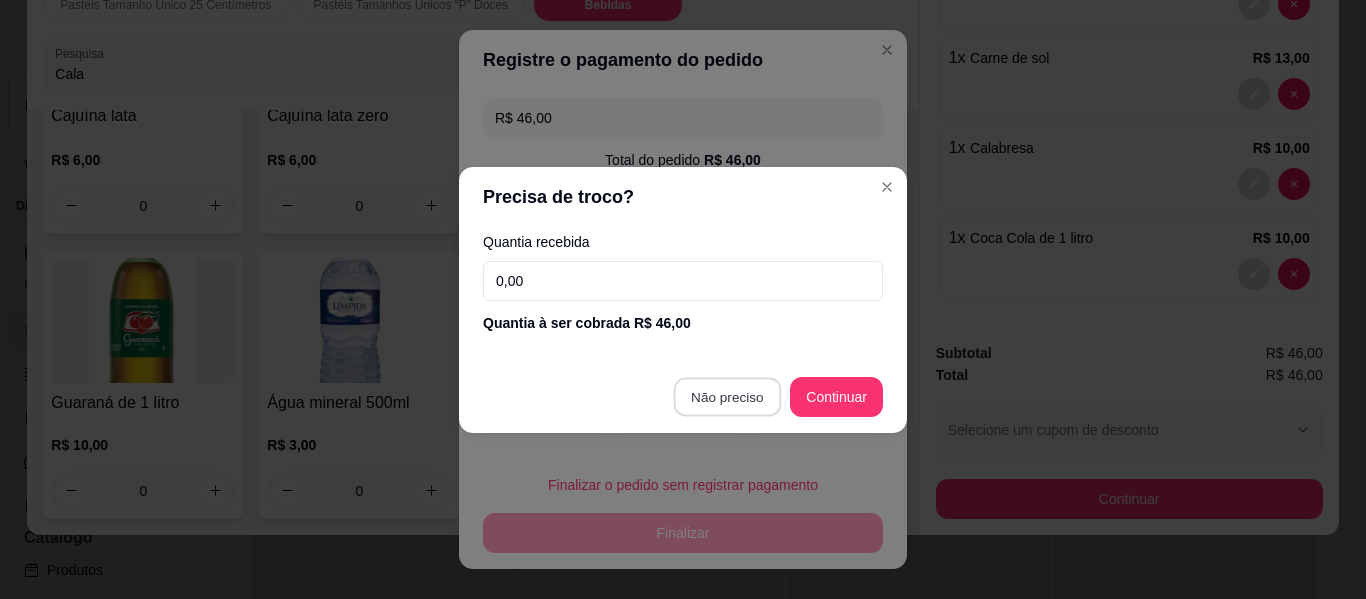 type on "R$ 0,00" 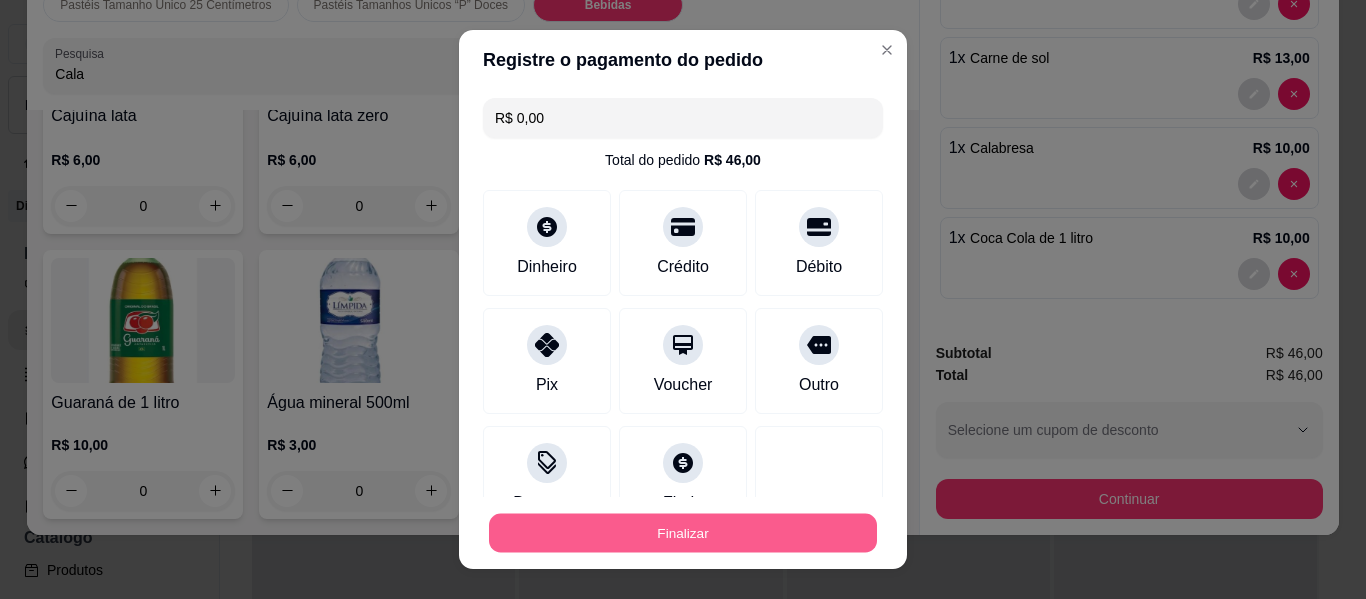 click on "Finalizar" at bounding box center [683, 533] 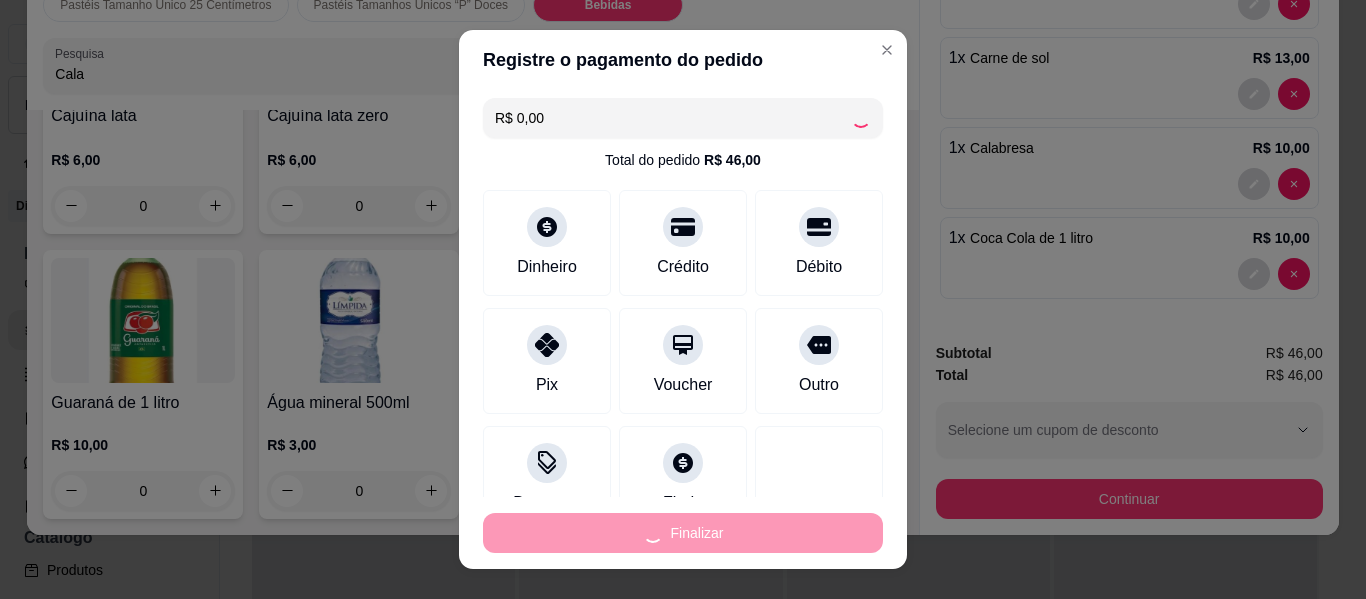 type on "0" 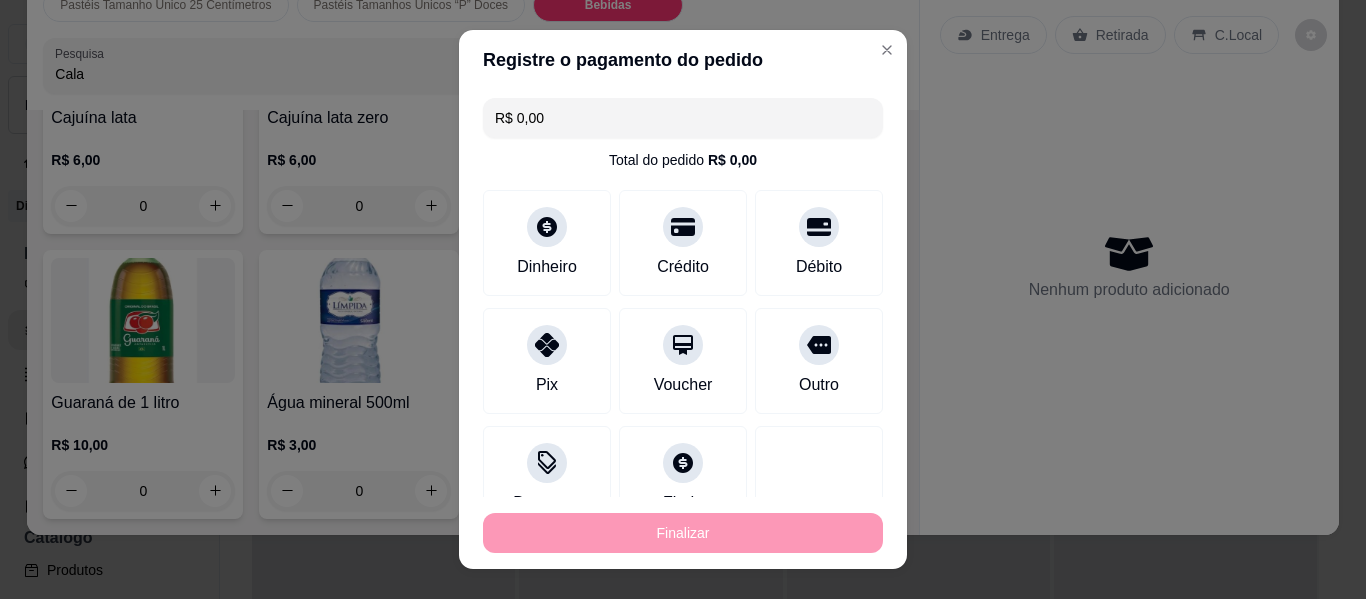 type on "-R$ 46,00" 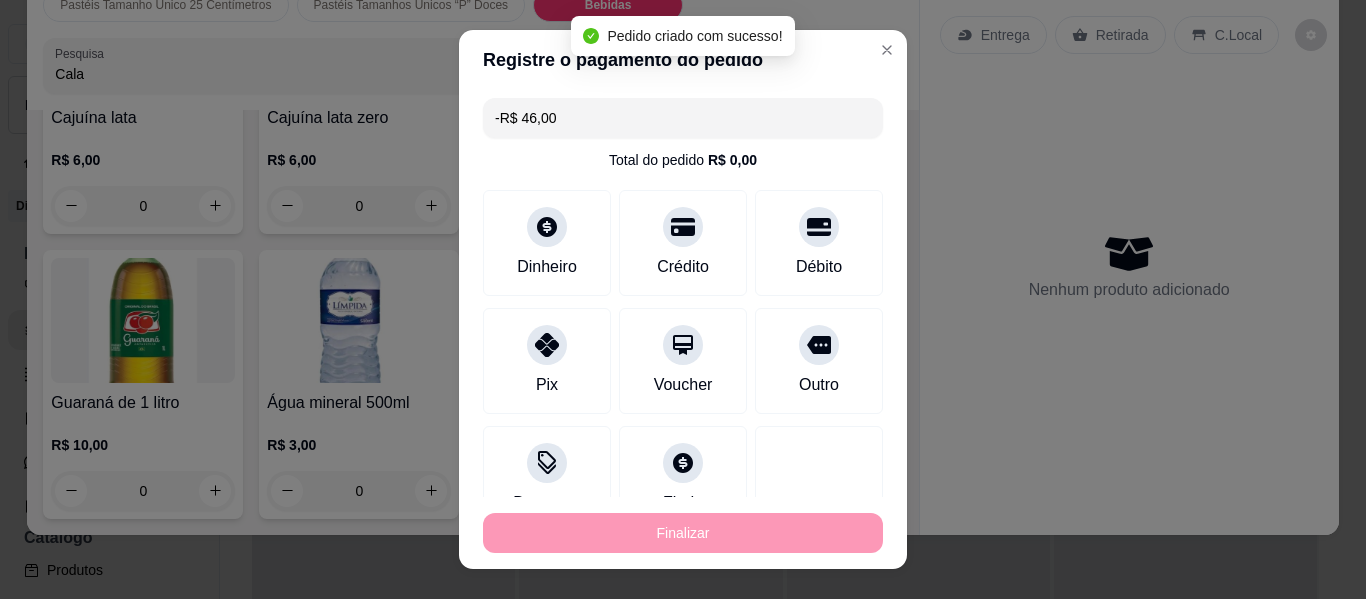 scroll, scrollTop: 0, scrollLeft: 0, axis: both 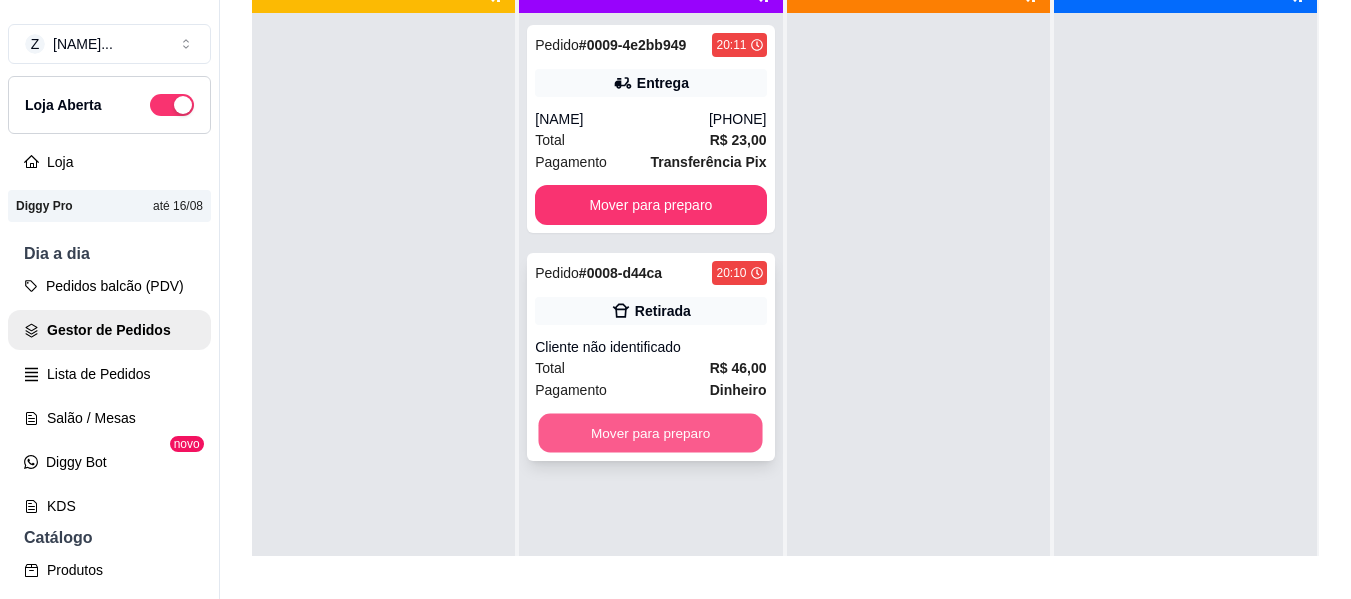 click on "Mover para preparo" at bounding box center [651, 433] 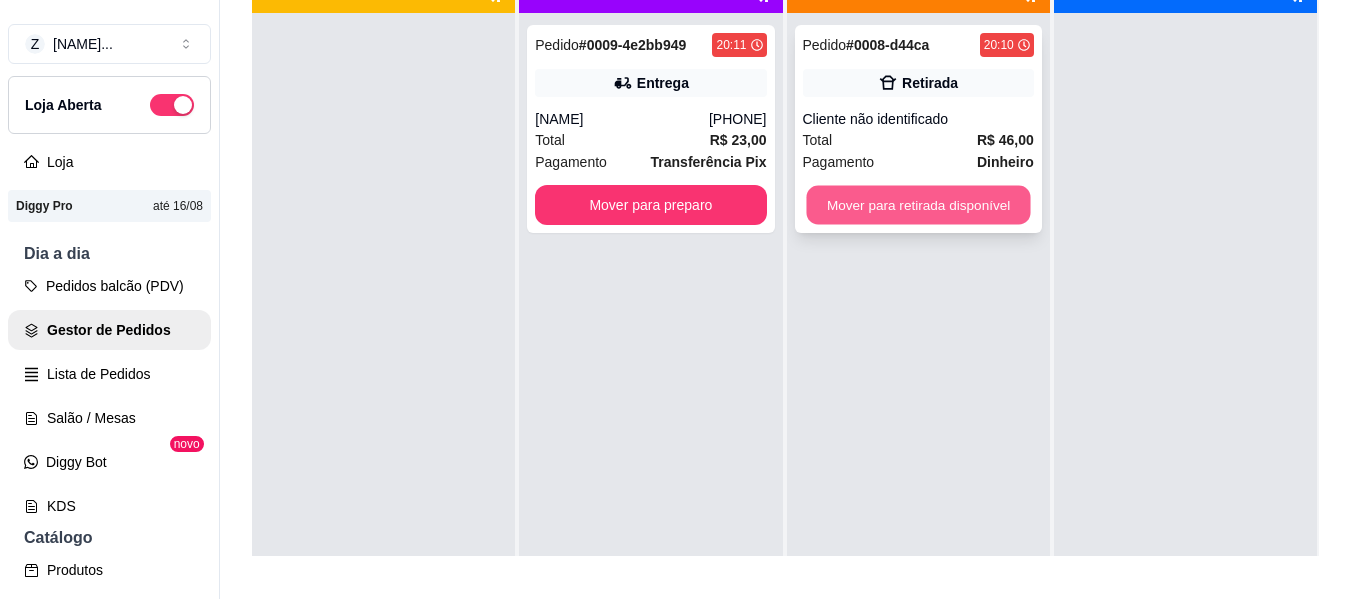 click on "Mover para retirada disponível" at bounding box center [918, 205] 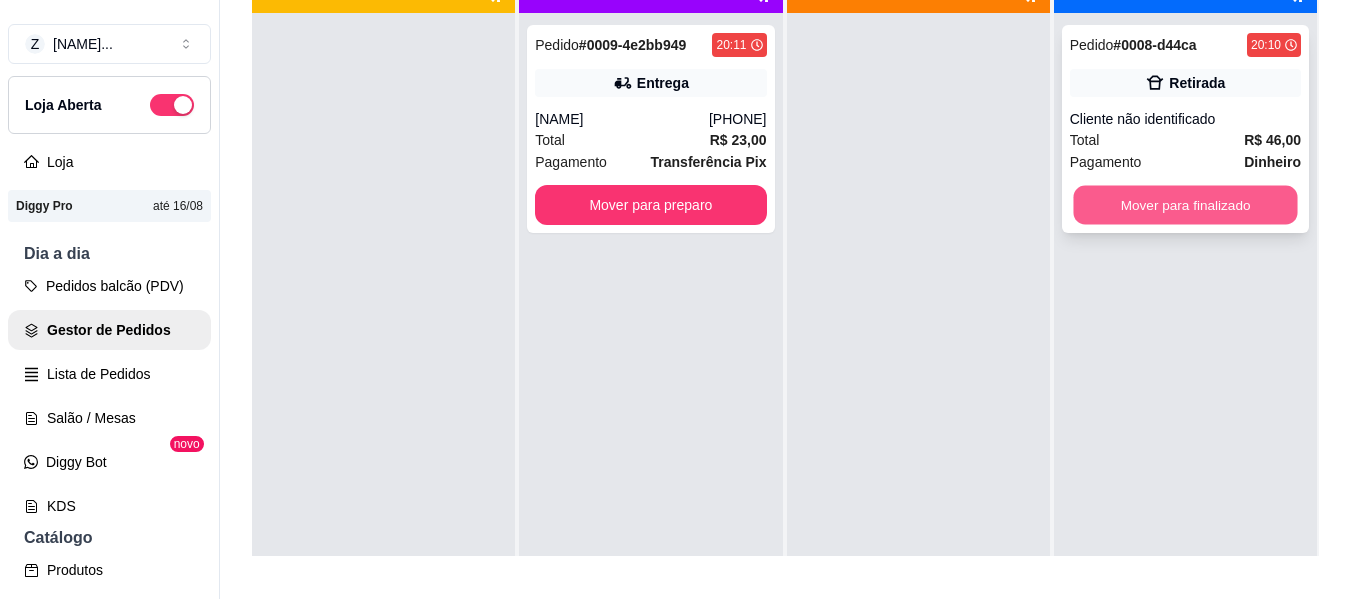 click on "Mover para finalizado" at bounding box center [1185, 205] 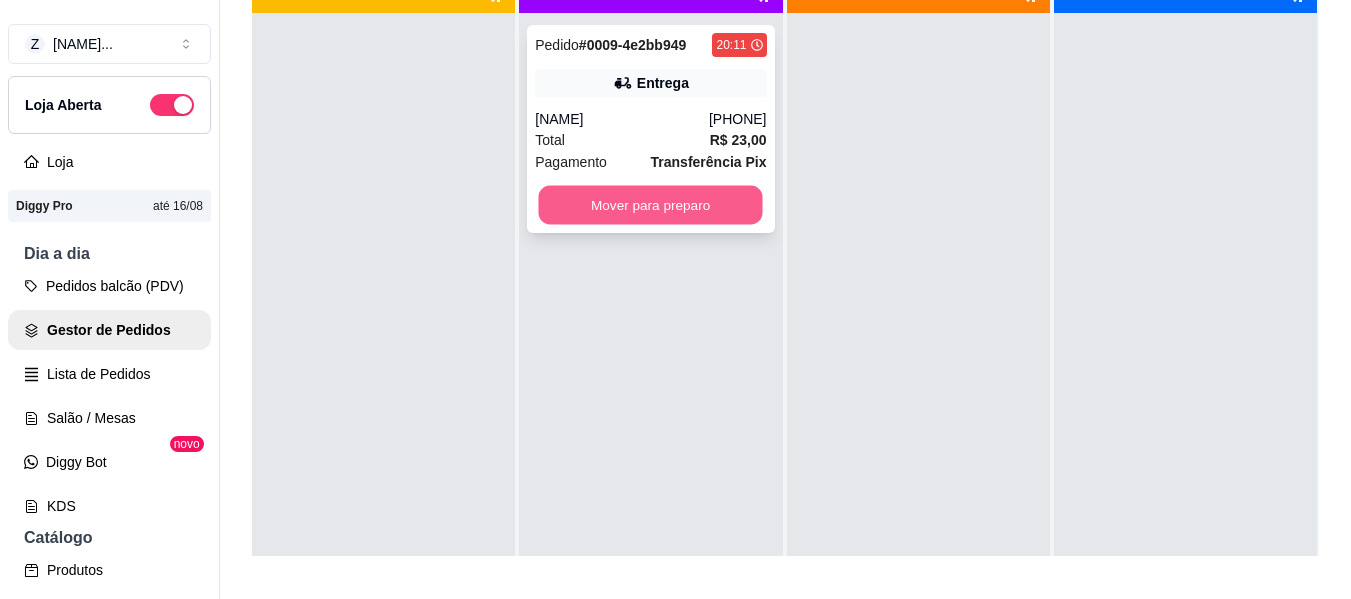 click on "Mover para preparo" at bounding box center (651, 205) 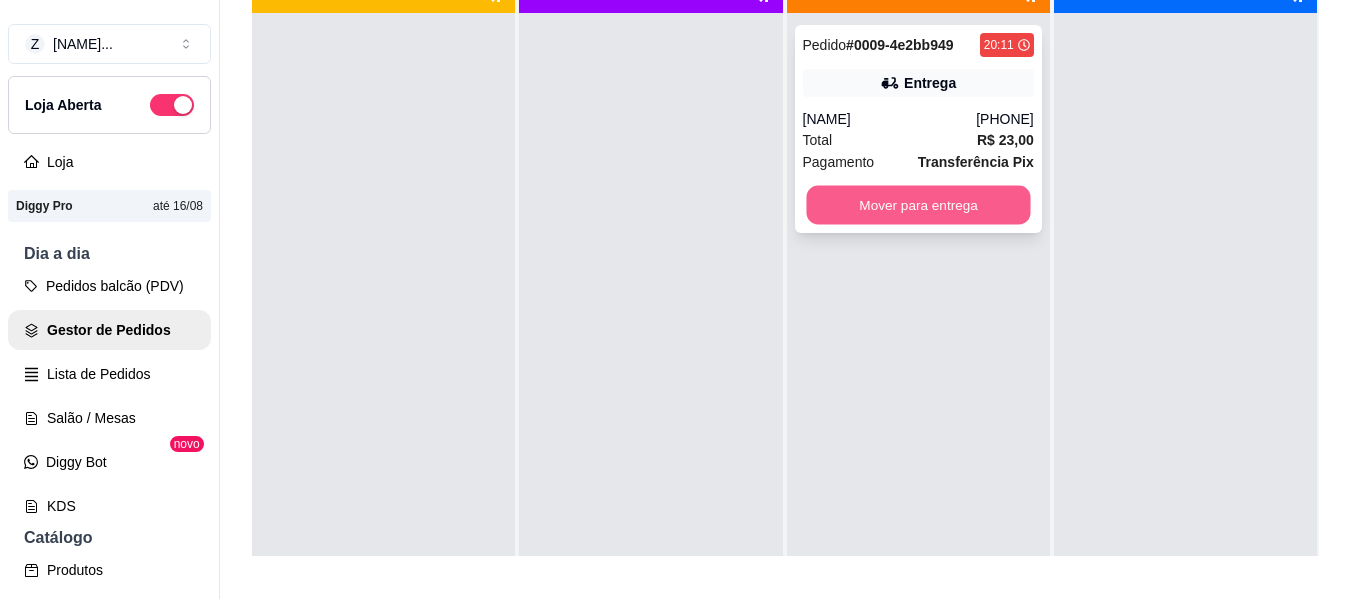 click on "Mover para entrega" at bounding box center (918, 205) 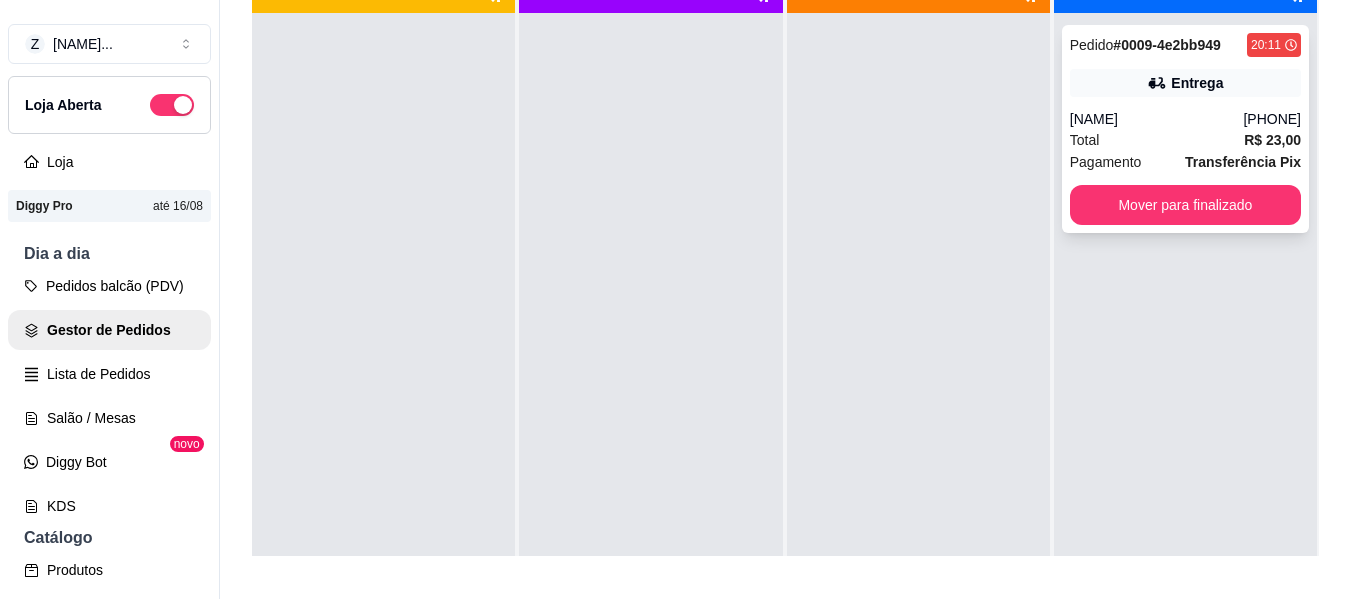 click on "Pedido  # [ORDER_ID] [TIME] Entrega [FIRST]  ([PHONE]) Total R$ 23,00 Pagamento Transferência Pix Mover para finalizado" at bounding box center (1185, 129) 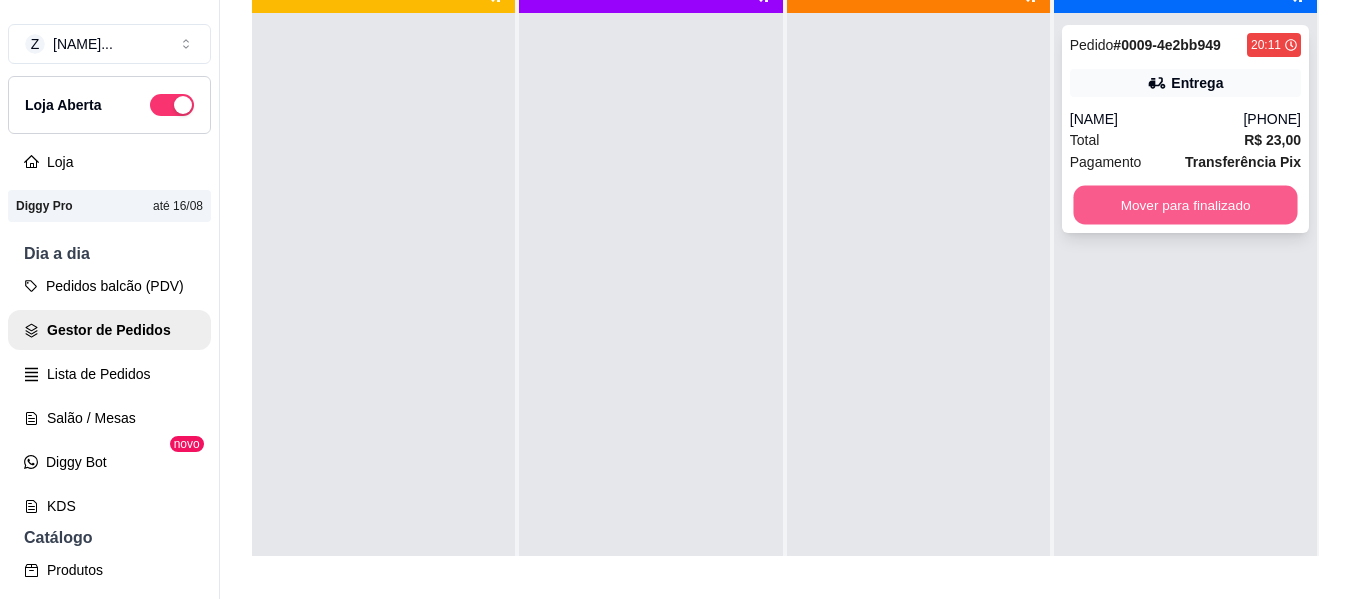 click on "Mover para finalizado" at bounding box center [1185, 205] 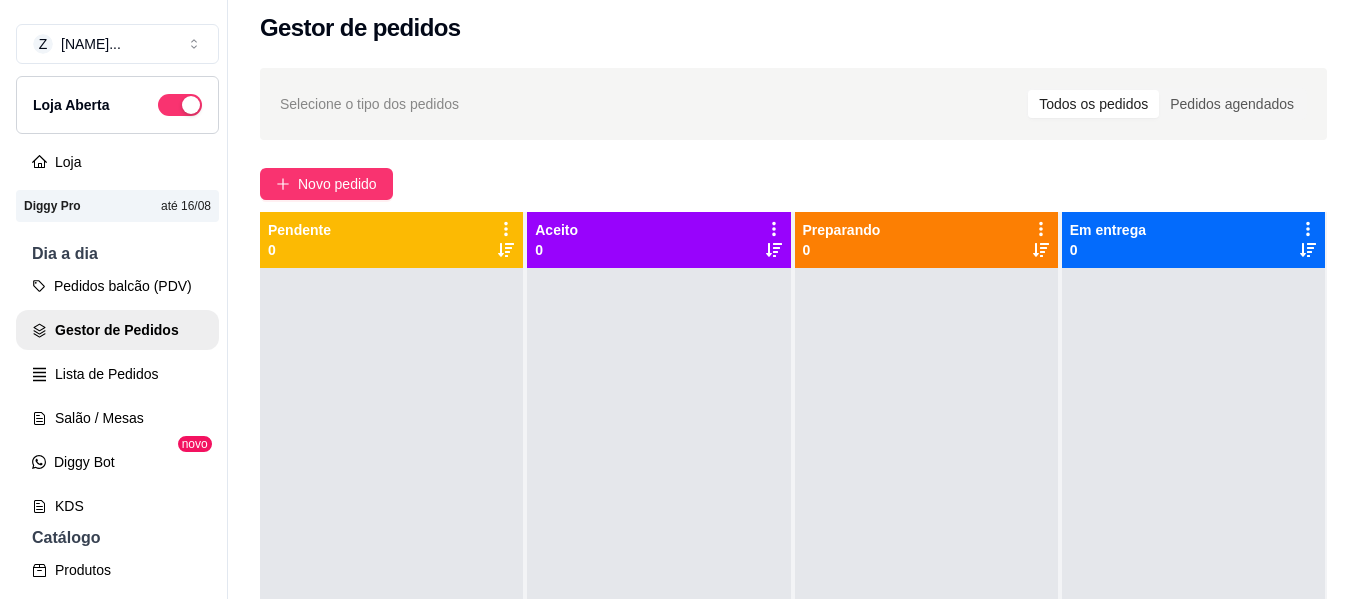 scroll, scrollTop: 0, scrollLeft: 0, axis: both 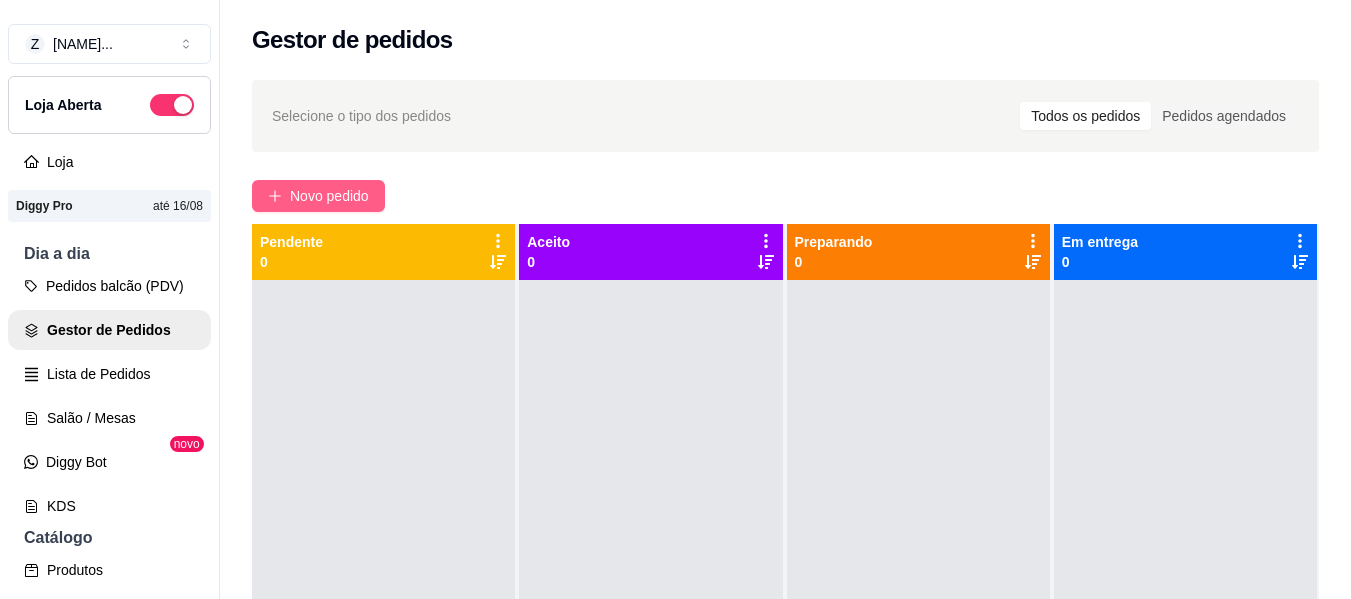 click on "Novo pedido" at bounding box center (329, 196) 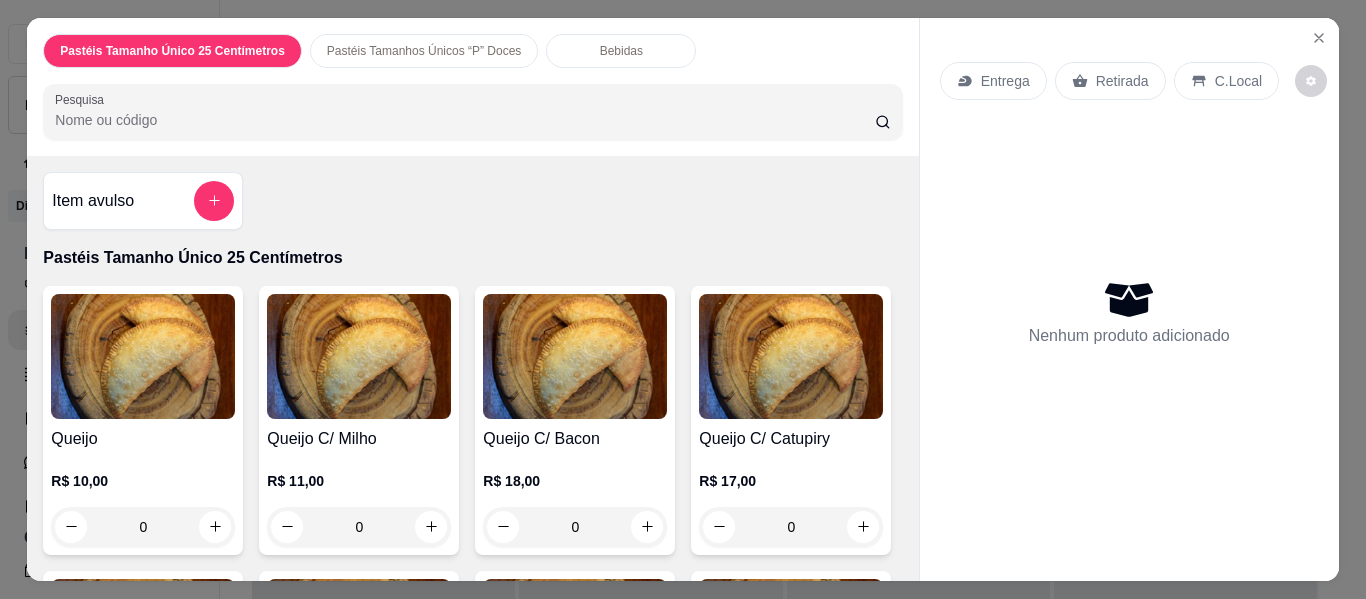 click on "Pesquisa" at bounding box center [465, 120] 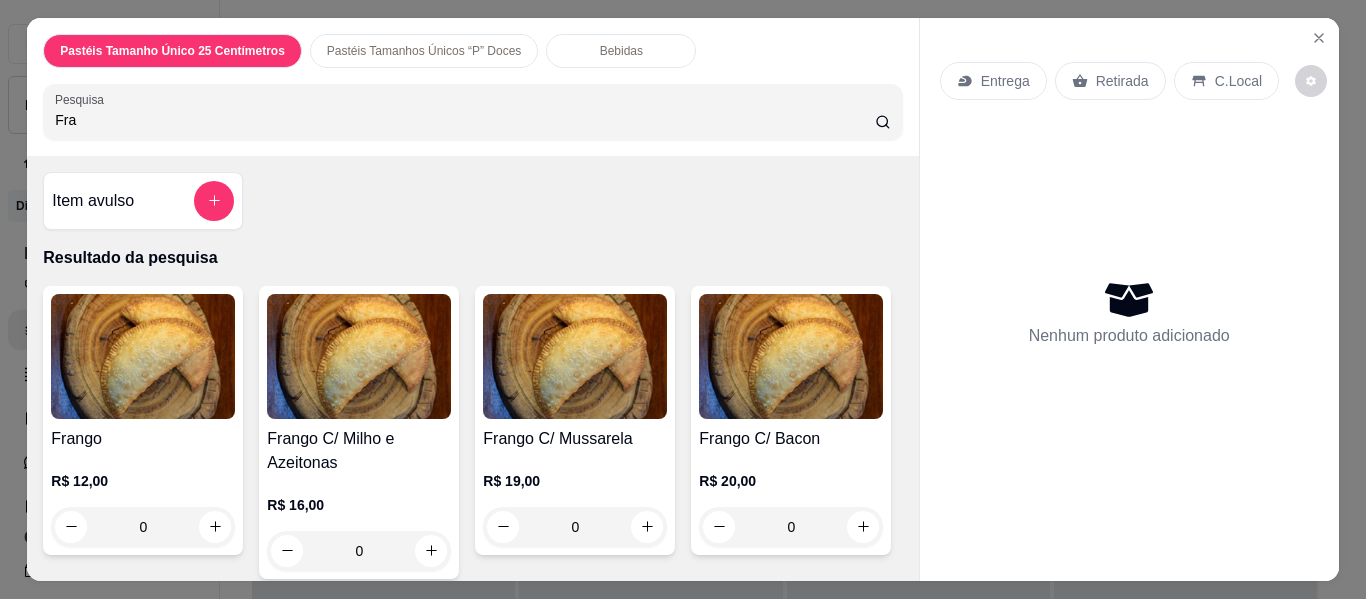 type on "Fra" 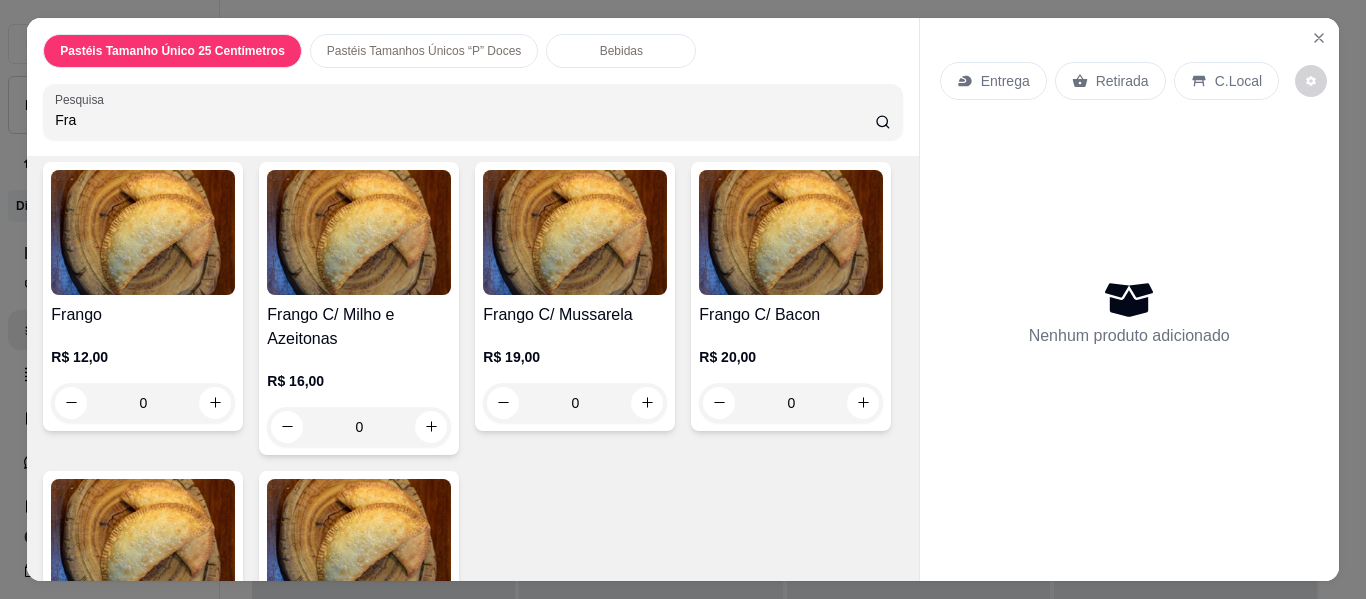 scroll, scrollTop: 240, scrollLeft: 0, axis: vertical 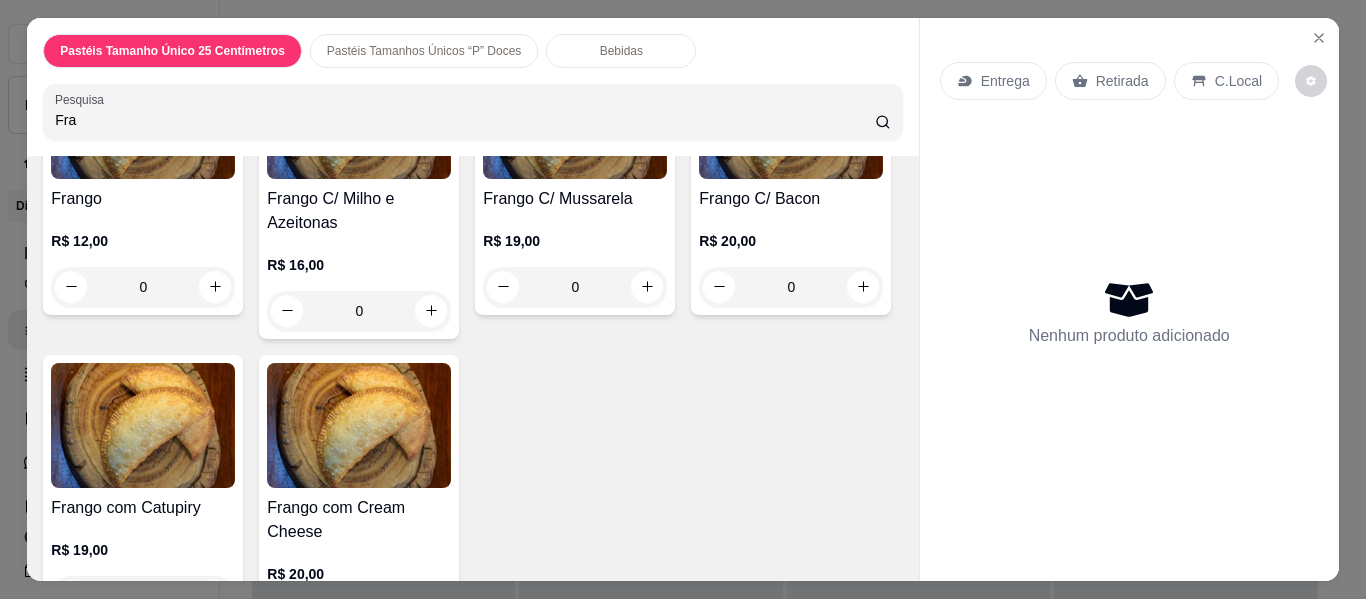 click at bounding box center (791, 116) 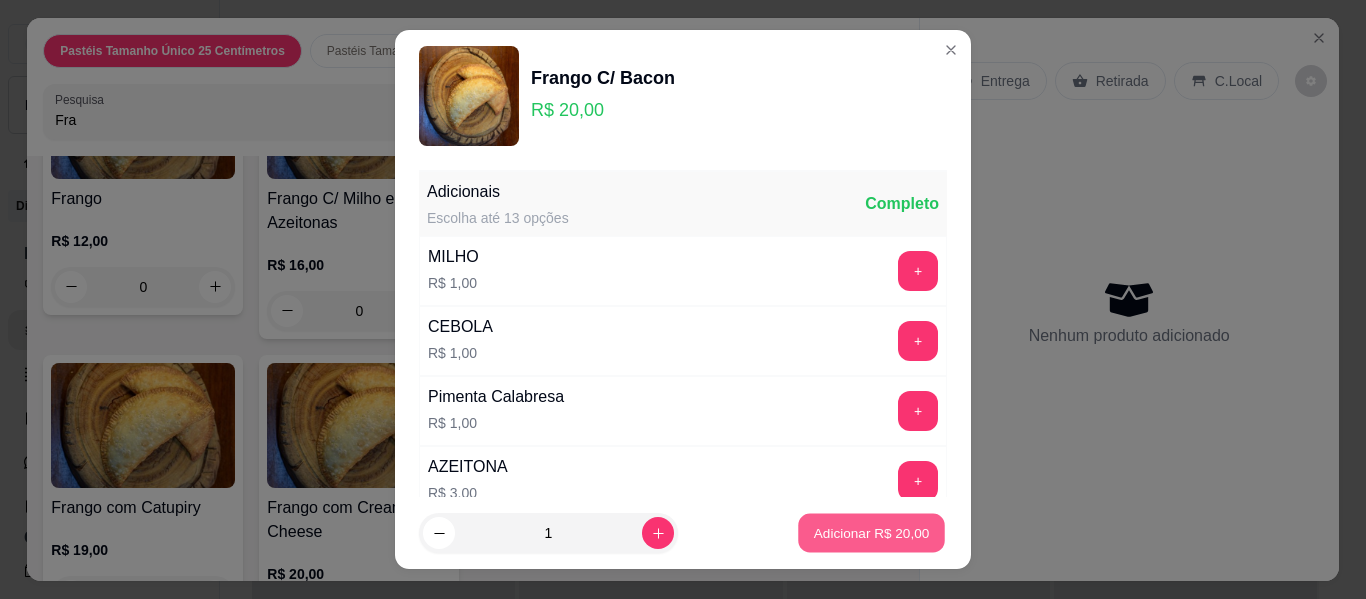 click on "Adicionar   R$ 20,00" at bounding box center [872, 532] 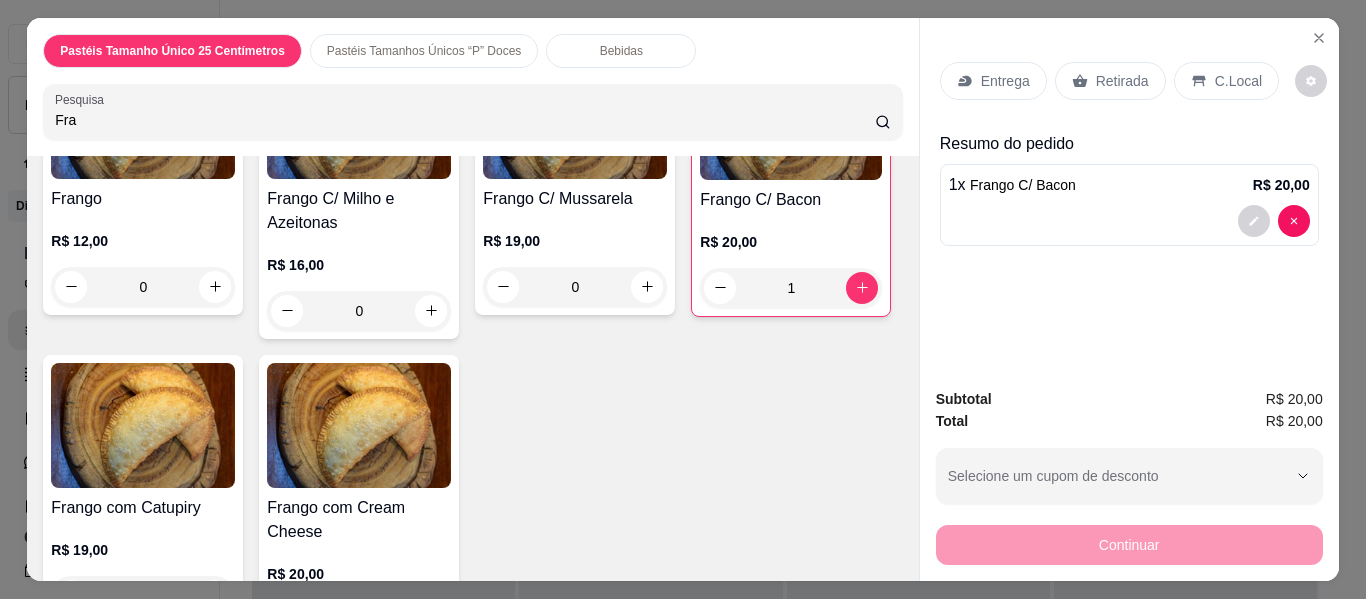 scroll, scrollTop: 280, scrollLeft: 0, axis: vertical 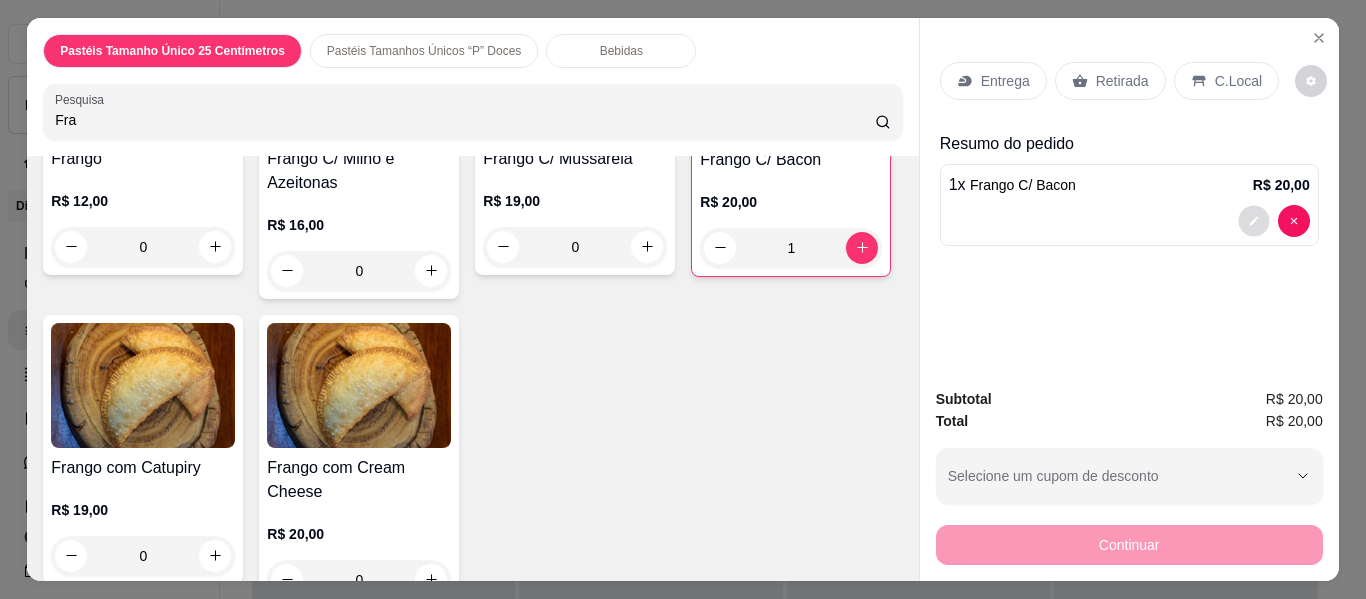 click at bounding box center [1253, 220] 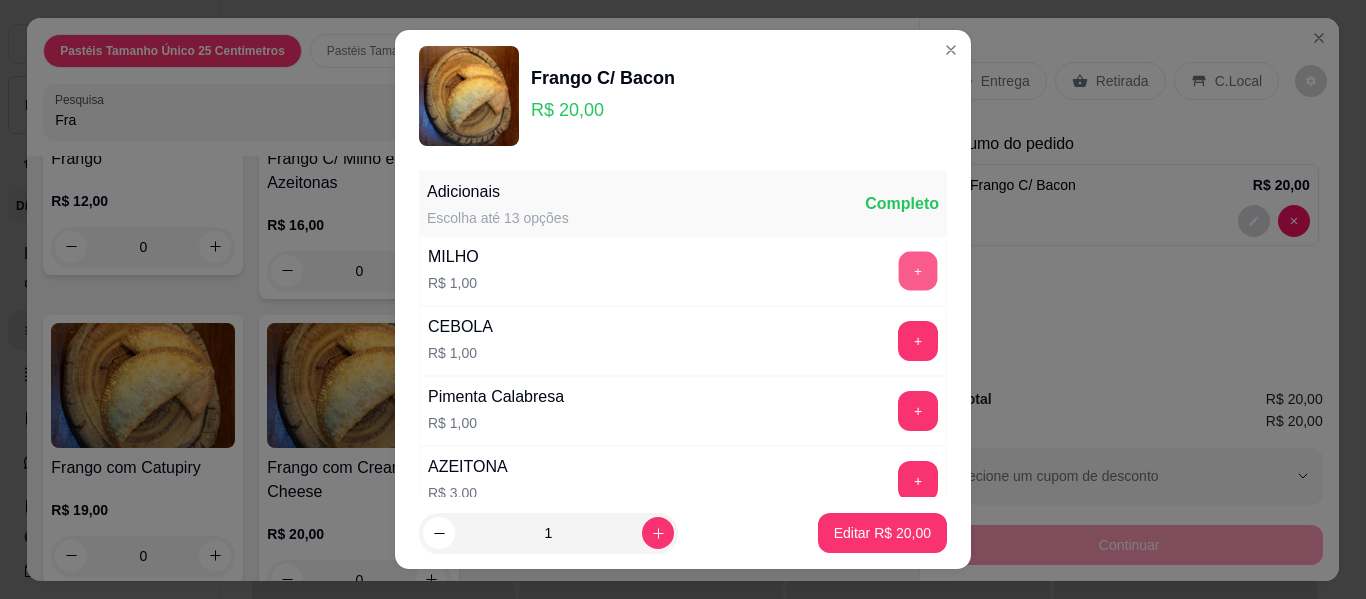 click on "+" at bounding box center [918, 271] 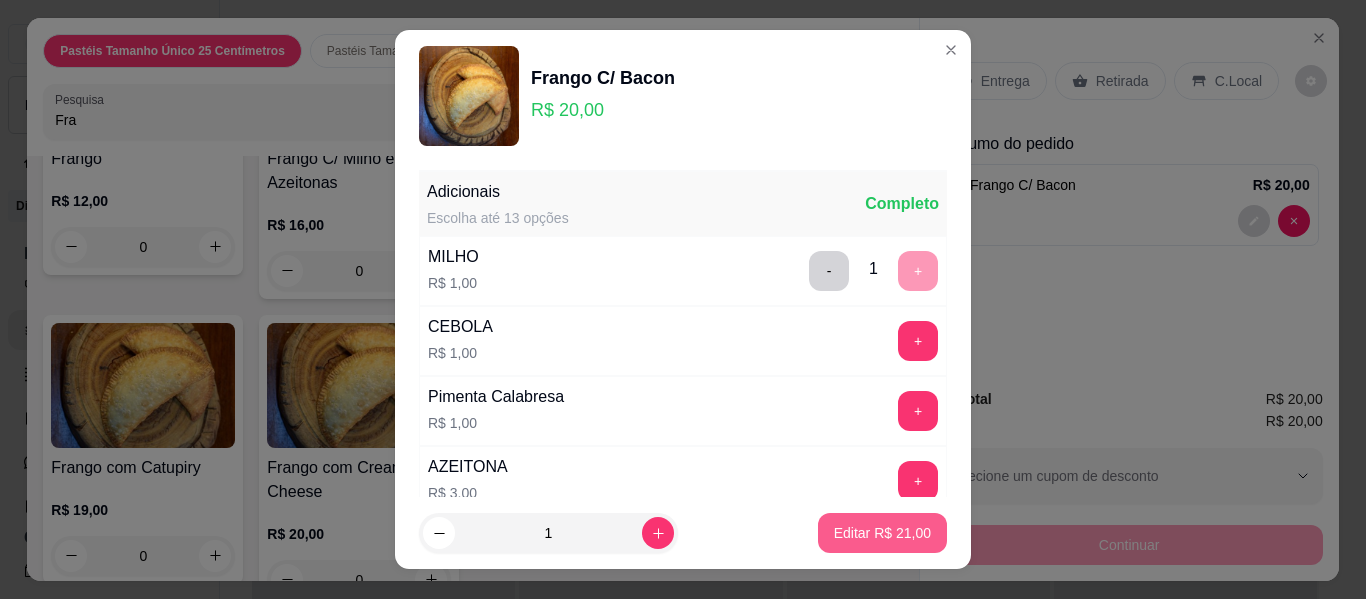 click on "Editar   R$ 21,00" at bounding box center (882, 533) 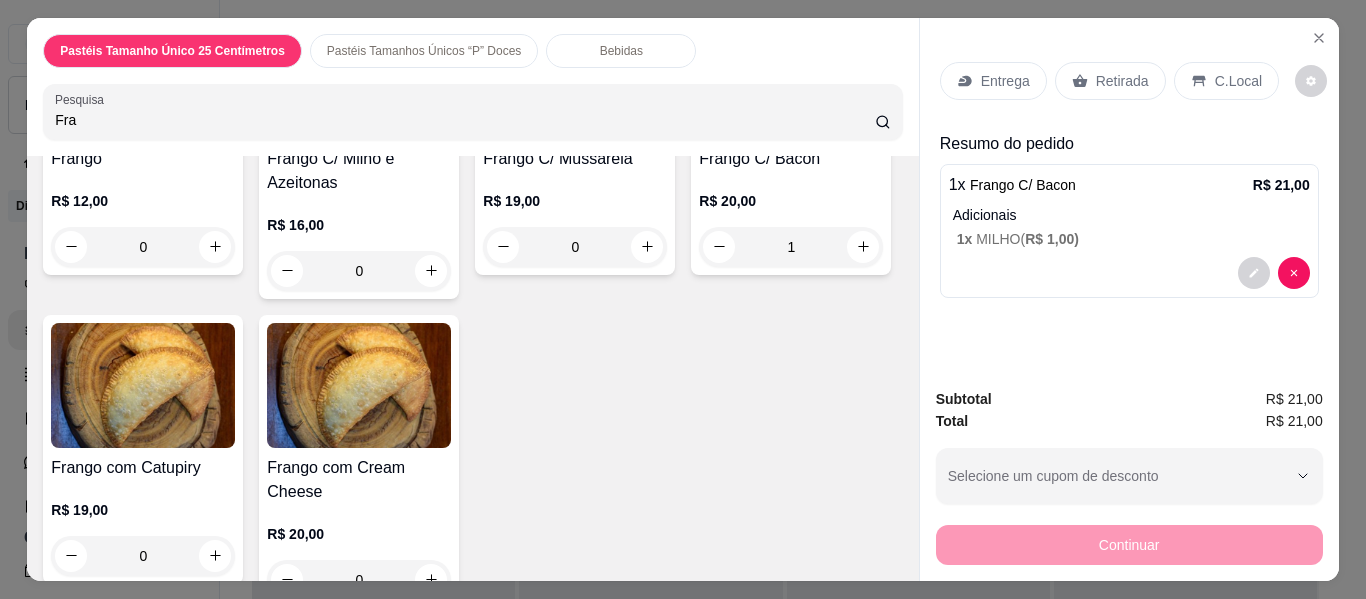 type on "0" 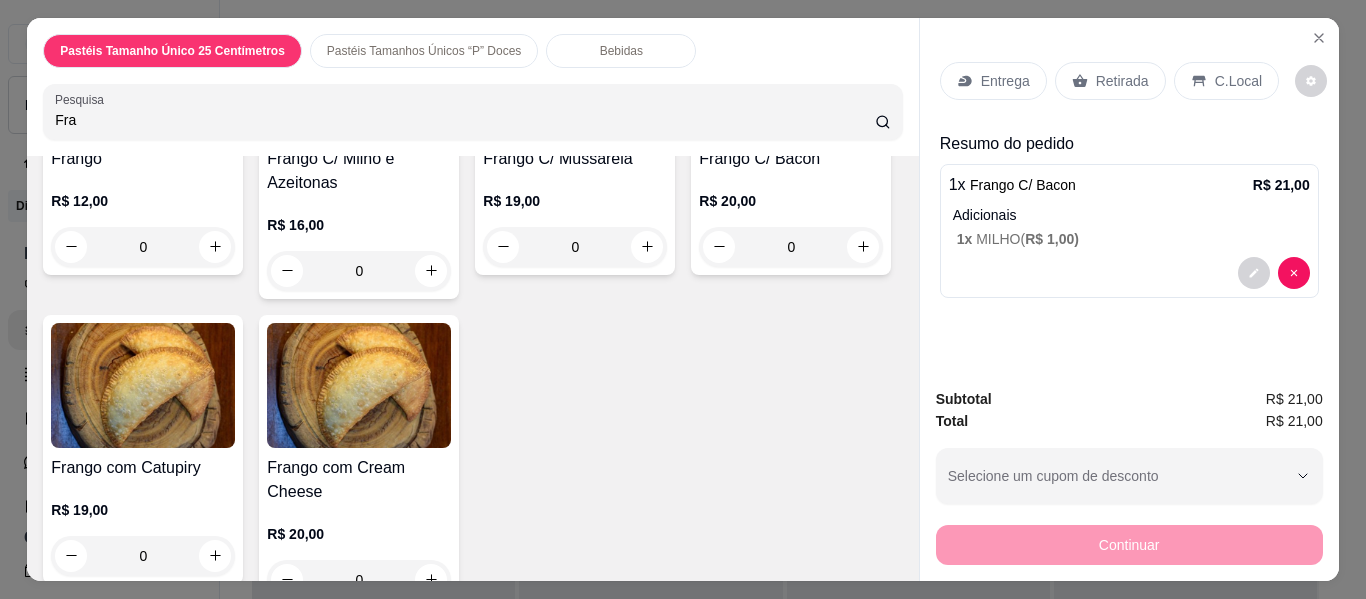 click on "Entrega" at bounding box center [1005, 81] 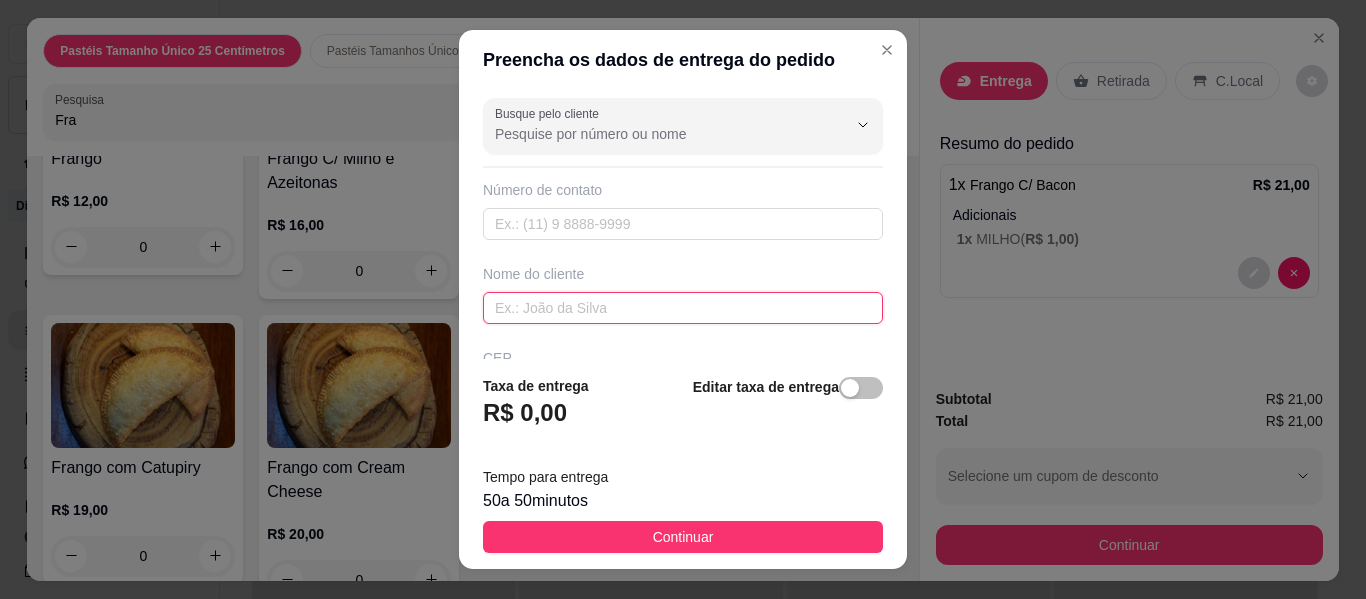 click at bounding box center [683, 308] 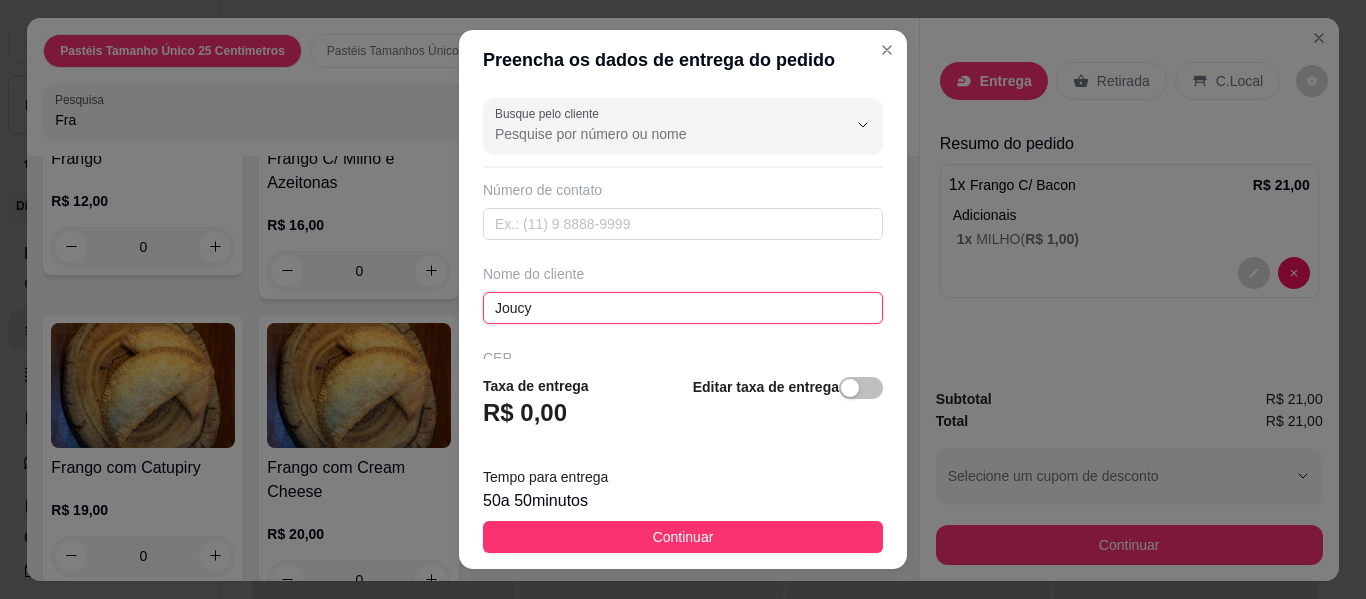 click on "Joucy" at bounding box center (683, 308) 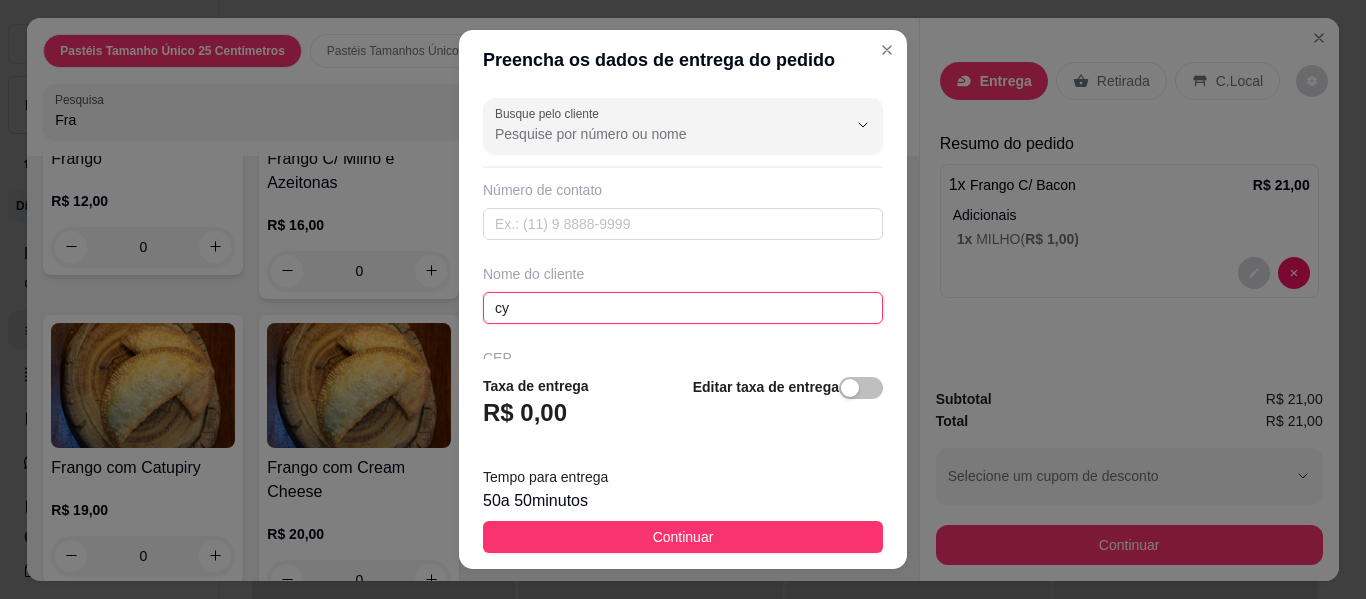 click on "cy" at bounding box center (683, 308) 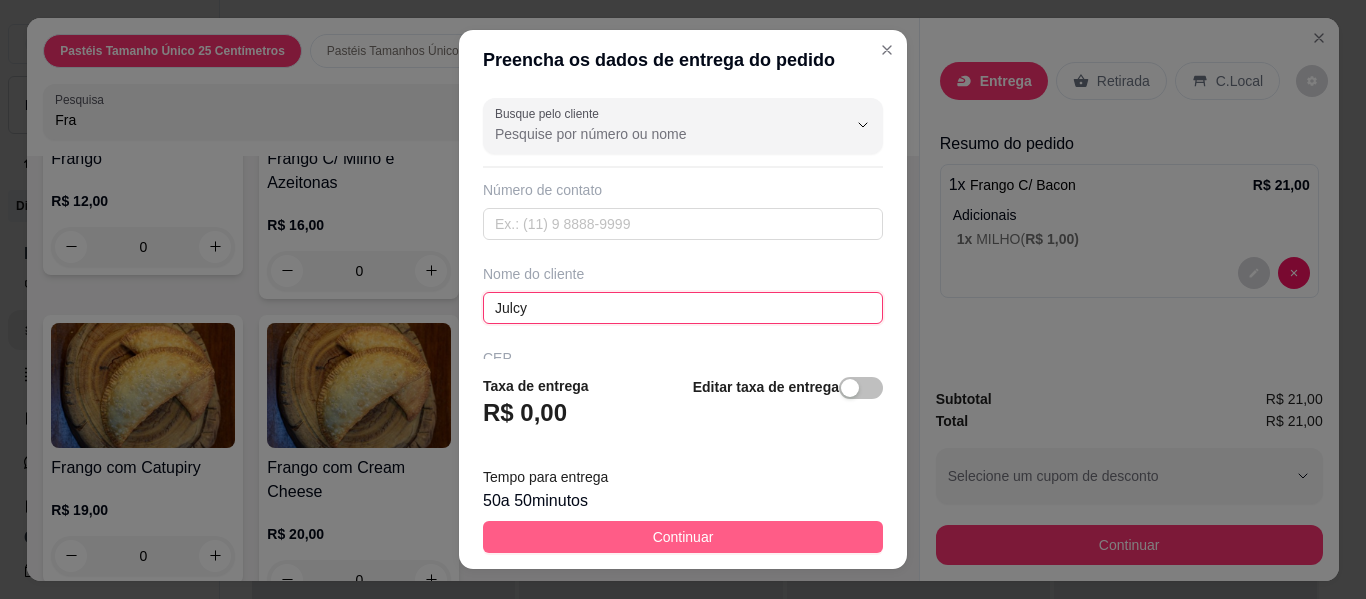 type on "Julcy" 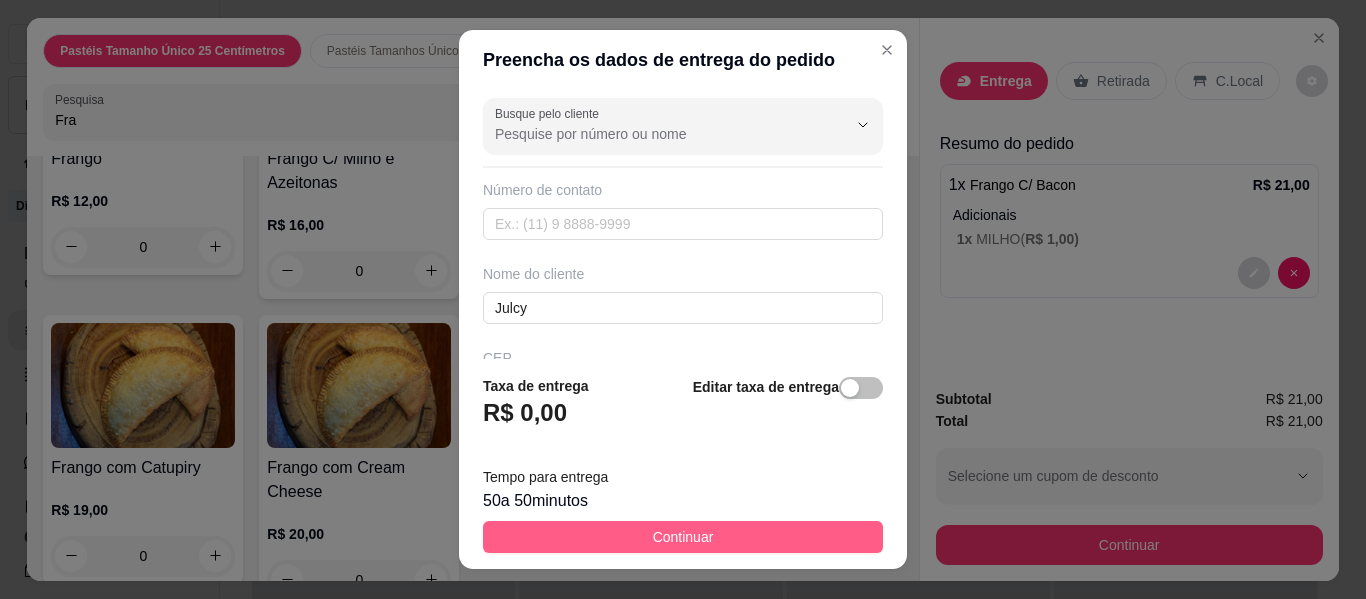 click on "Continuar" at bounding box center [683, 537] 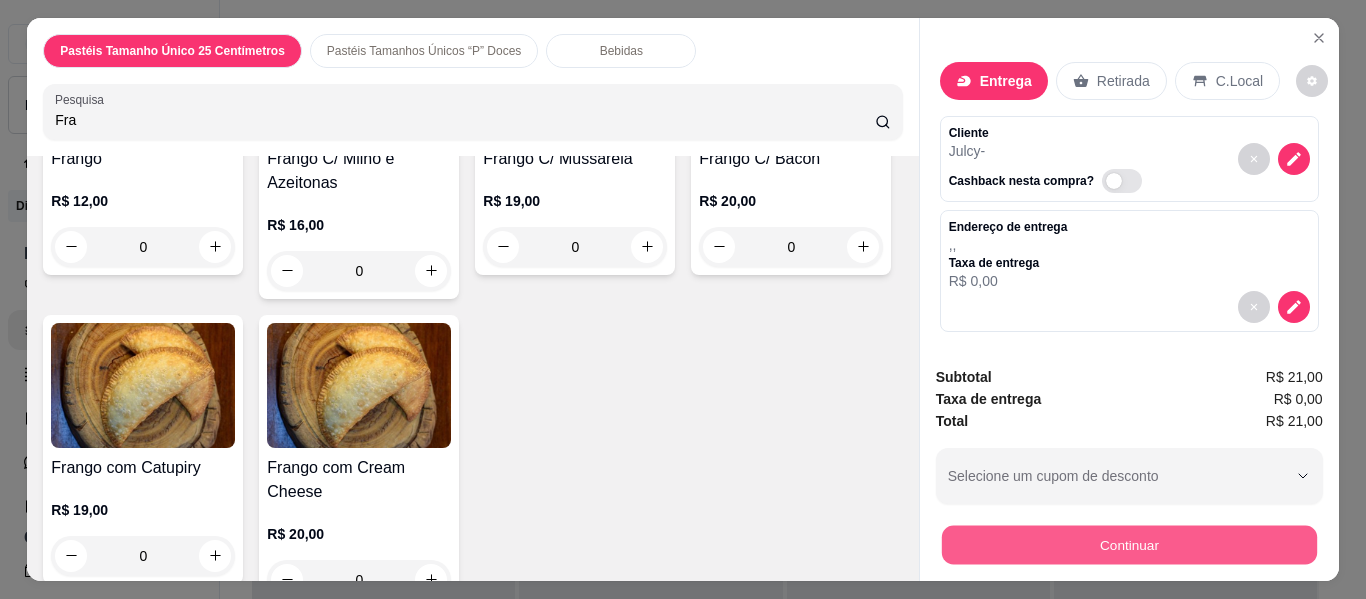 click on "Continuar" at bounding box center (1128, 545) 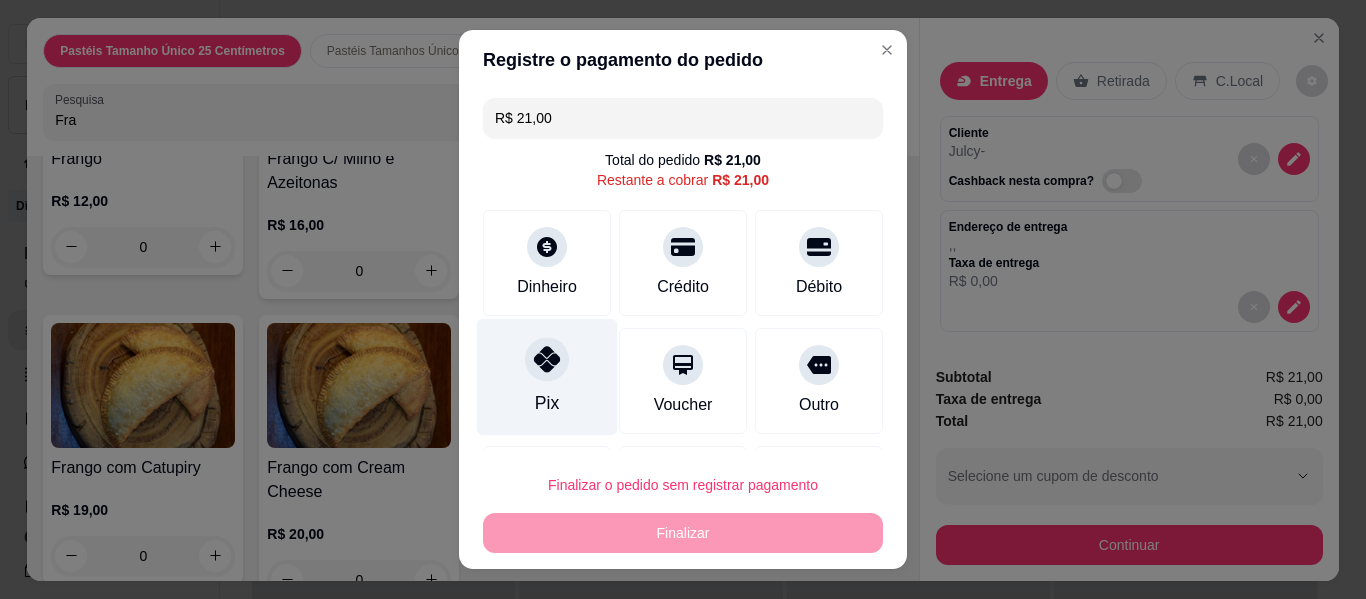 click on "Pix" at bounding box center (547, 377) 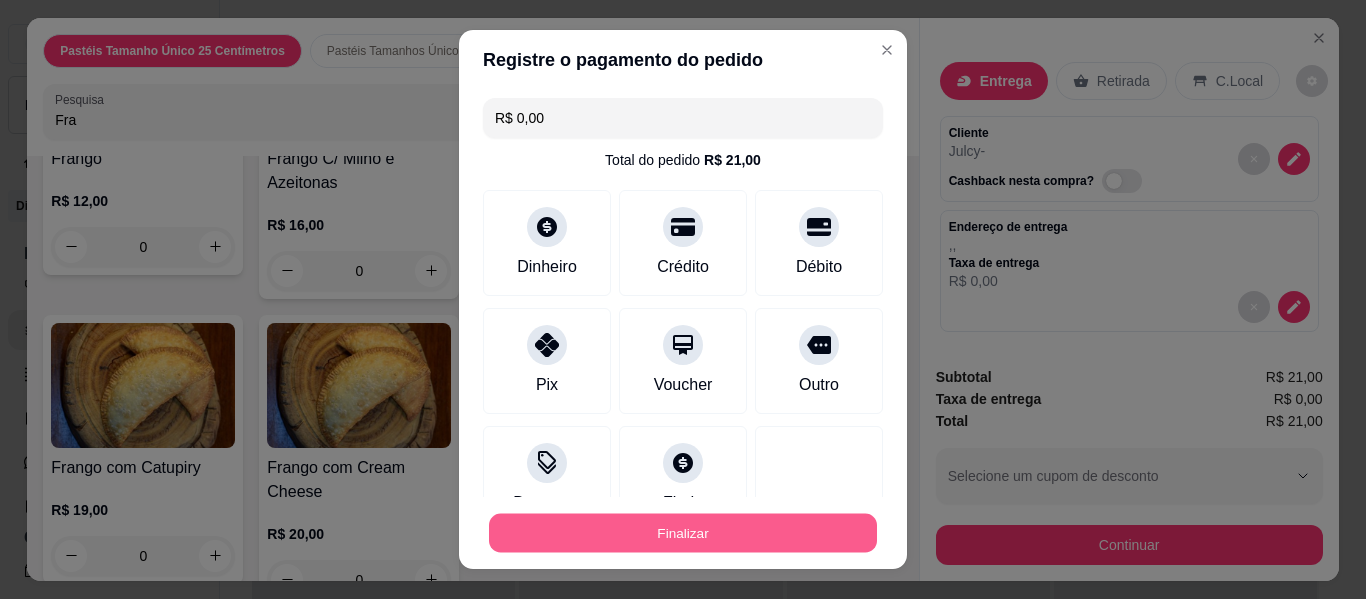 click on "Finalizar" at bounding box center (683, 533) 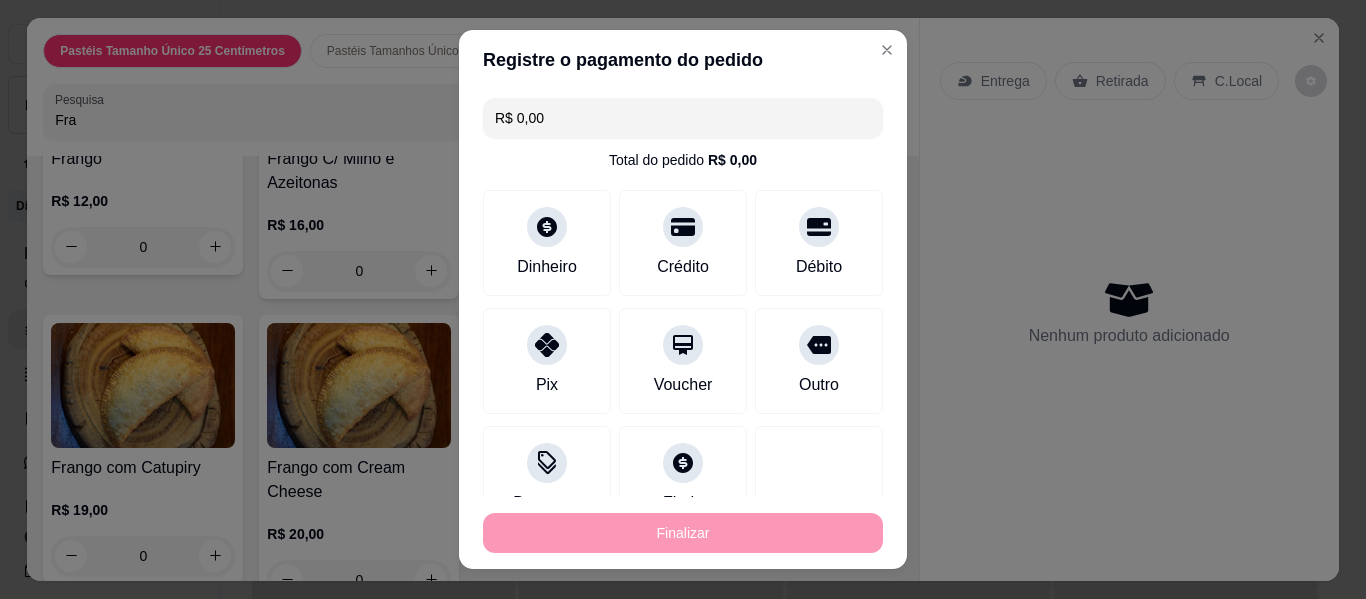 type on "-R$ 21,00" 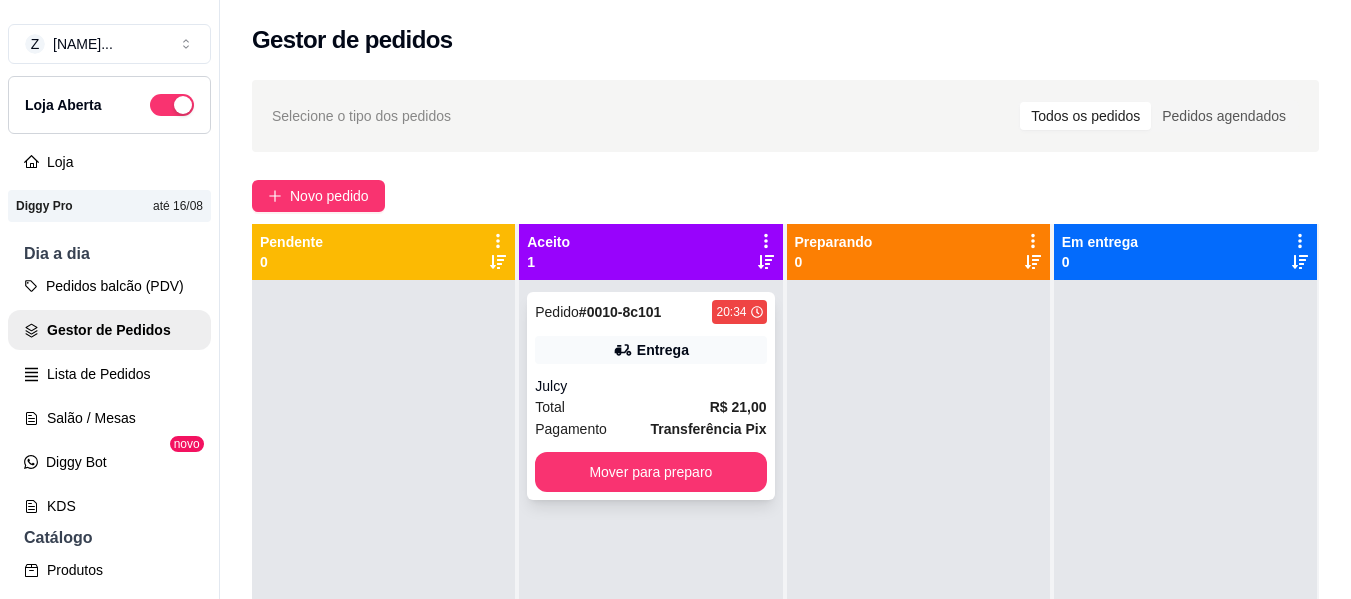click on "Total R$ 21,00" at bounding box center [650, 407] 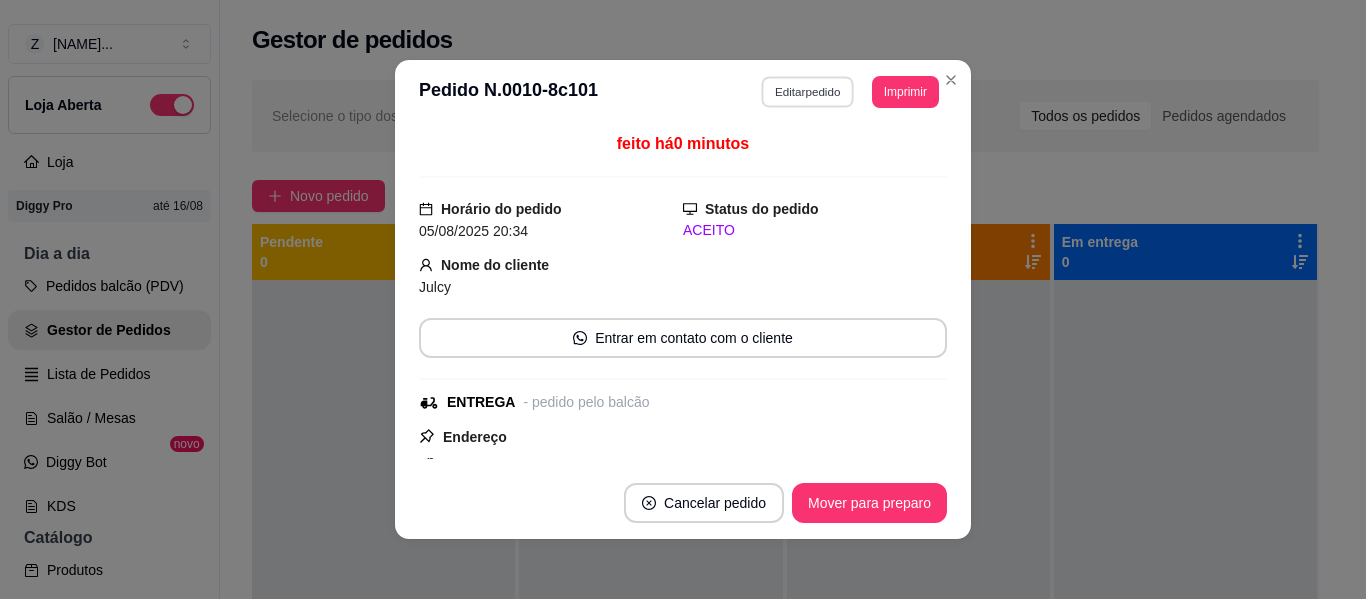 click on "Editar  pedido" at bounding box center (808, 91) 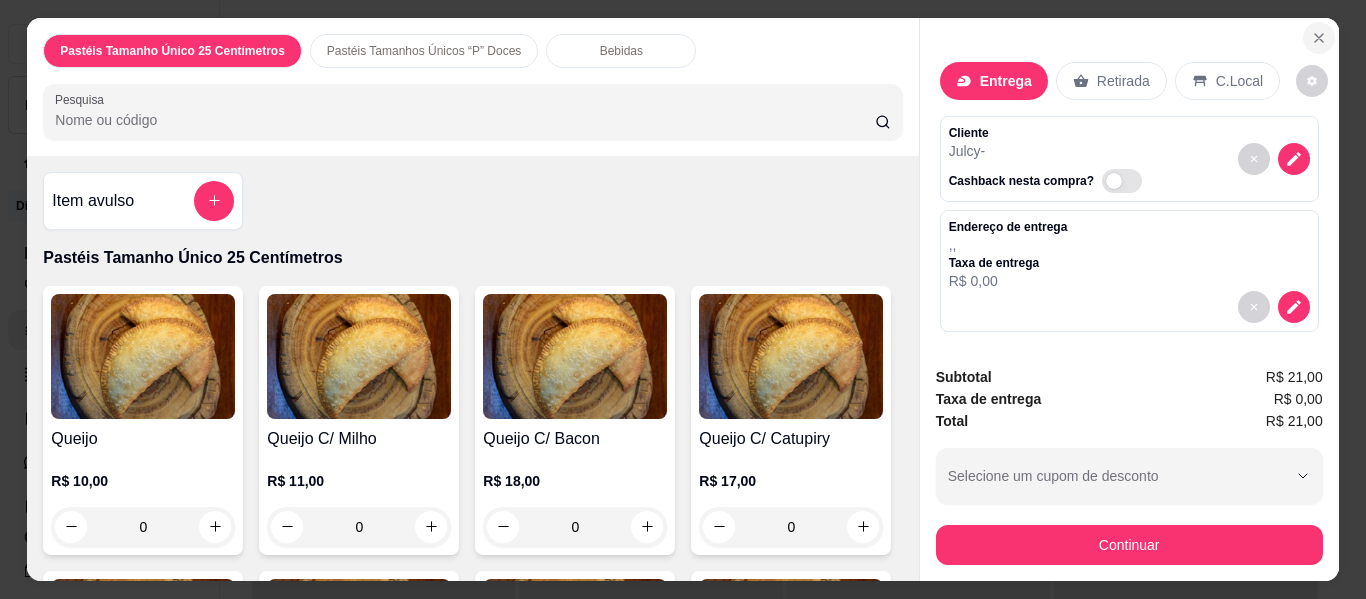 click 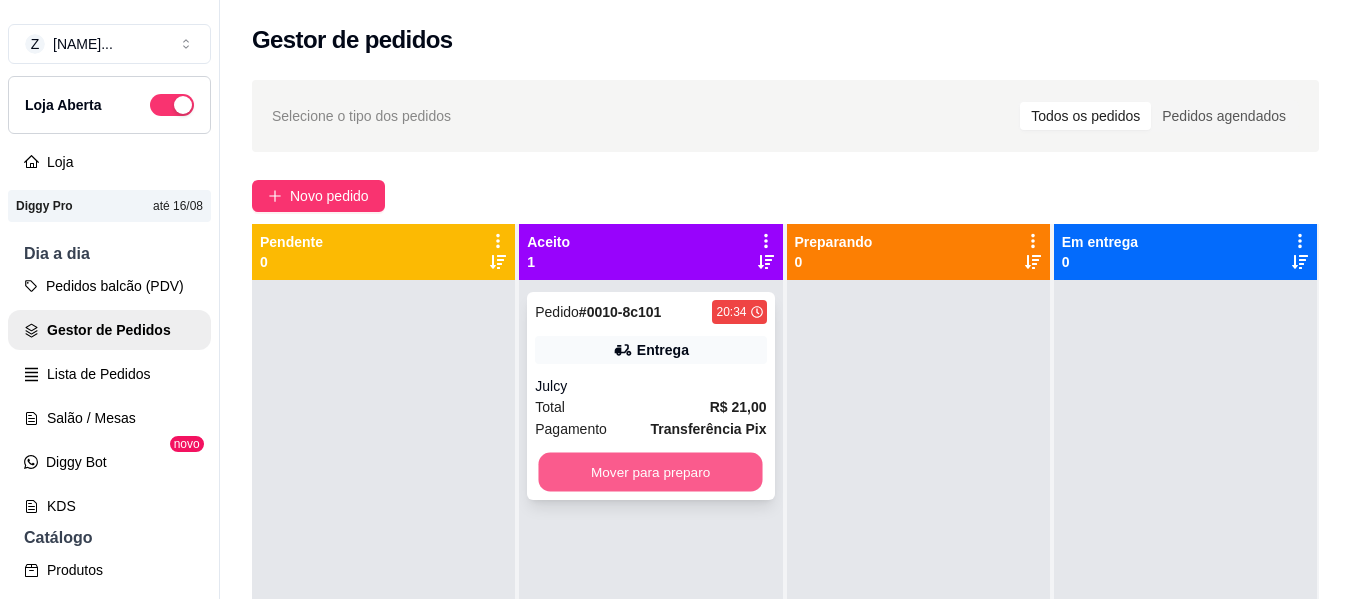 click on "Mover para preparo" at bounding box center (651, 472) 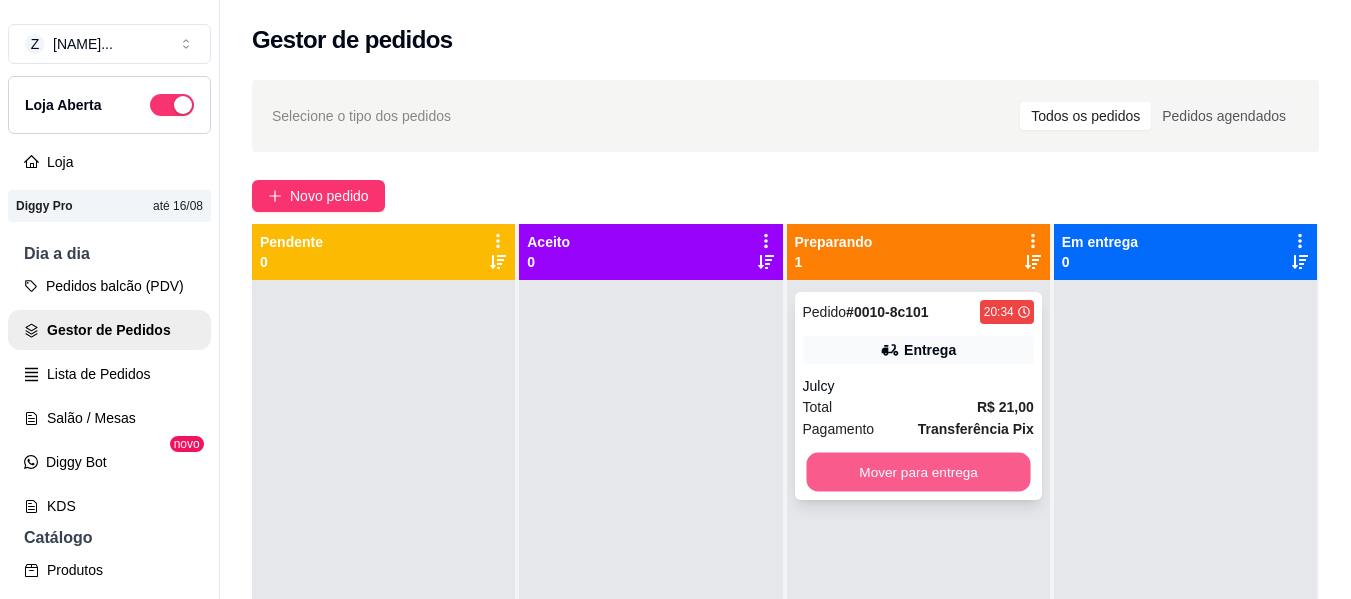 click on "Mover para entrega" at bounding box center [918, 472] 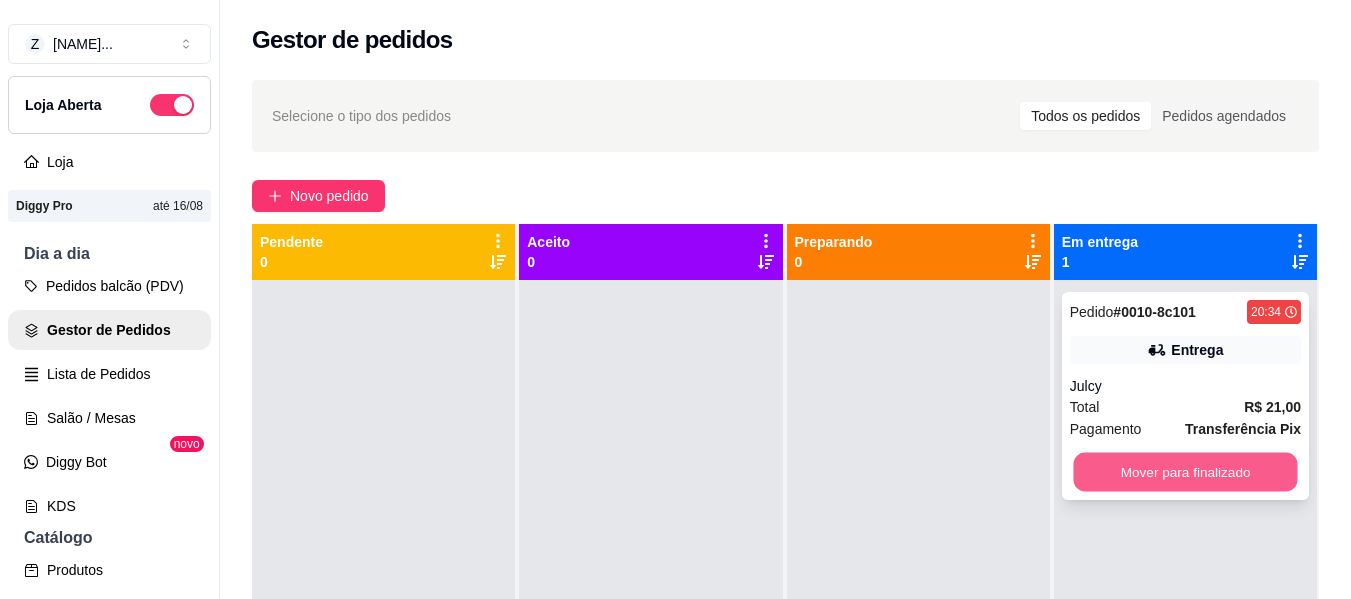 click on "Mover para finalizado" at bounding box center (1185, 472) 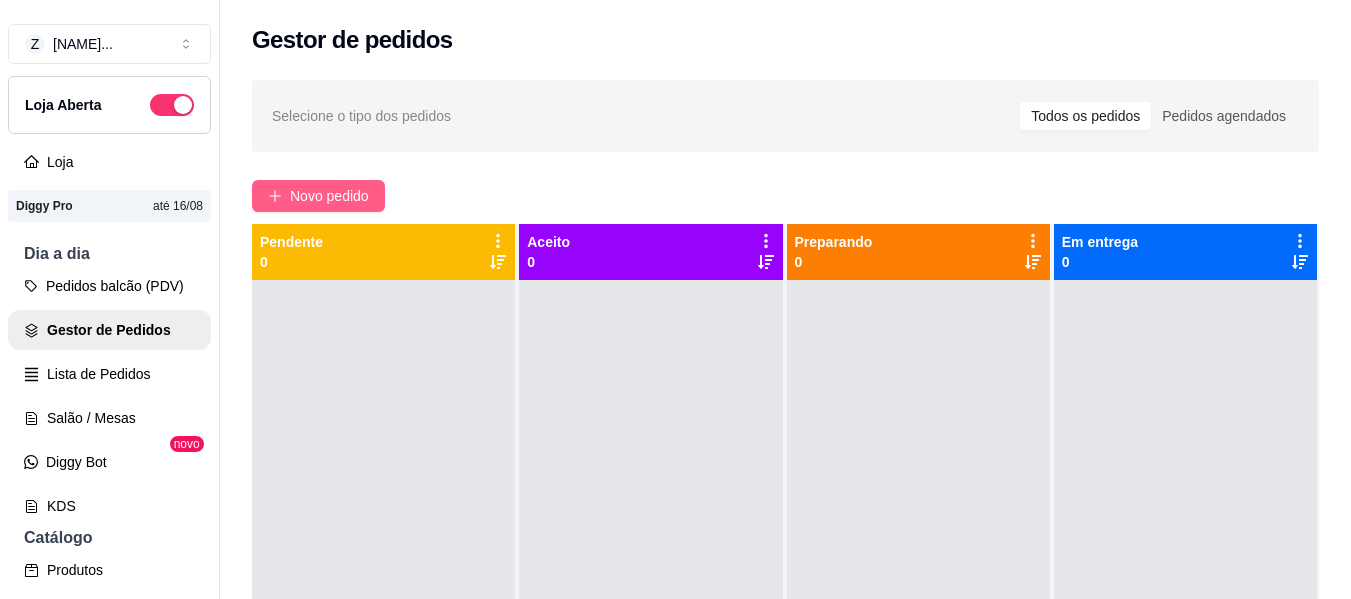 click on "Novo pedido" at bounding box center [329, 196] 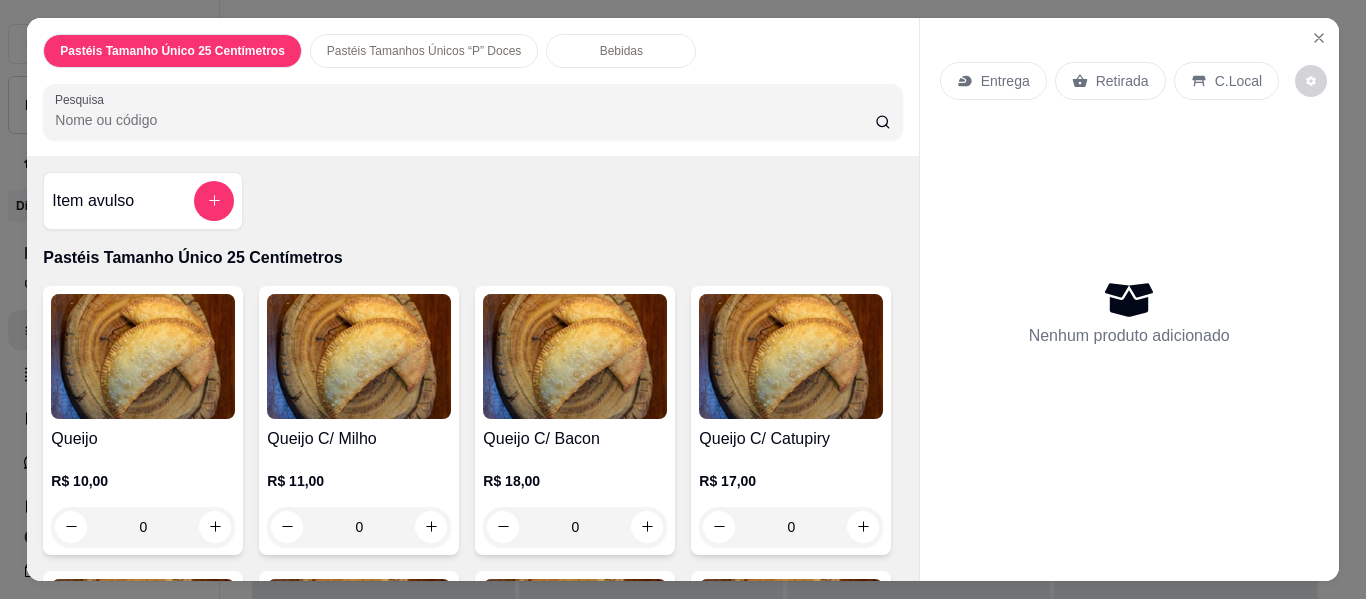 click on "Entrega" at bounding box center (1005, 81) 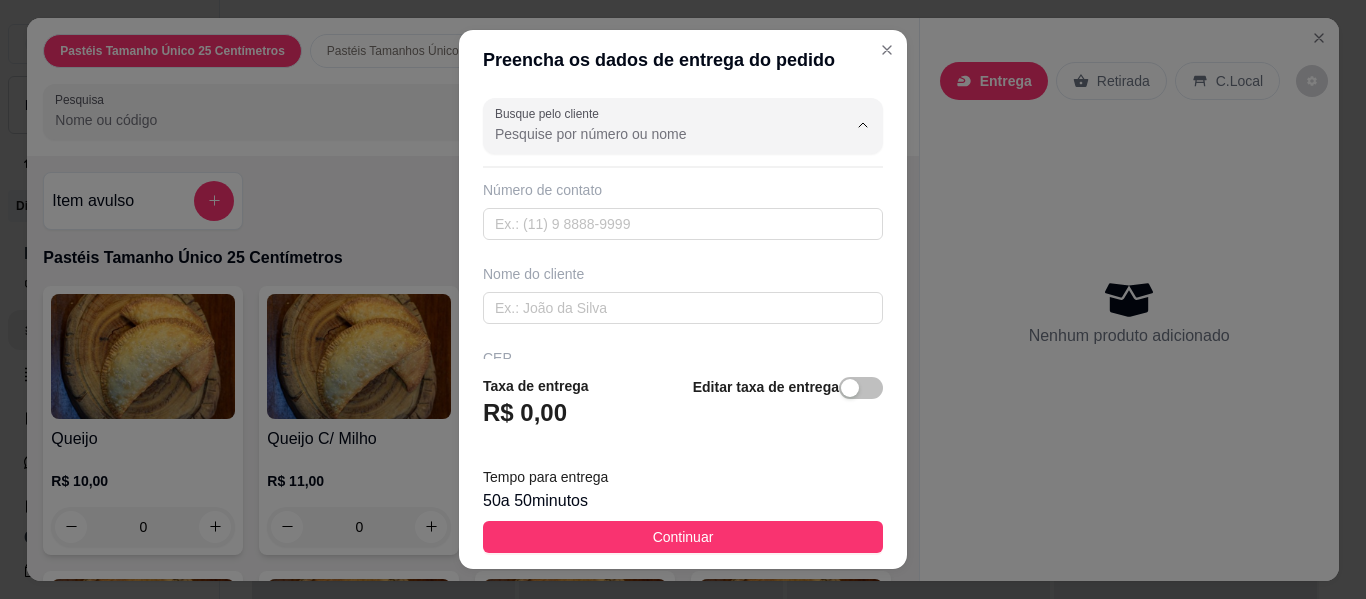 click on "Busque pelo cliente" at bounding box center (655, 134) 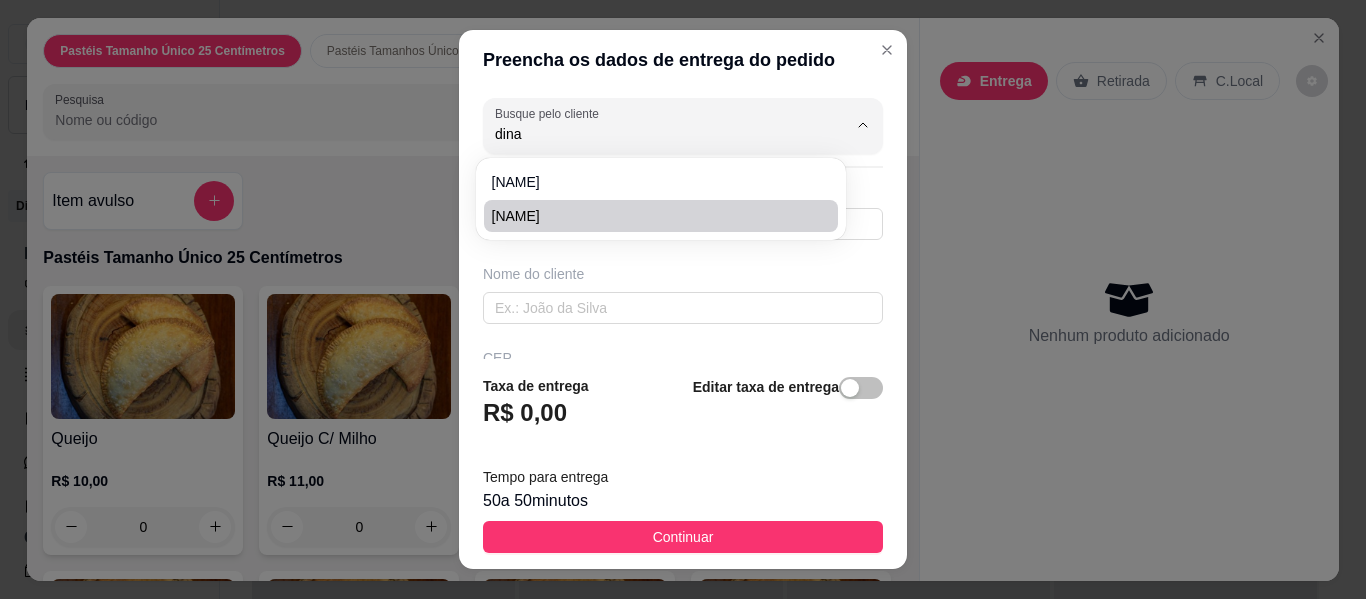 click on "[NAME]" at bounding box center [651, 216] 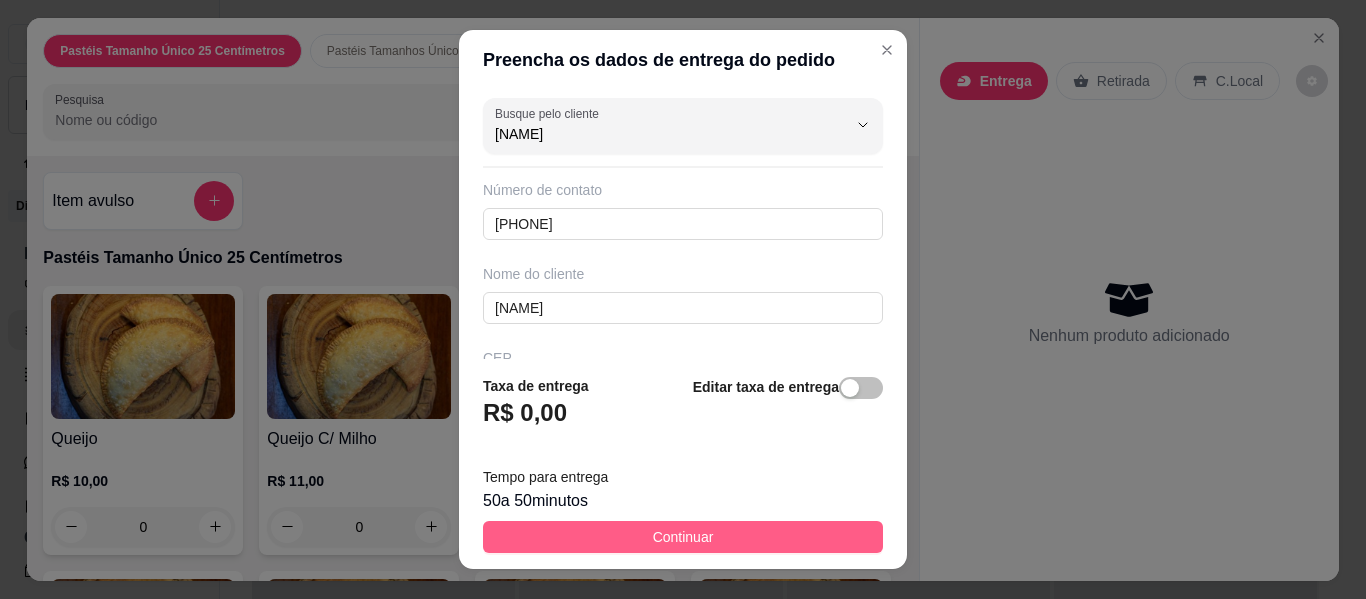 type on "[NAME]" 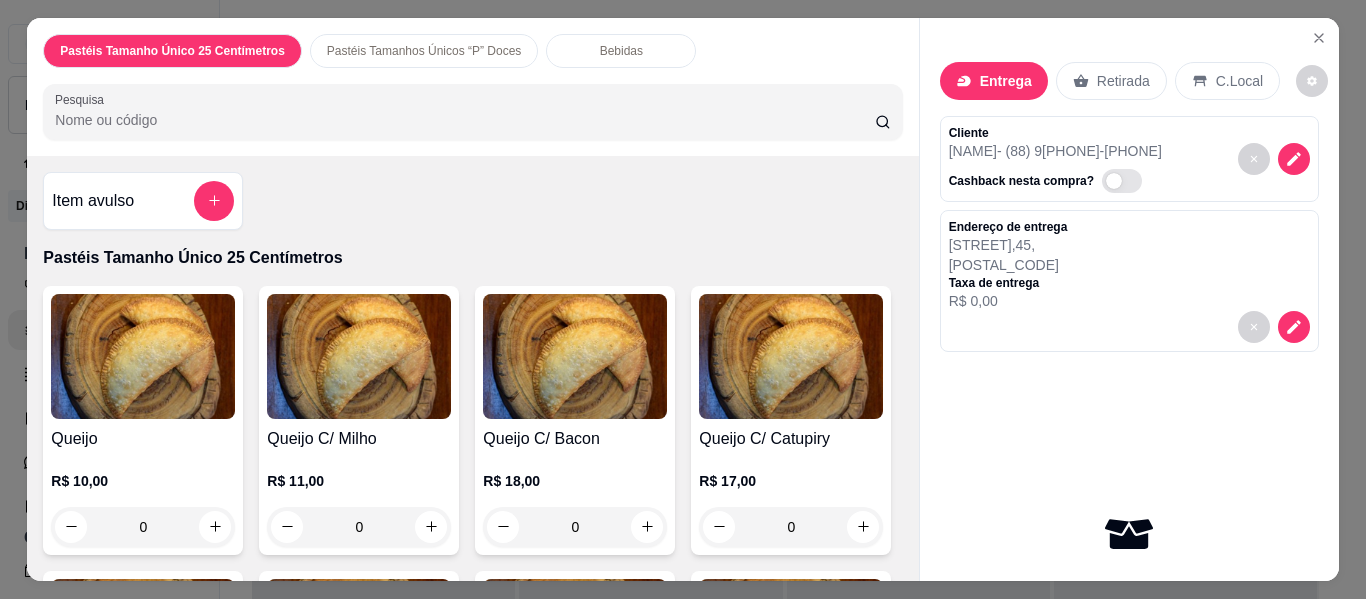 click on "Pesquisa" at bounding box center [465, 120] 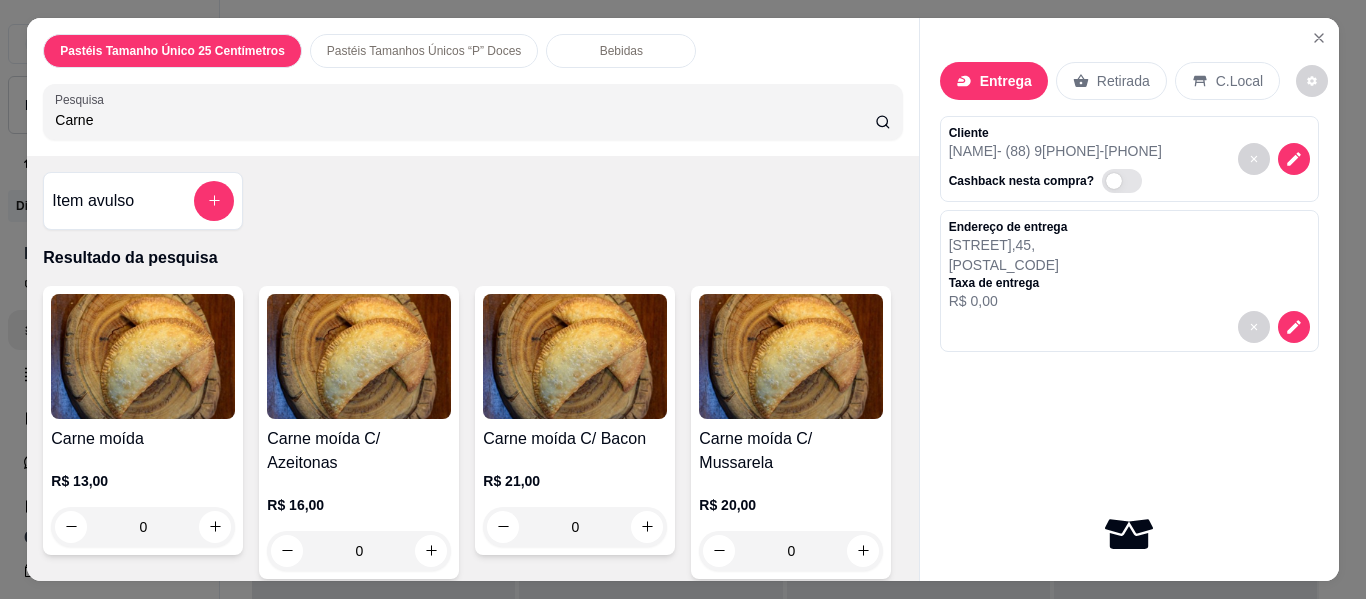 click at bounding box center [143, 356] 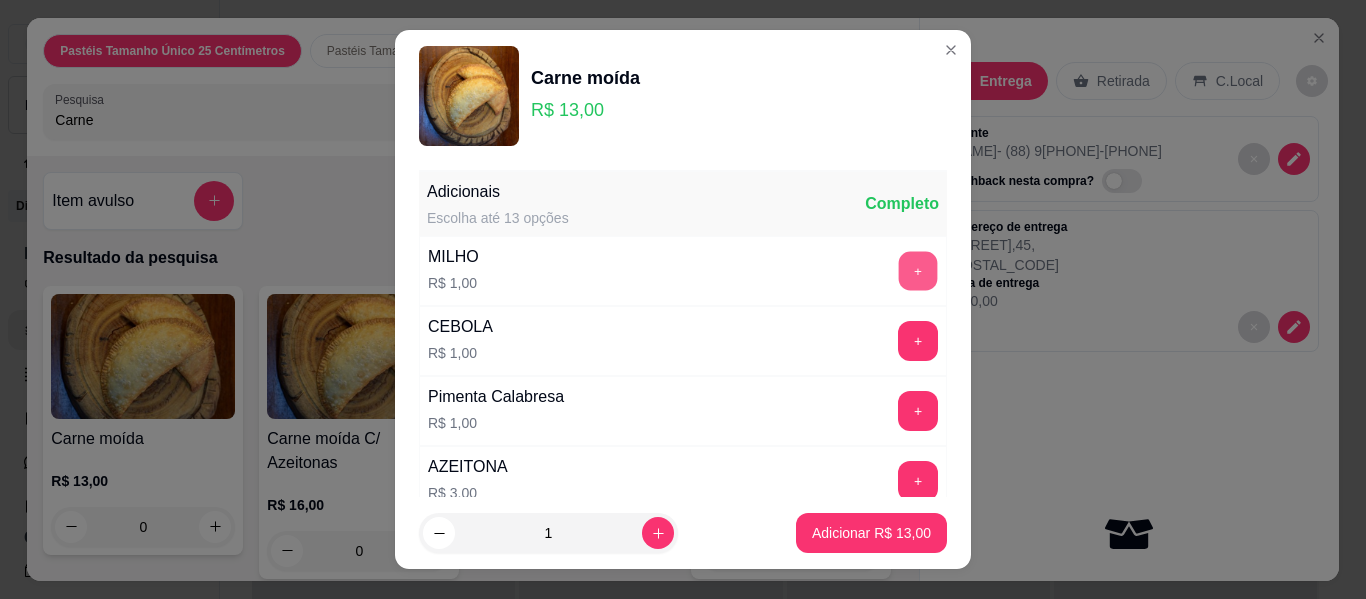 click on "+" at bounding box center [918, 271] 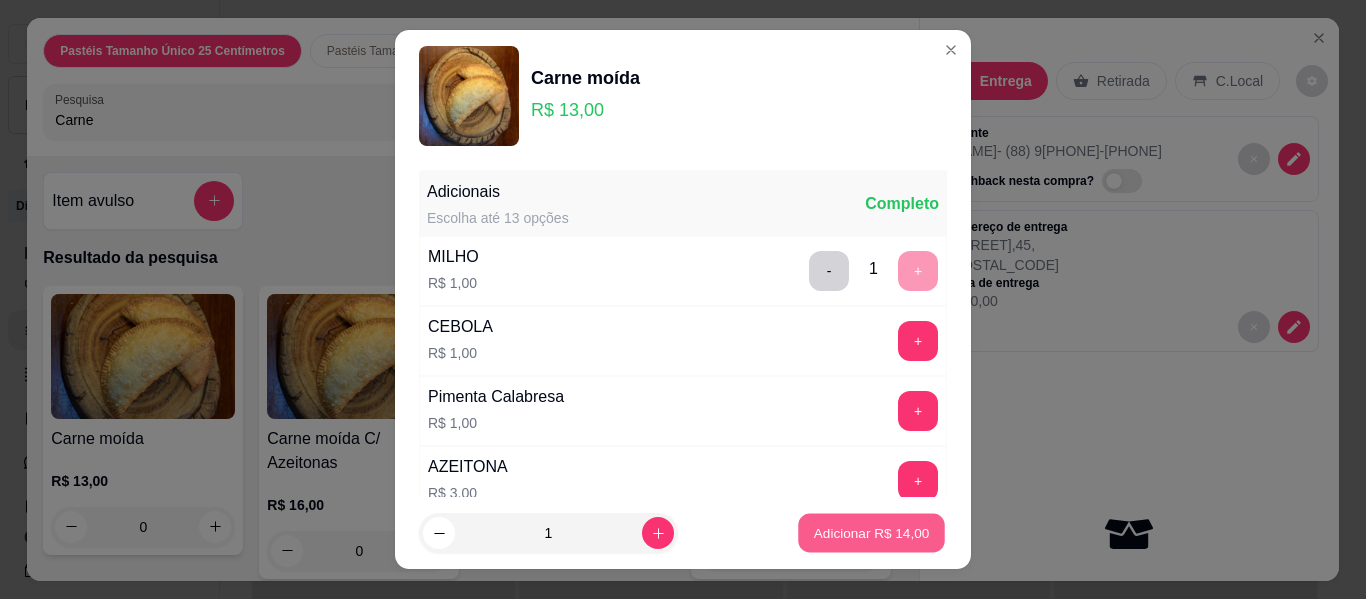 click on "Adicionar   R$ 14,00" at bounding box center [872, 532] 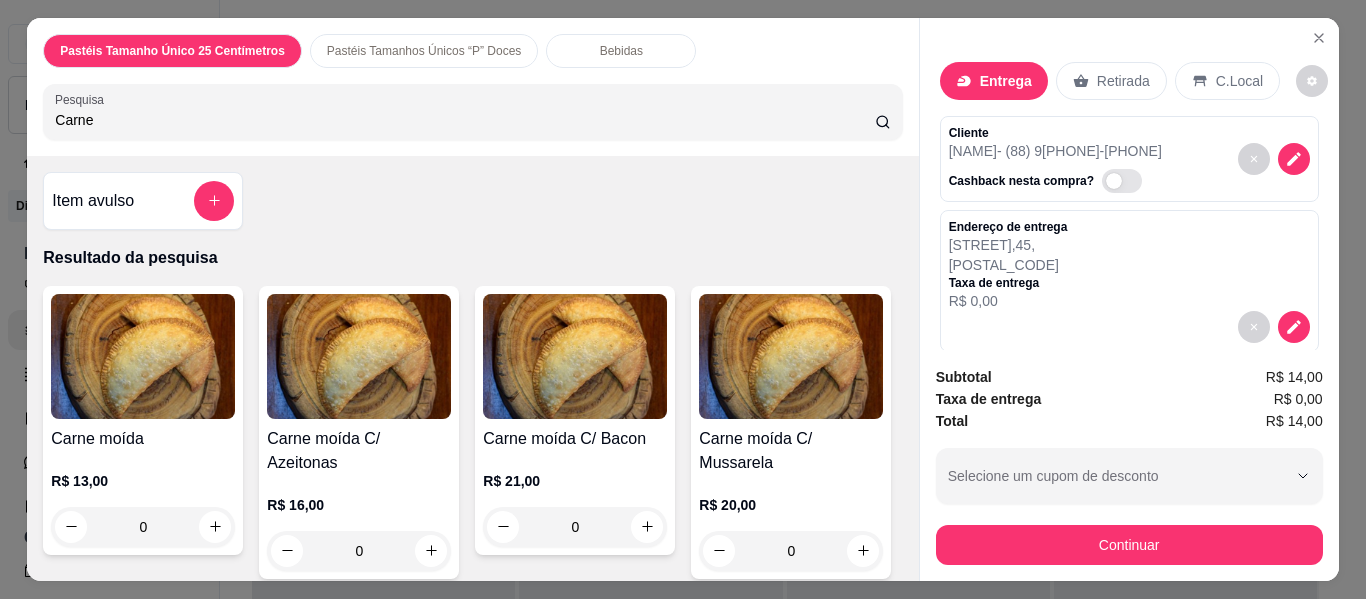 click on "Carne" at bounding box center [465, 120] 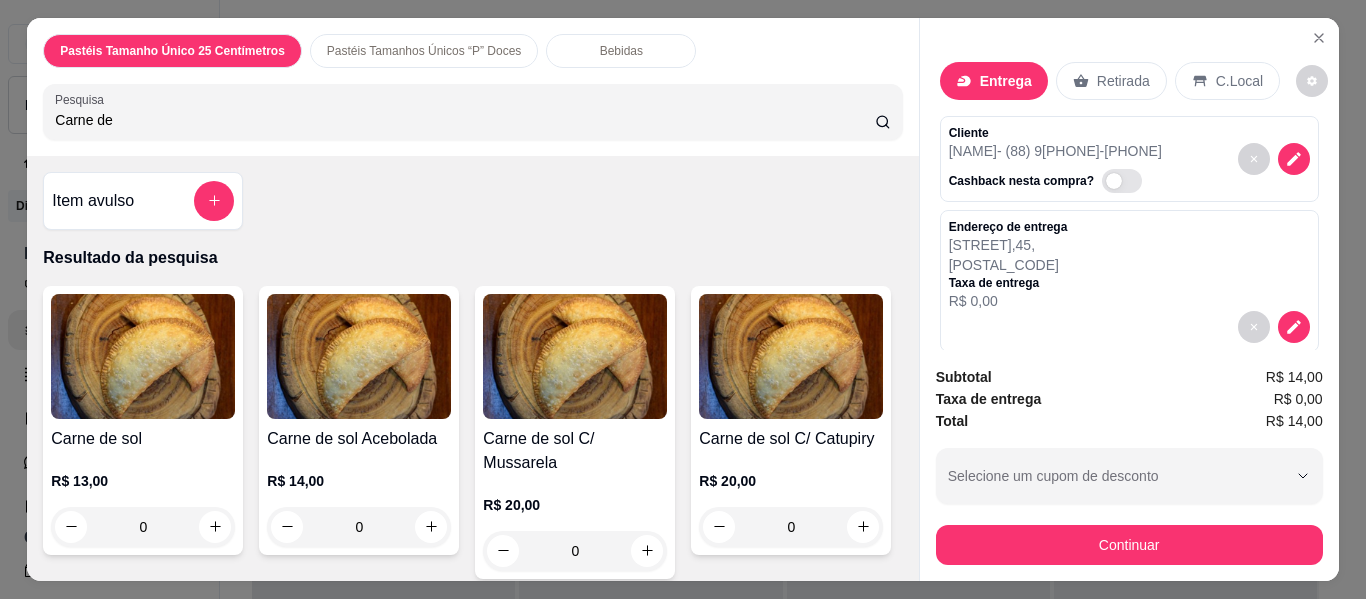 type on "Carne de" 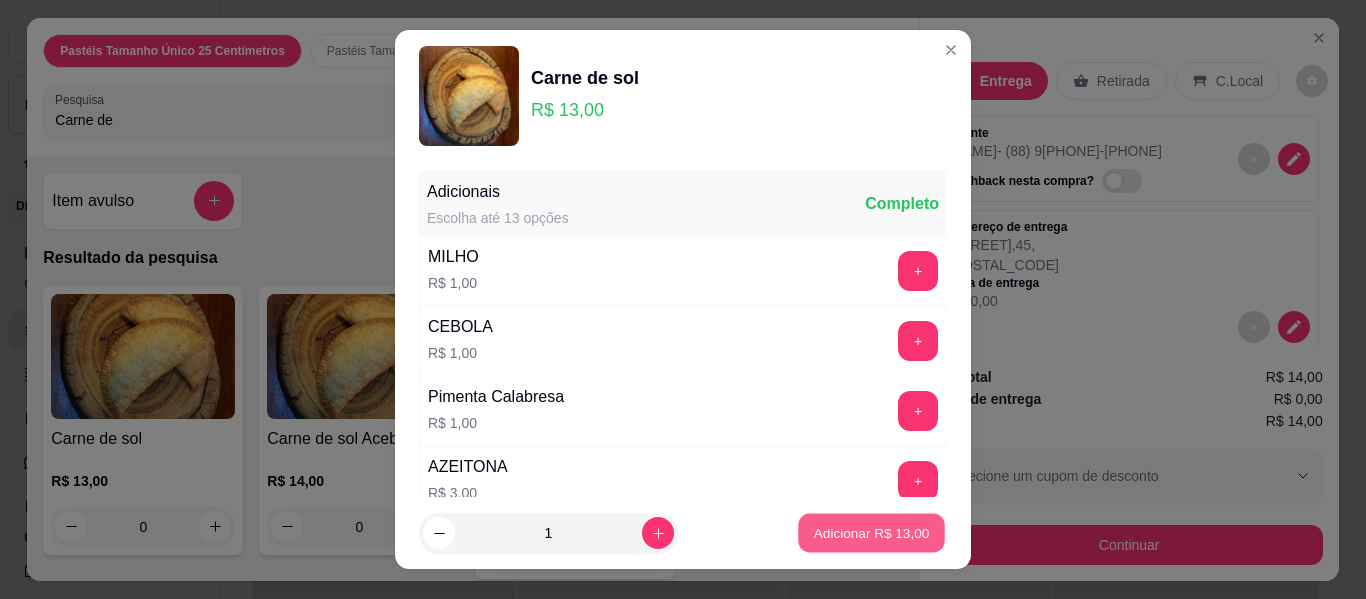 click on "Adicionar   R$ 13,00" at bounding box center (872, 532) 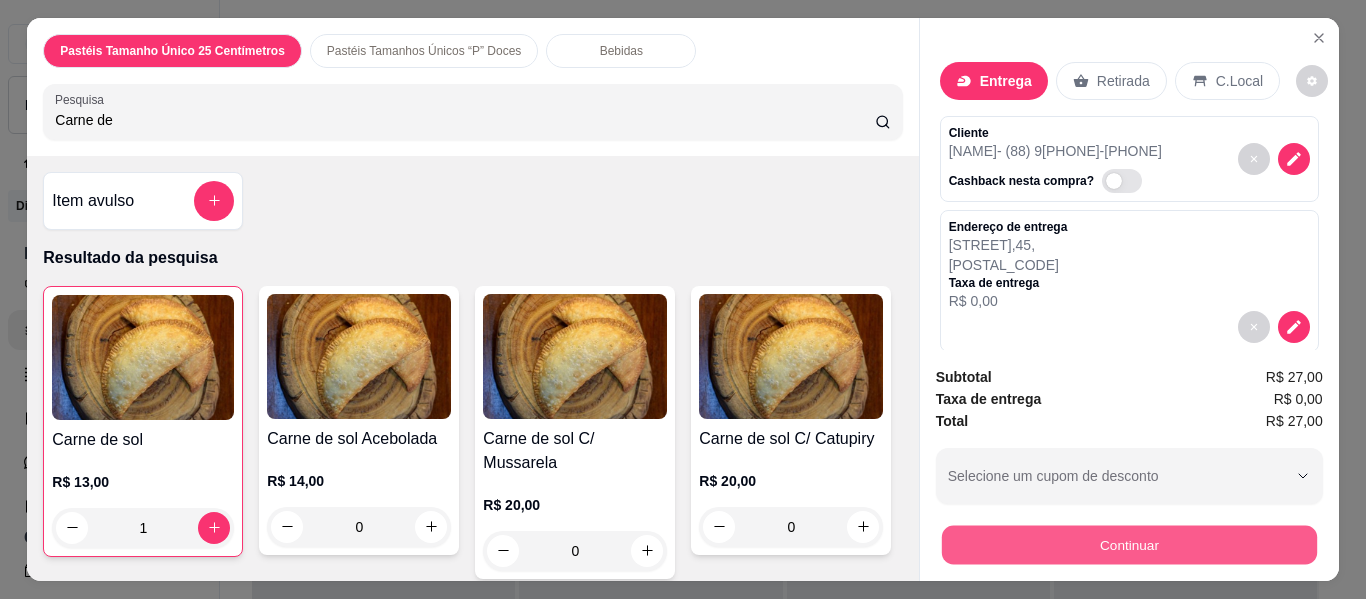 click on "Continuar" at bounding box center [1128, 545] 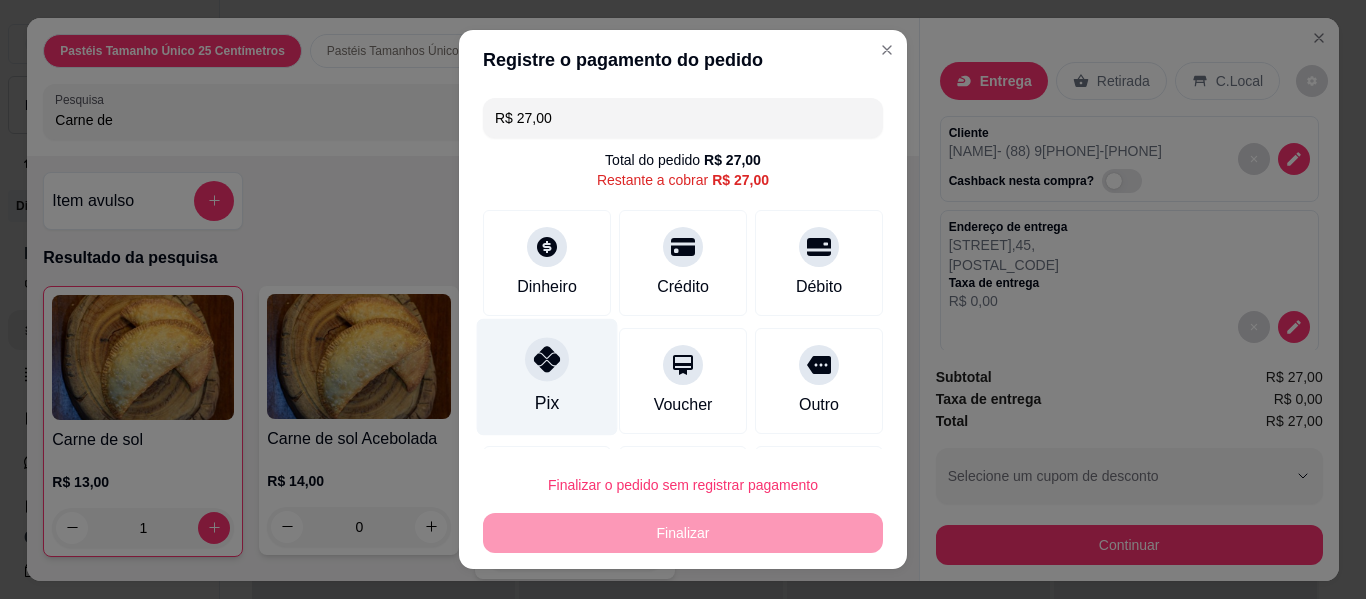 click 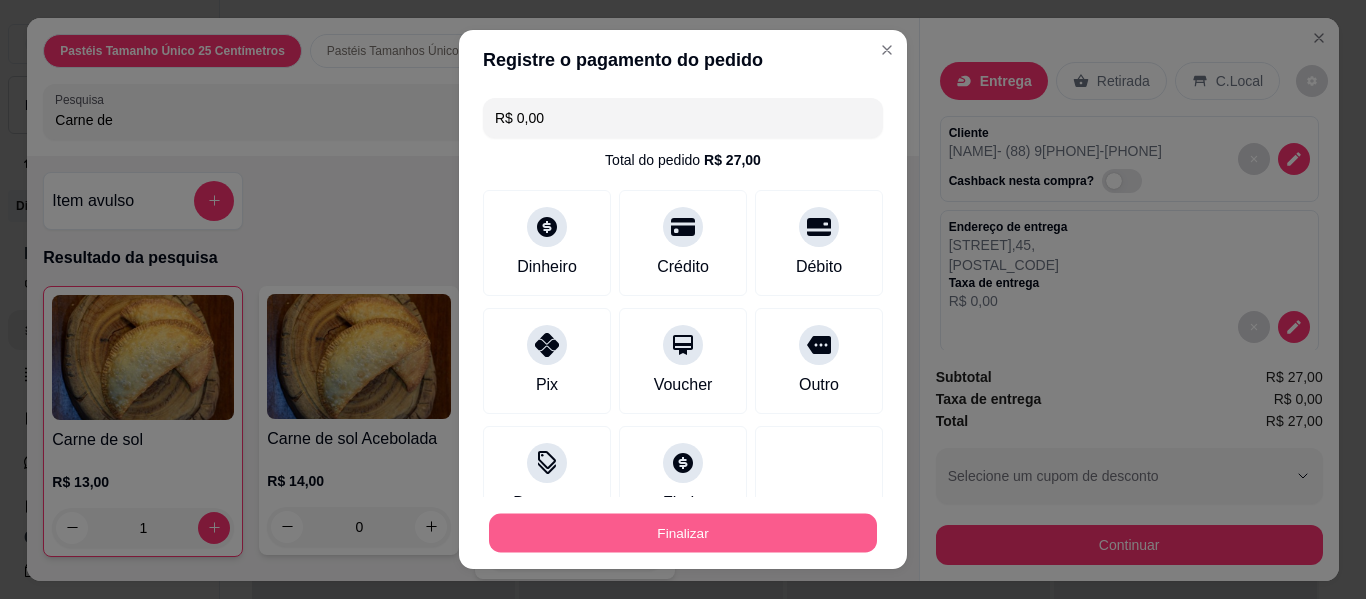 click on "Finalizar" at bounding box center [683, 533] 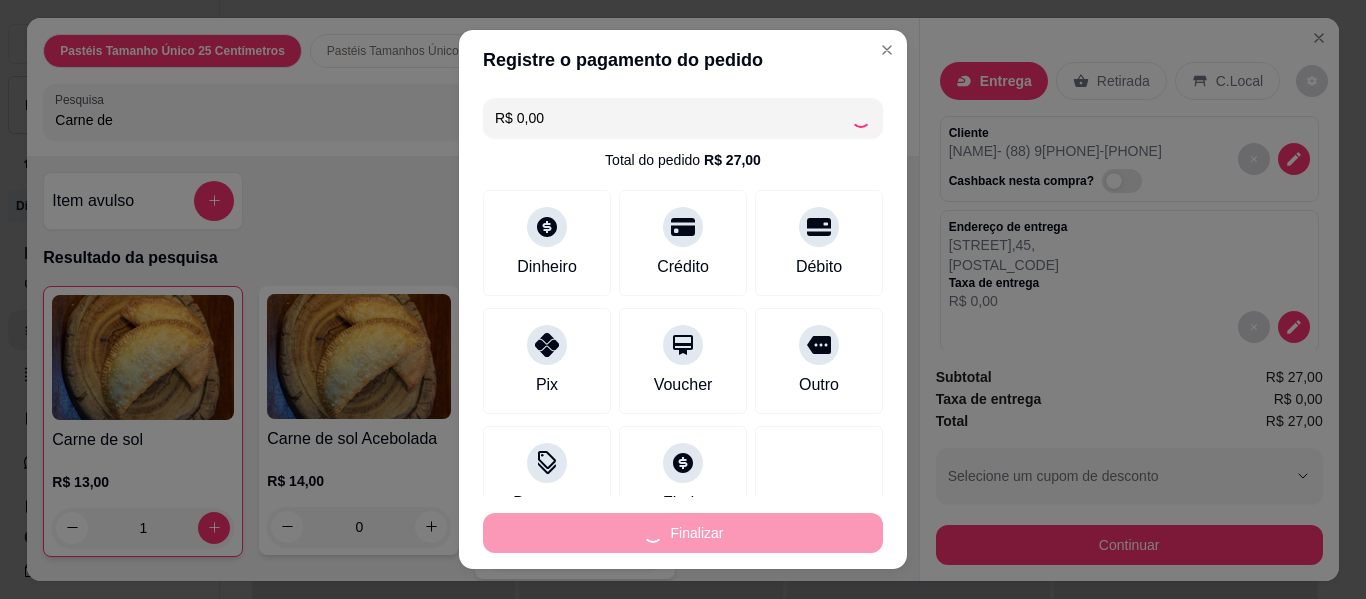 type on "0" 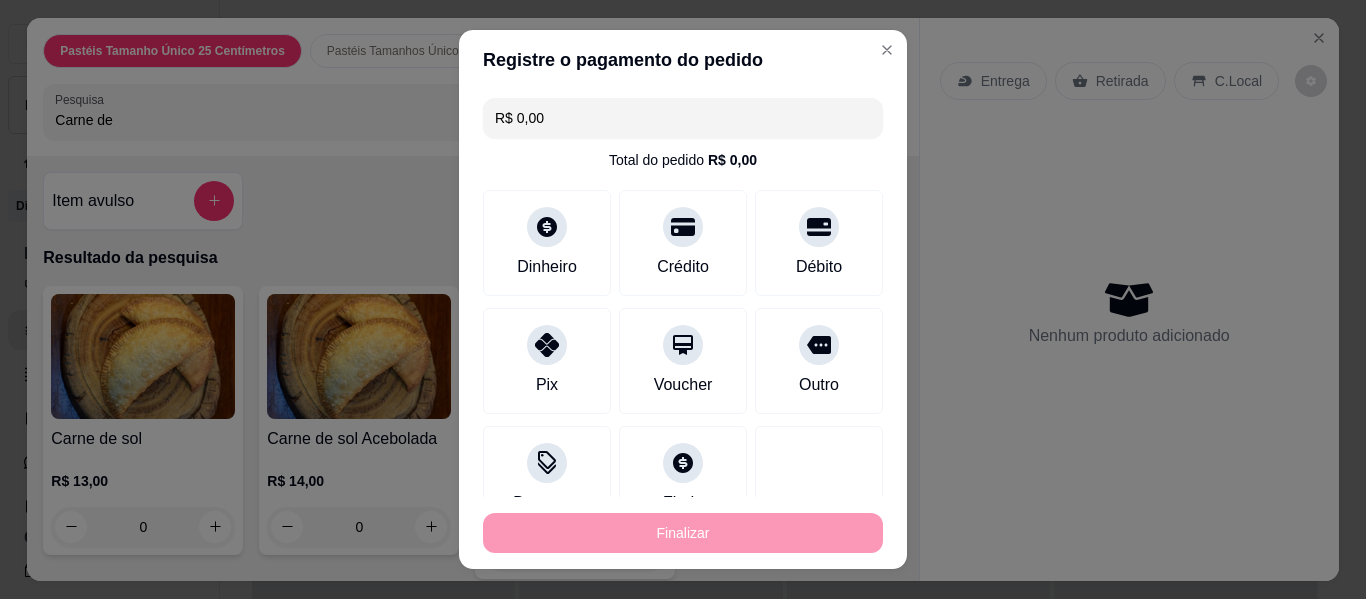 type on "-R$ 27,00" 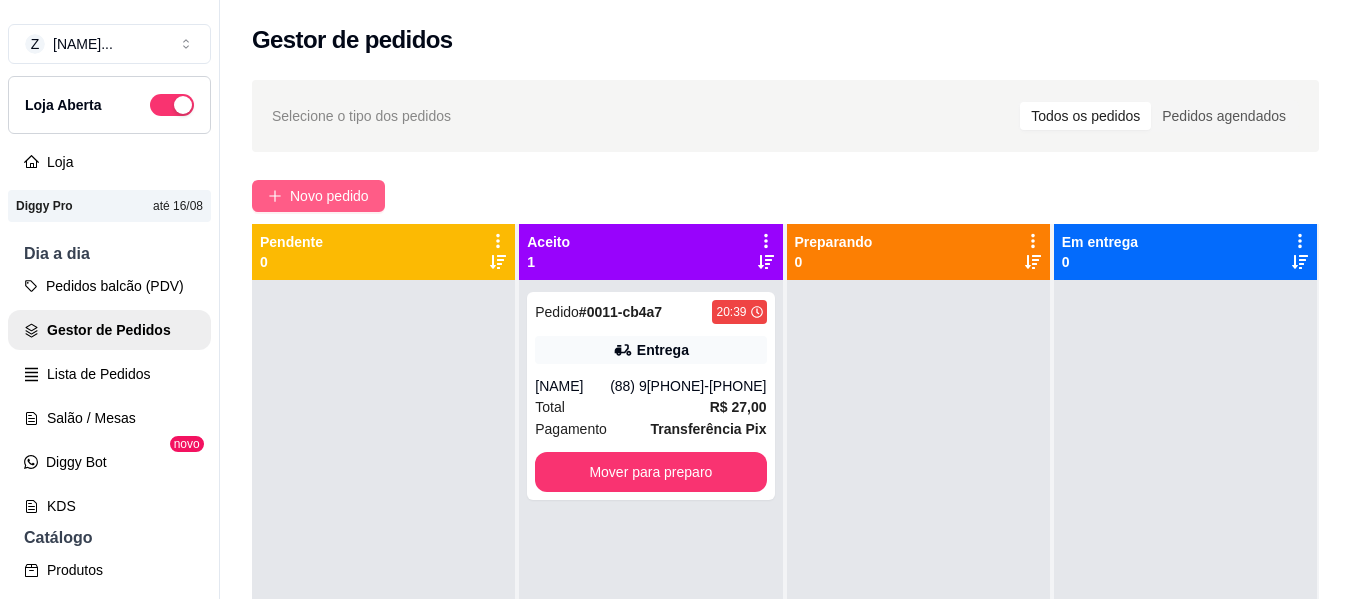 click on "Novo pedido" at bounding box center [329, 196] 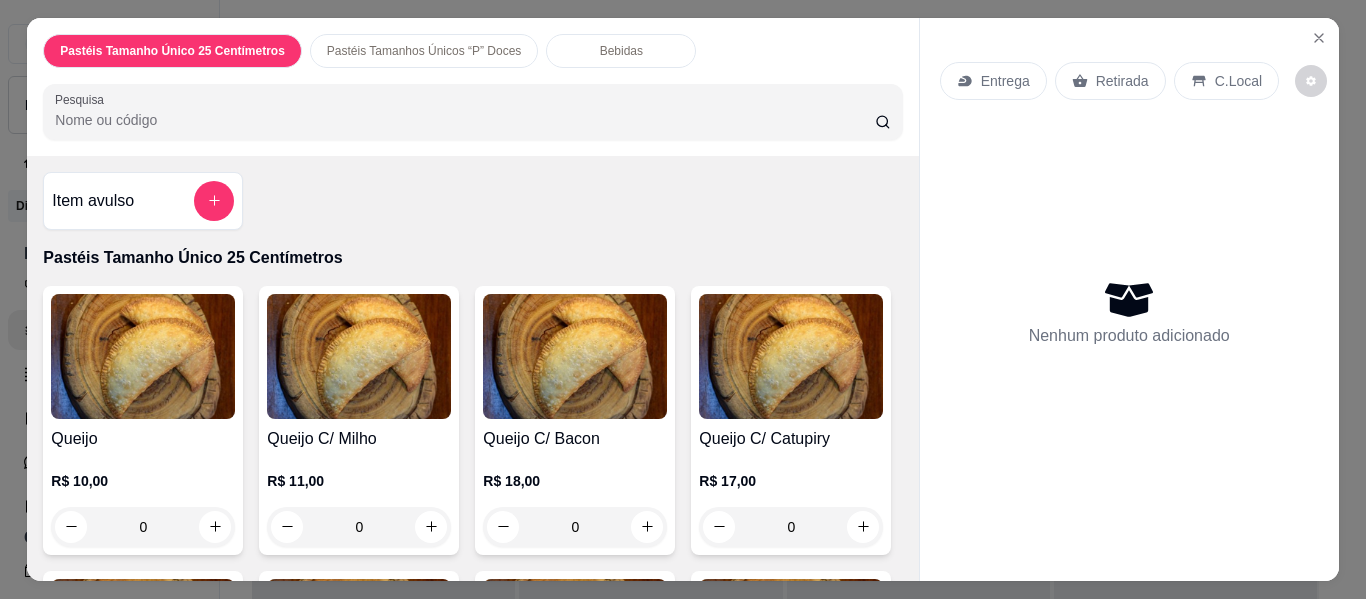 click on "Pesquisa" at bounding box center [465, 120] 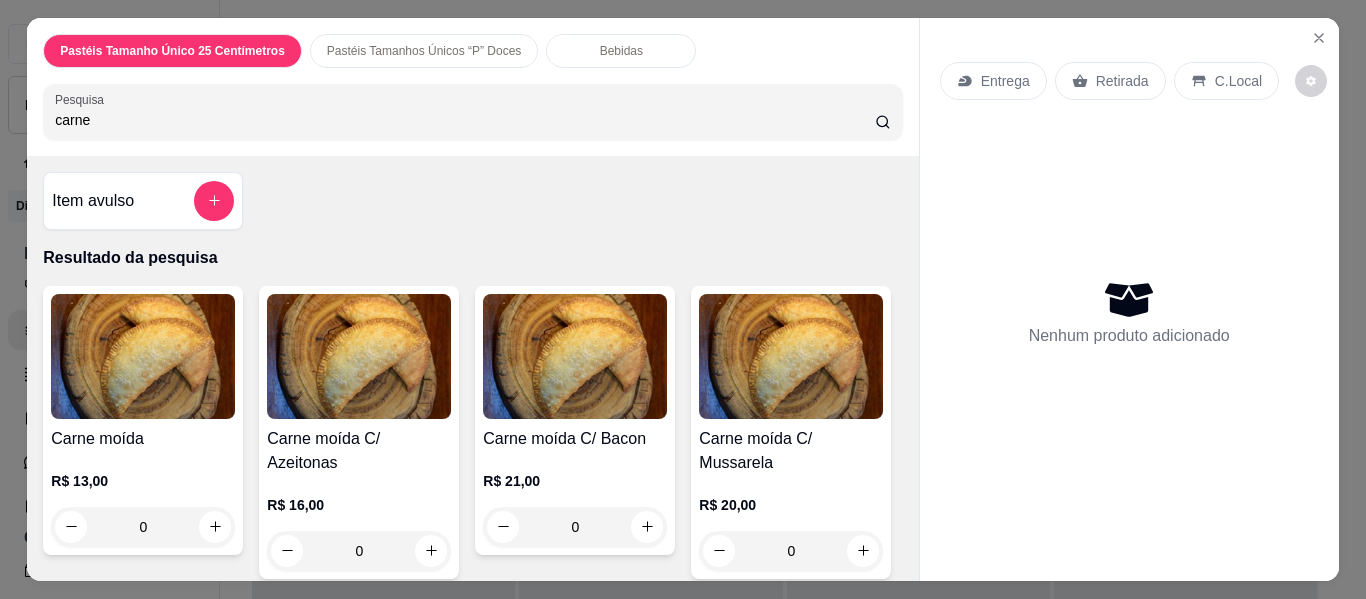 type on "carne" 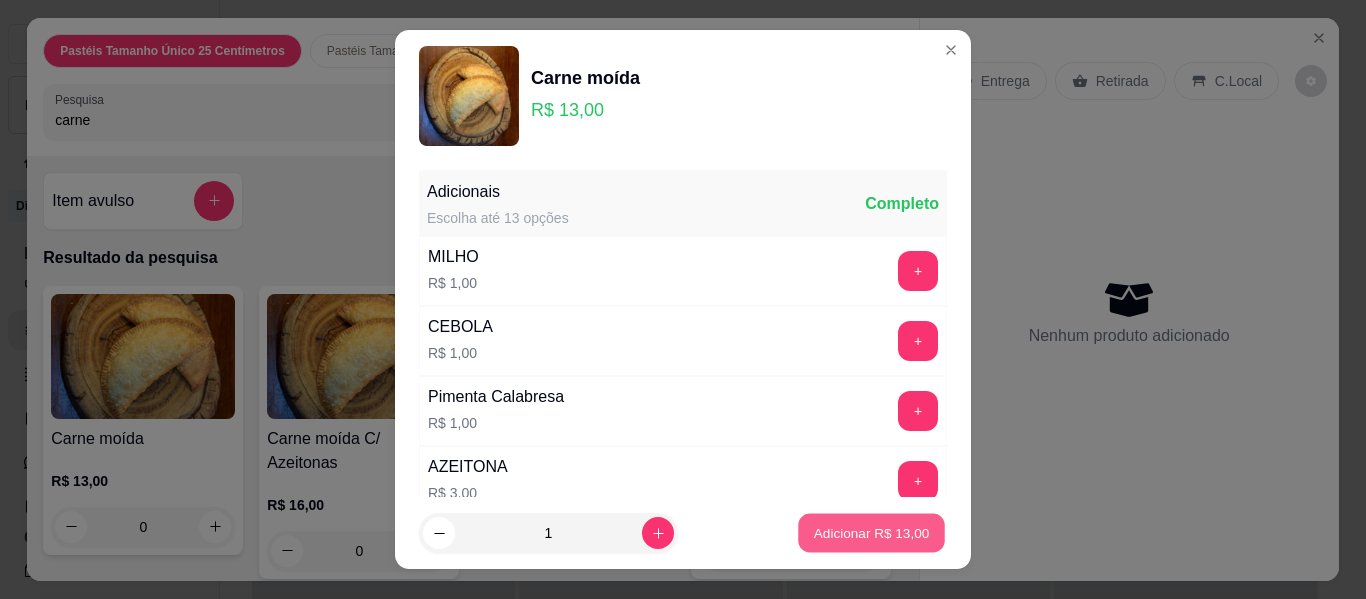 click on "Adicionar   R$ 13,00" at bounding box center [872, 532] 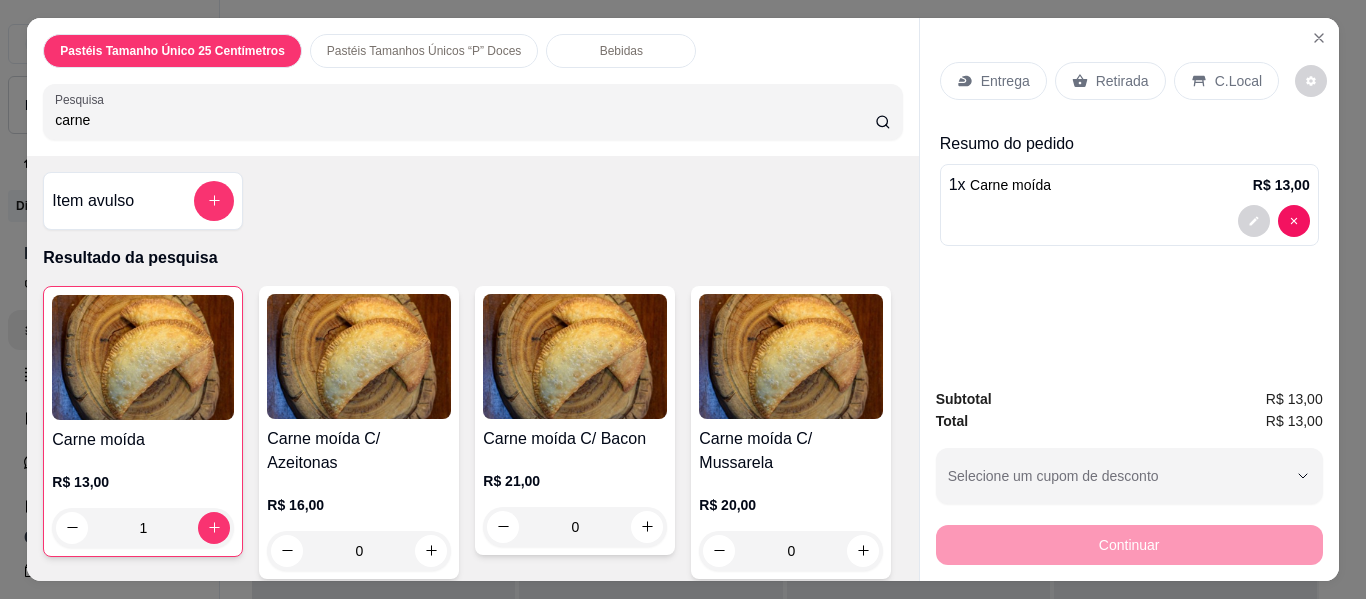 click on "Entrega" at bounding box center [1005, 81] 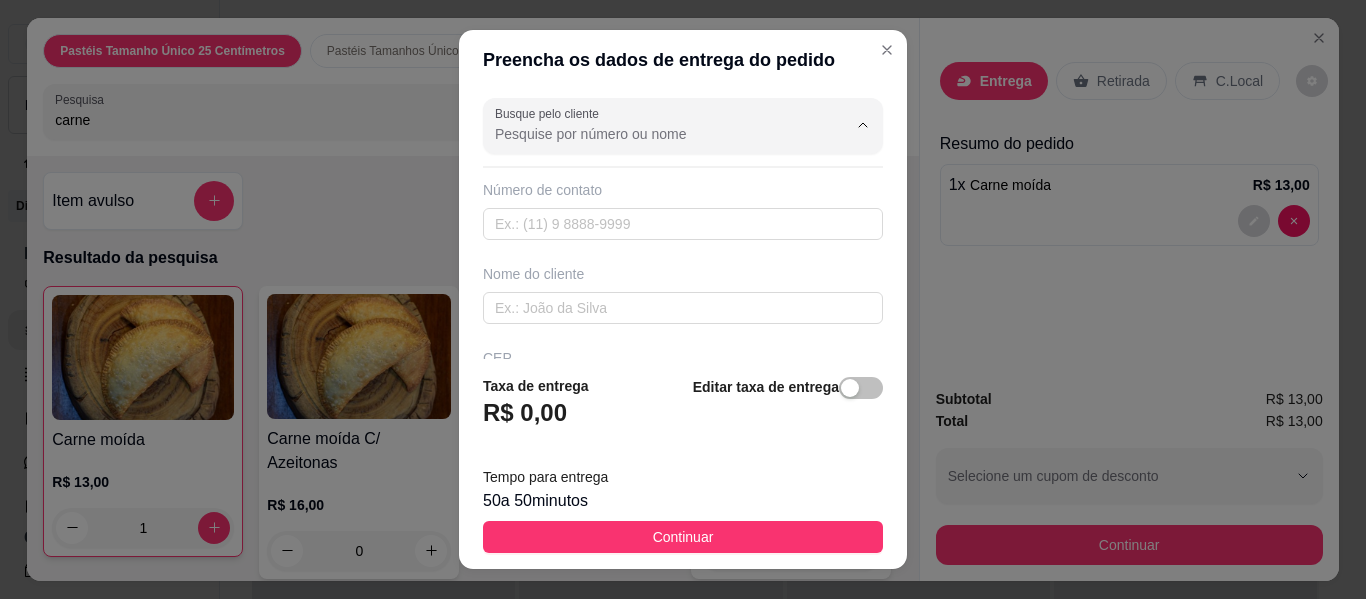 click on "Busque pelo cliente" at bounding box center [655, 134] 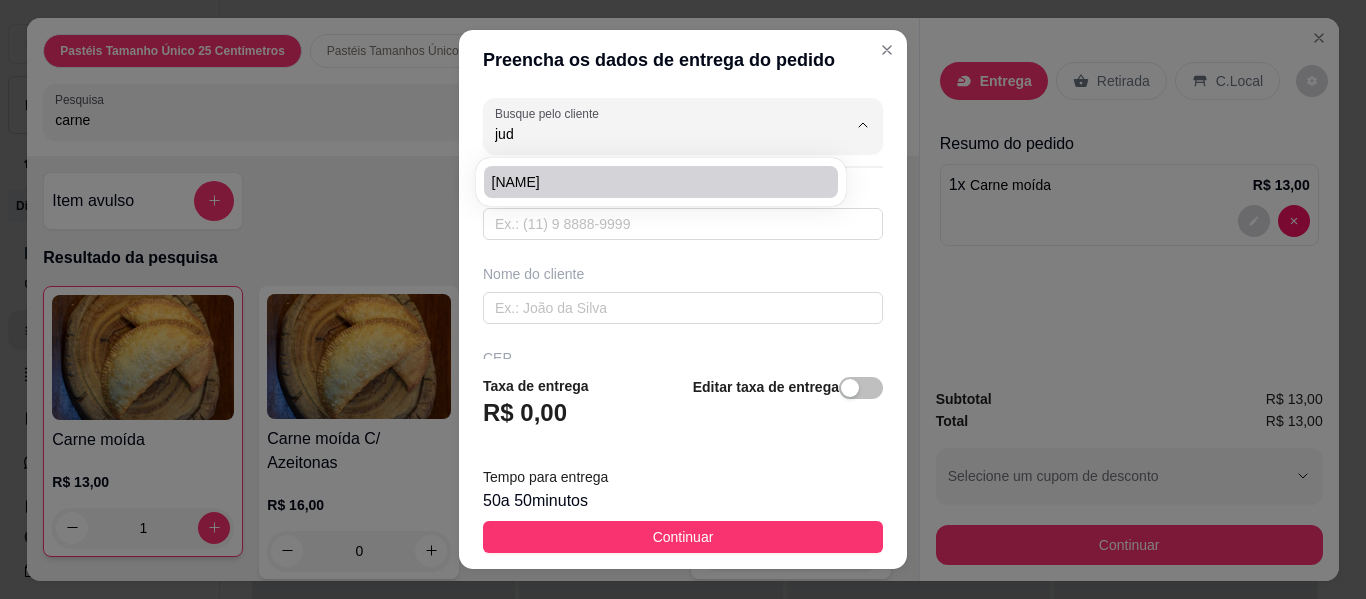 click on "[NAME]" at bounding box center [651, 182] 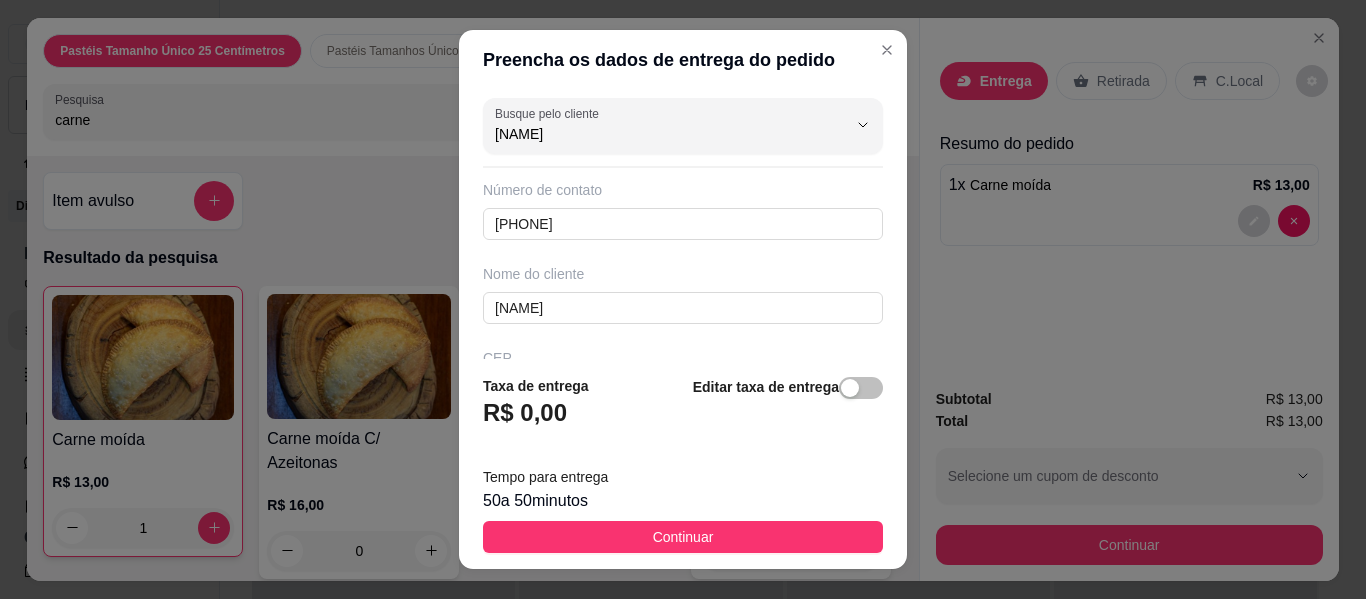 type on "[NAME]" 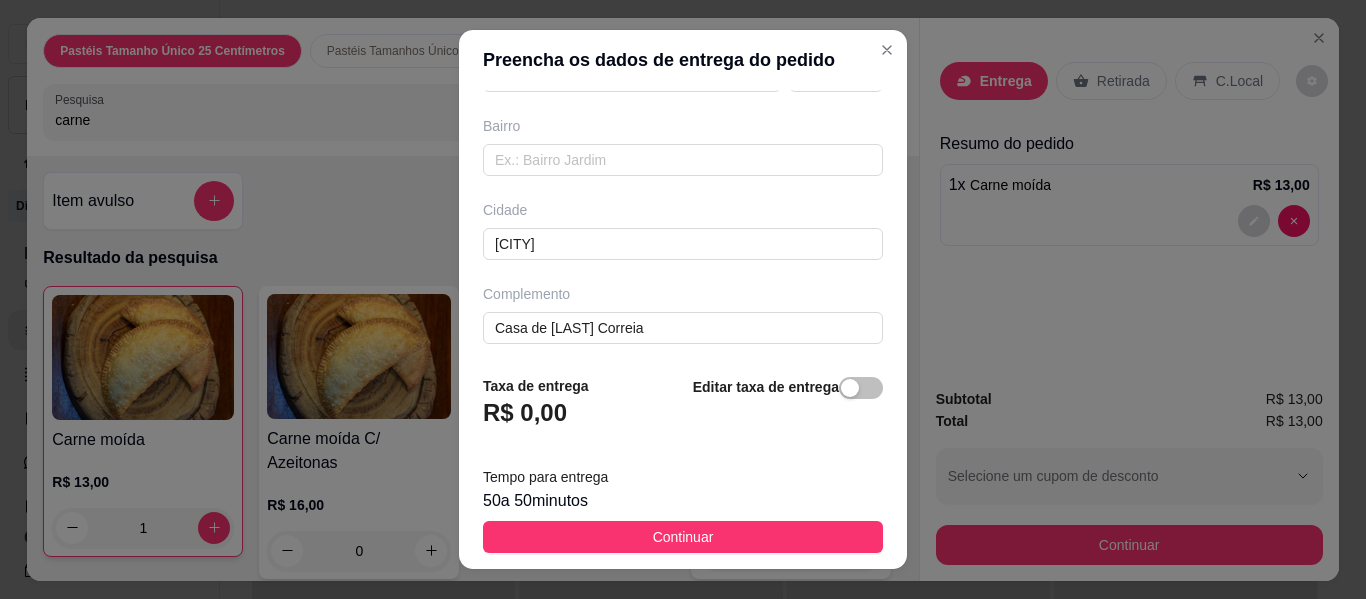 scroll, scrollTop: 405, scrollLeft: 0, axis: vertical 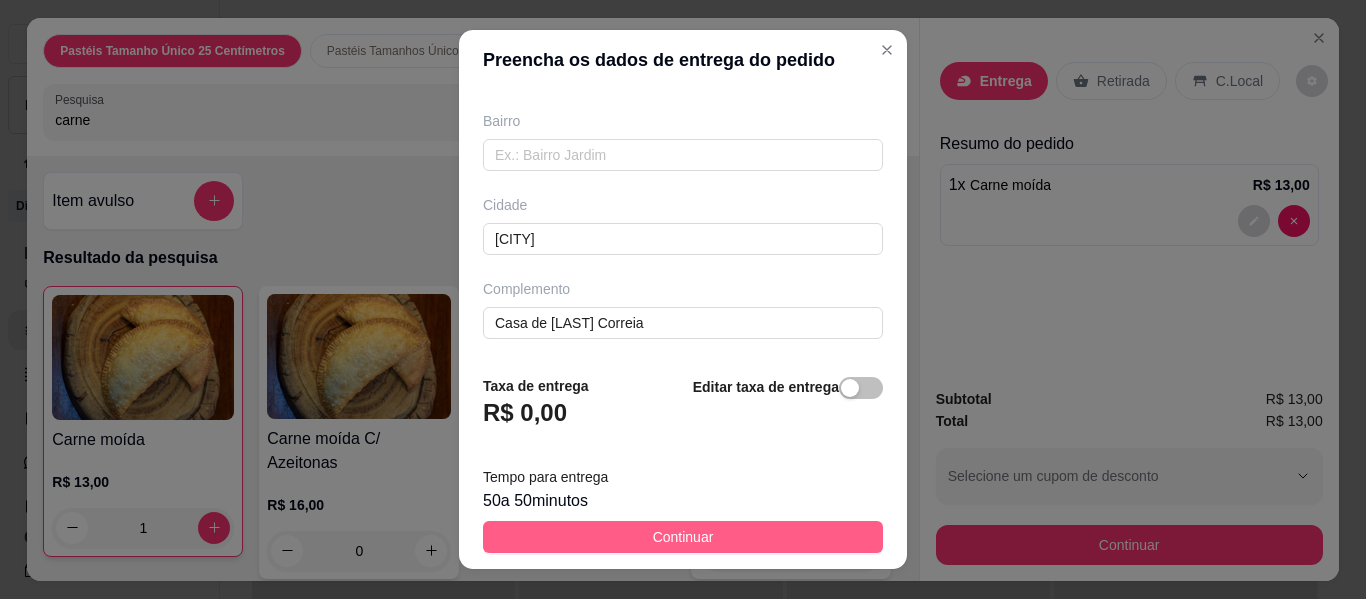 click on "Continuar" at bounding box center (683, 537) 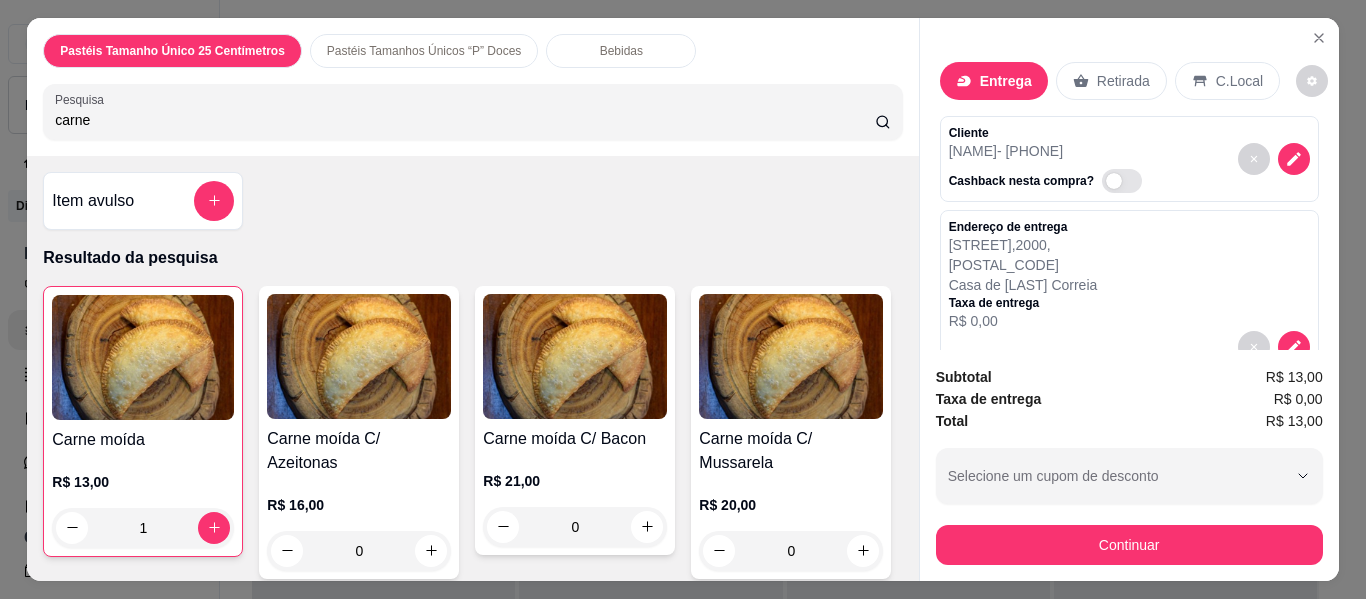 click on "Bebidas" at bounding box center [621, 51] 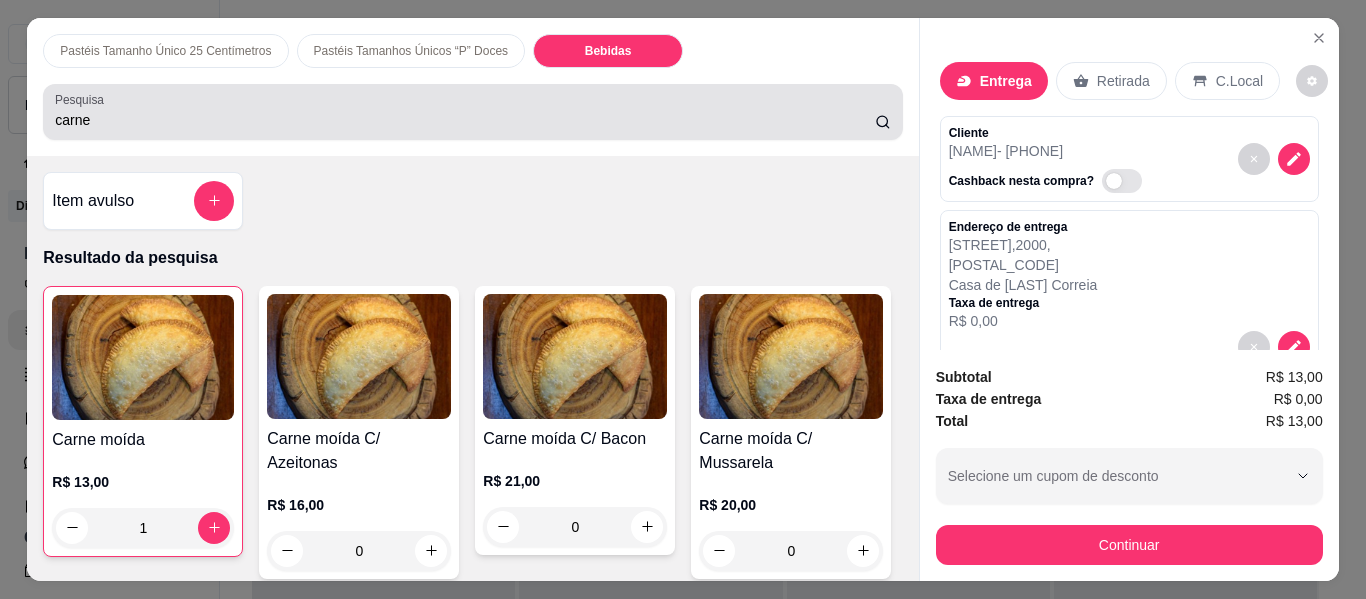 scroll, scrollTop: 5512, scrollLeft: 0, axis: vertical 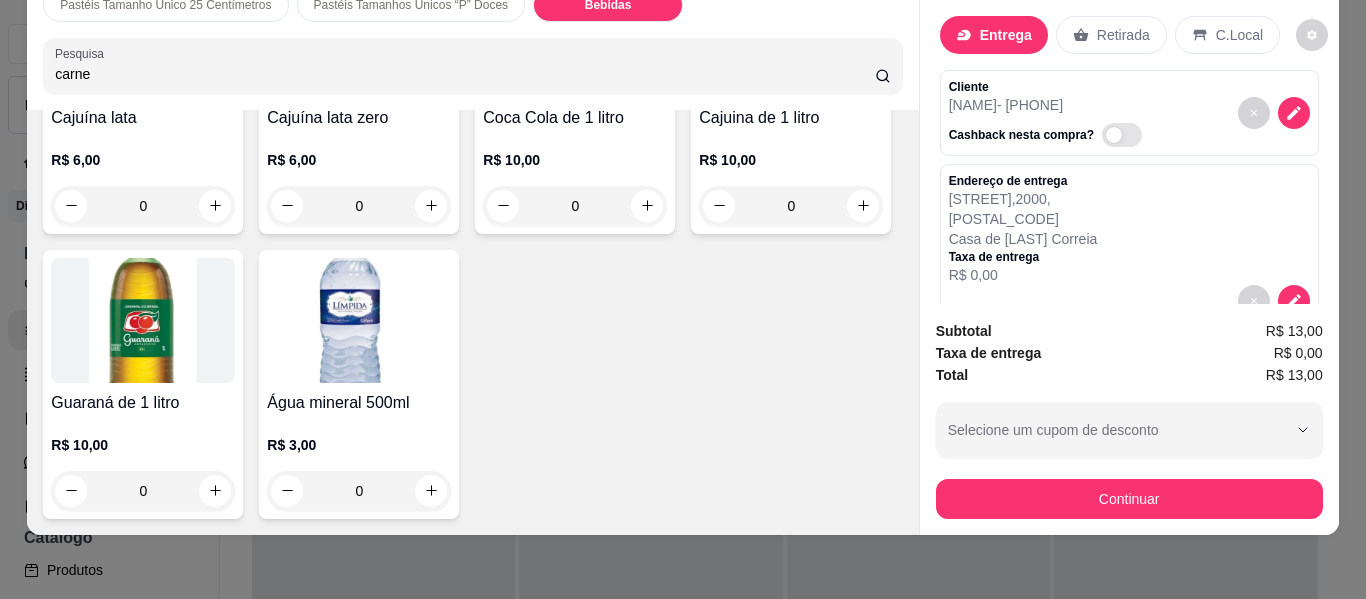 click on "Pastéis Tamanhos Únicos “P” Doces" at bounding box center [411, 5] 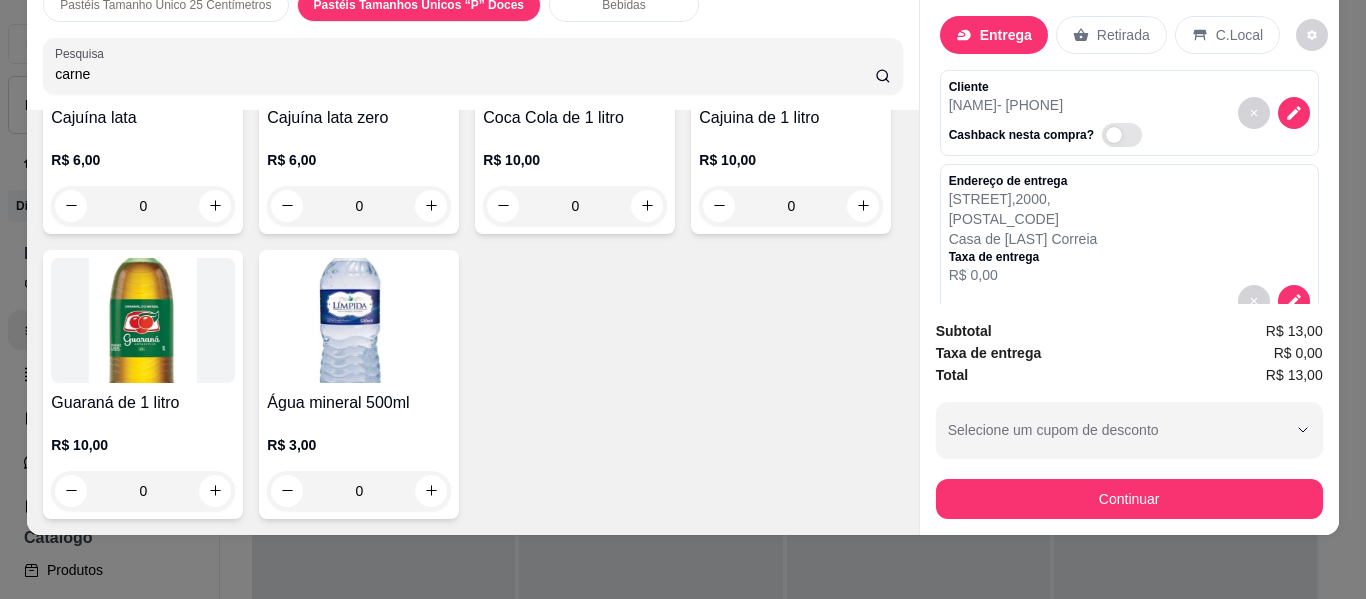 click at bounding box center [143, -575] 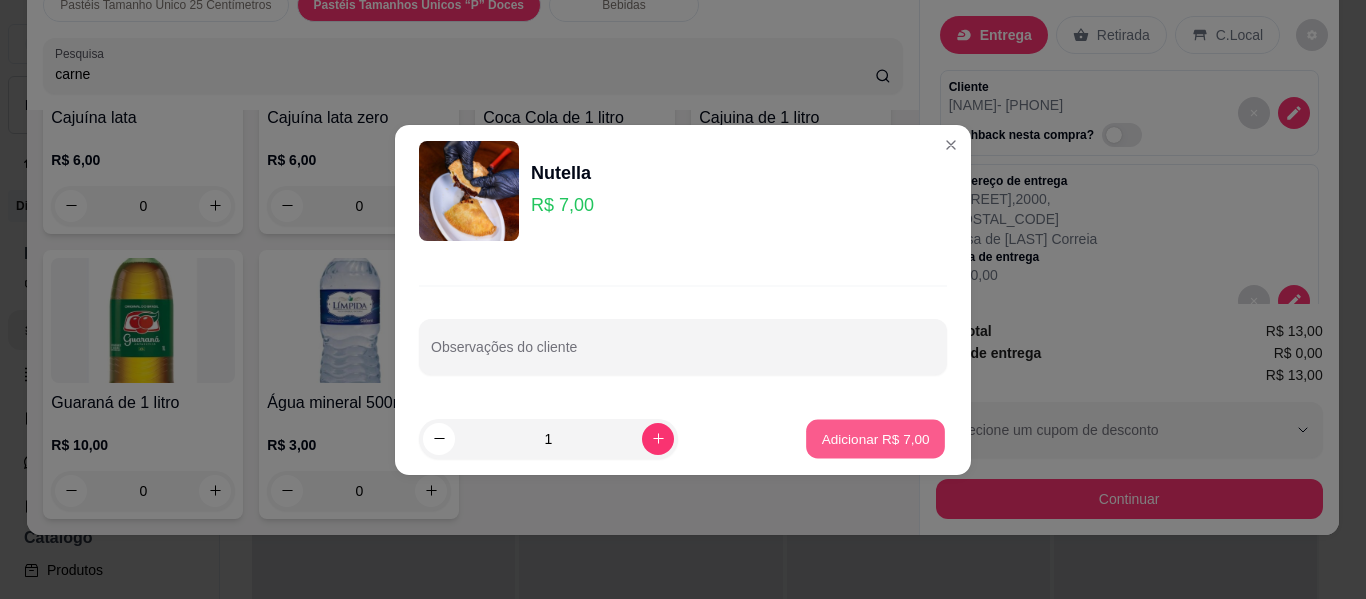 click on "Adicionar   R$ 7,00" at bounding box center (875, 438) 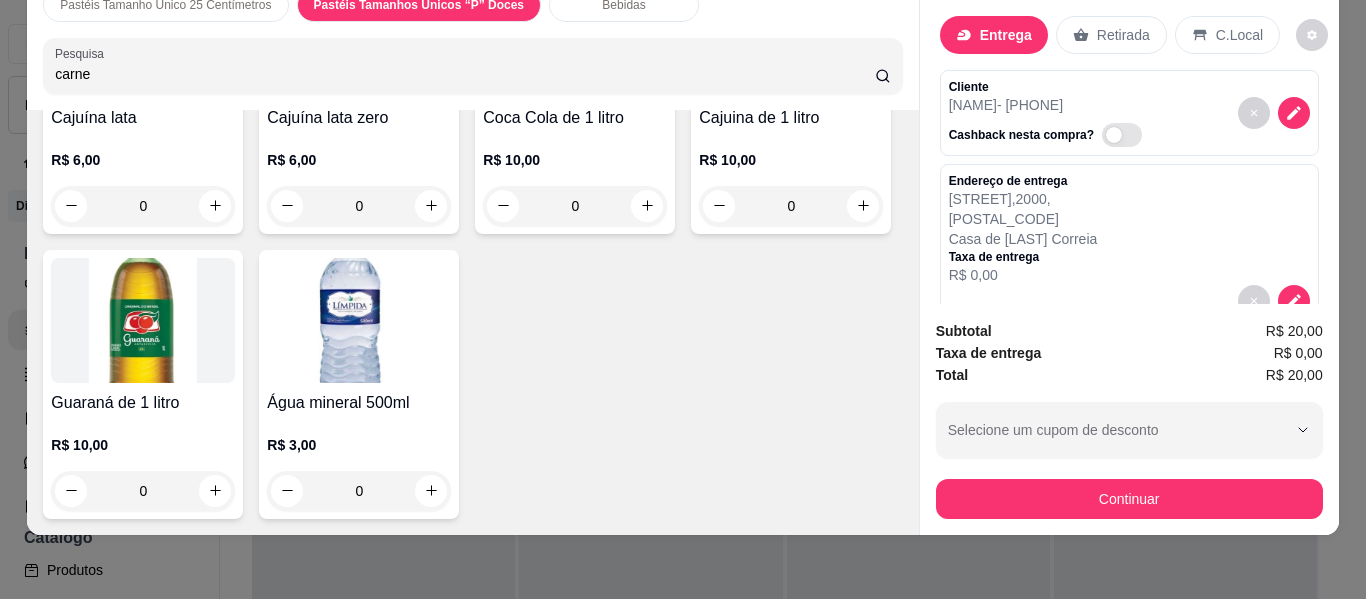 click on "Bebidas" at bounding box center (624, 5) 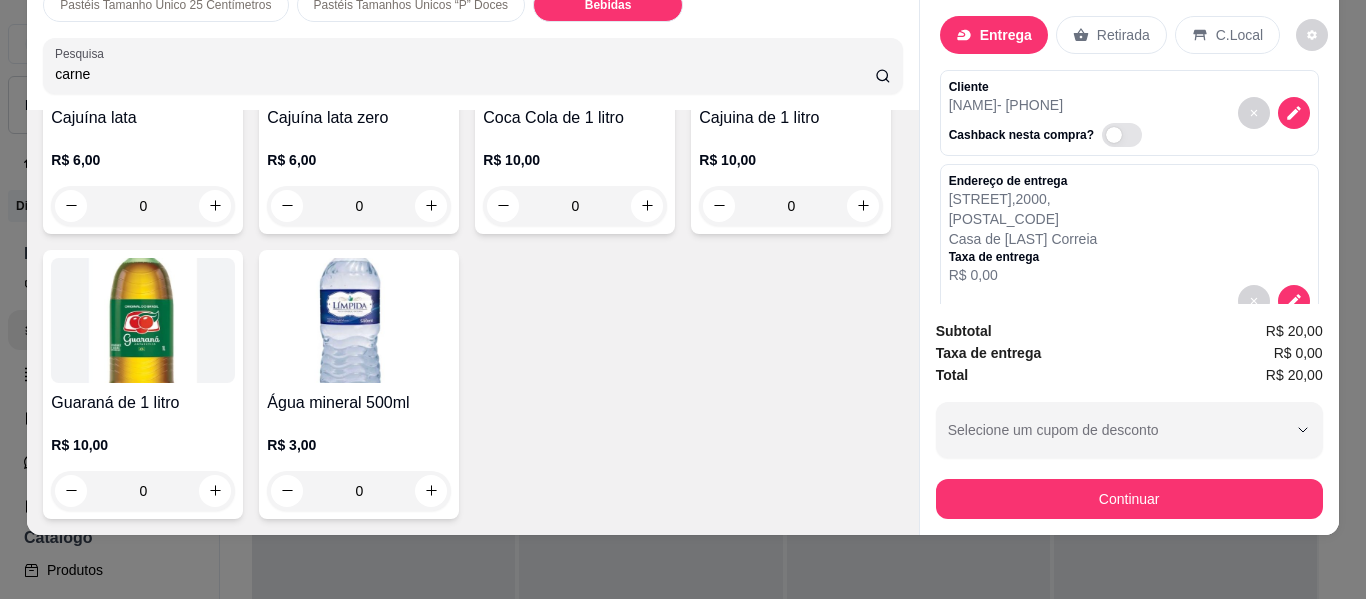 scroll, scrollTop: 5514, scrollLeft: 0, axis: vertical 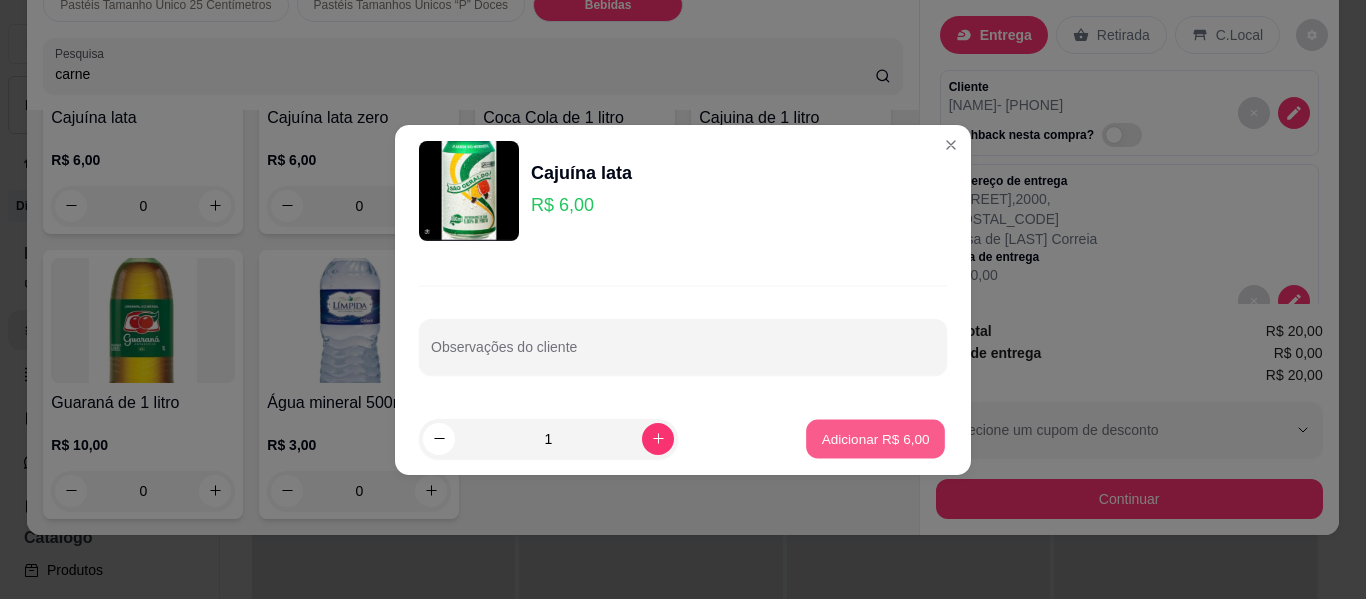click on "Adicionar   R$ 6,00" at bounding box center [875, 438] 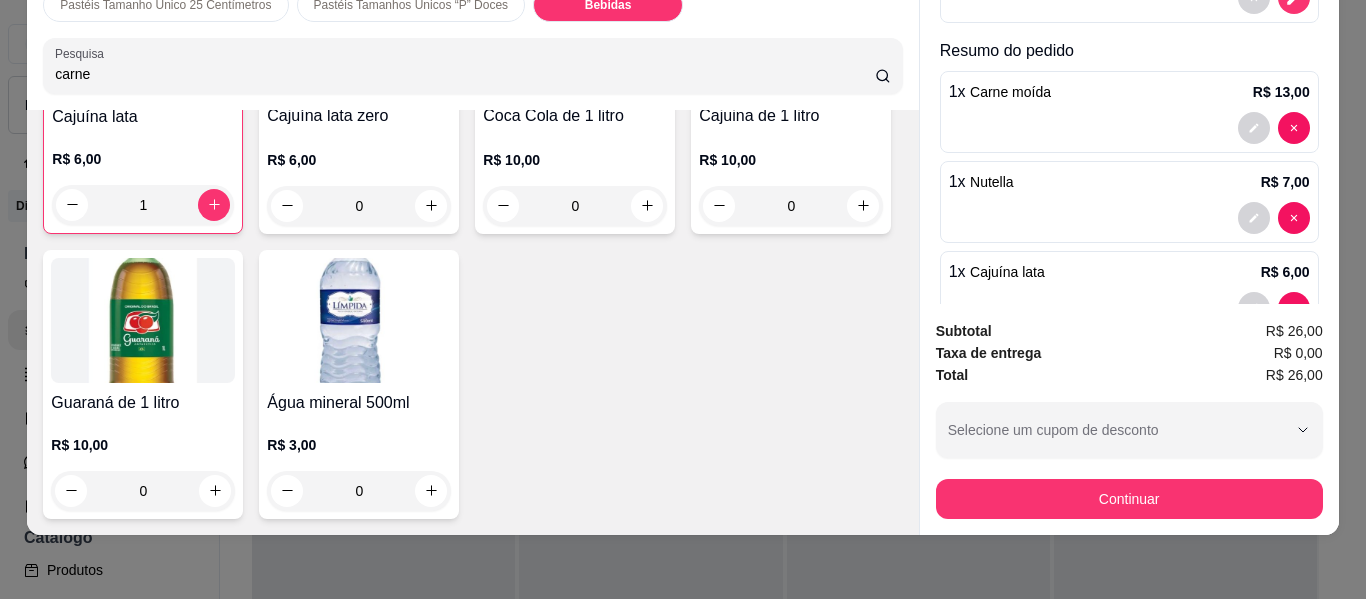 scroll, scrollTop: 320, scrollLeft: 0, axis: vertical 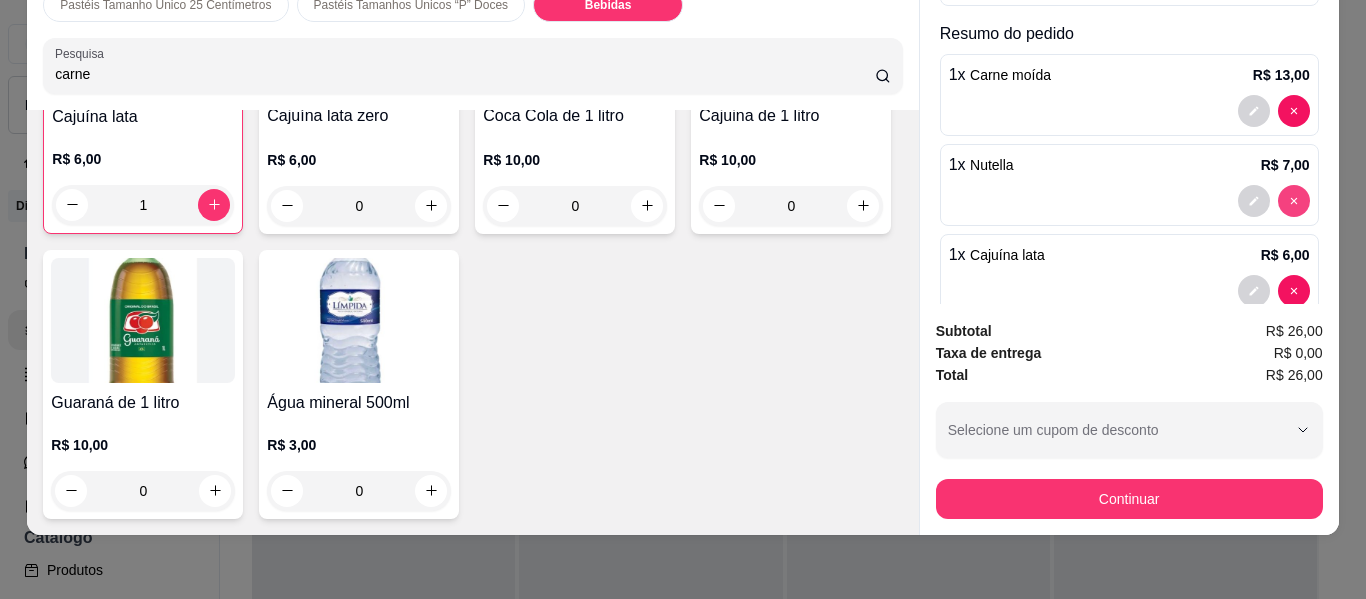 type on "0" 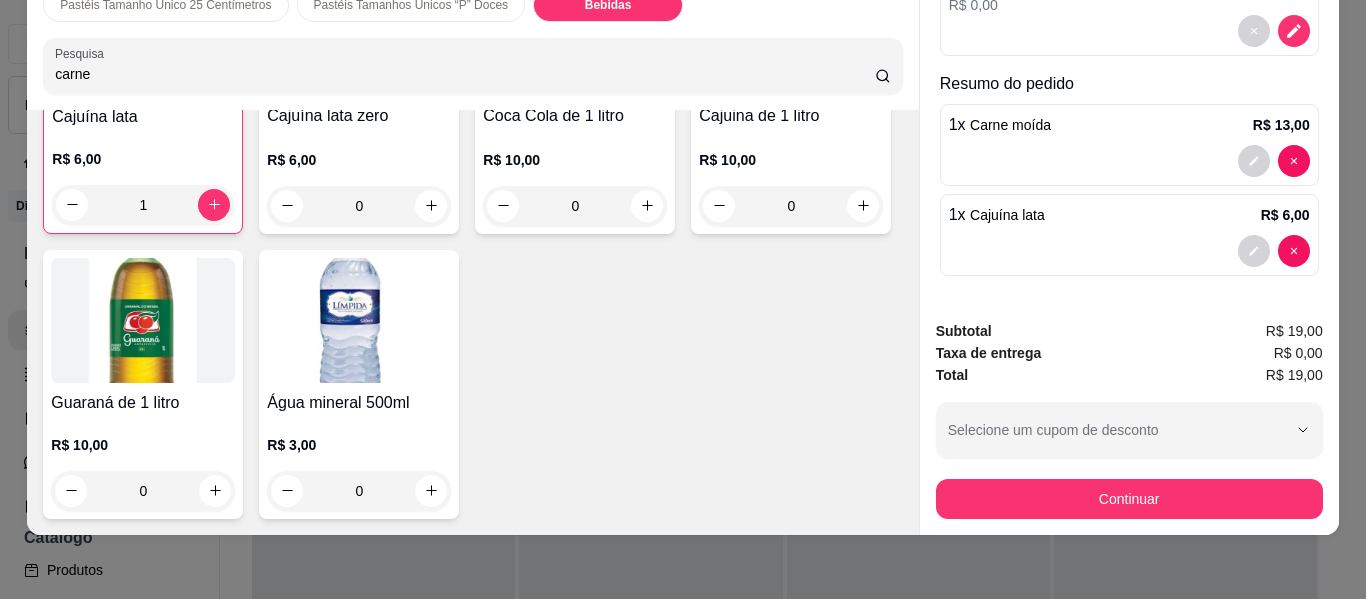 scroll, scrollTop: 5512, scrollLeft: 0, axis: vertical 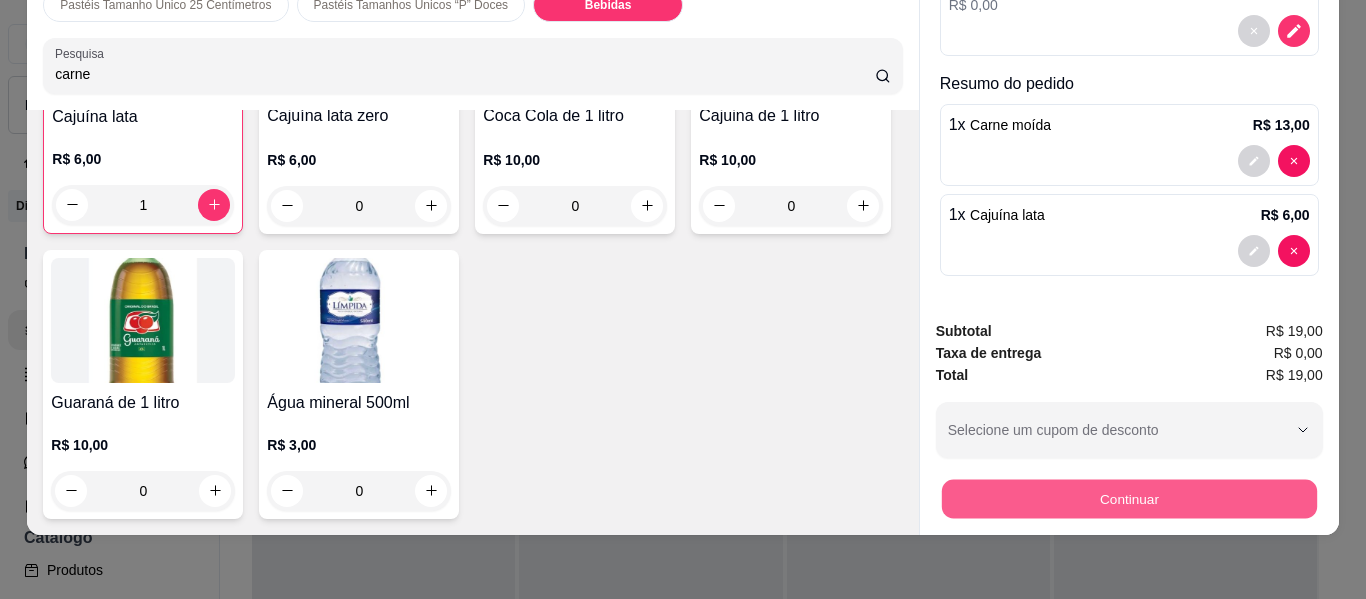 click on "Continuar" at bounding box center [1128, 499] 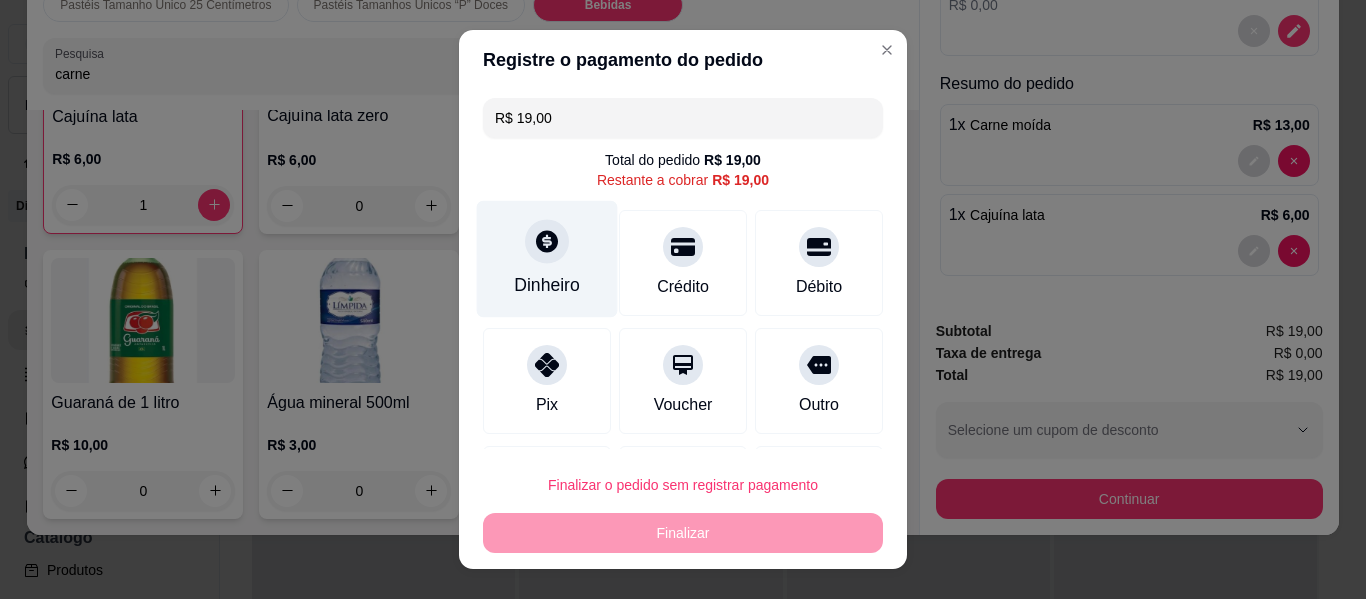 click at bounding box center [547, 241] 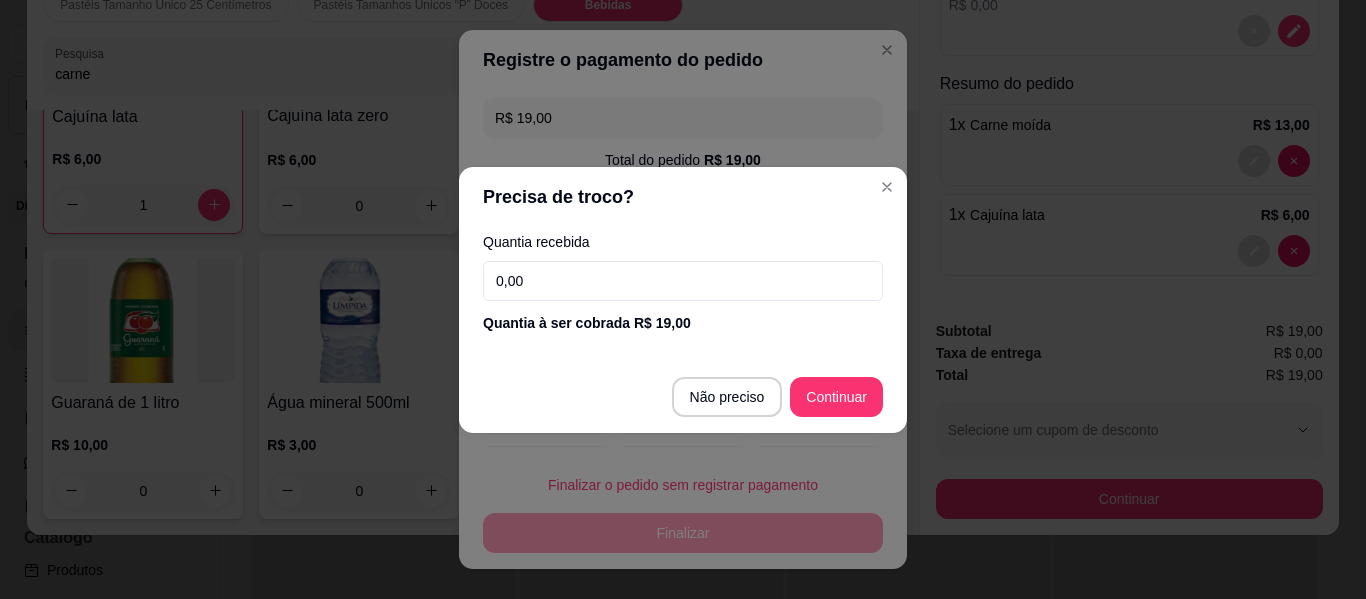 click on "0,00" at bounding box center (683, 281) 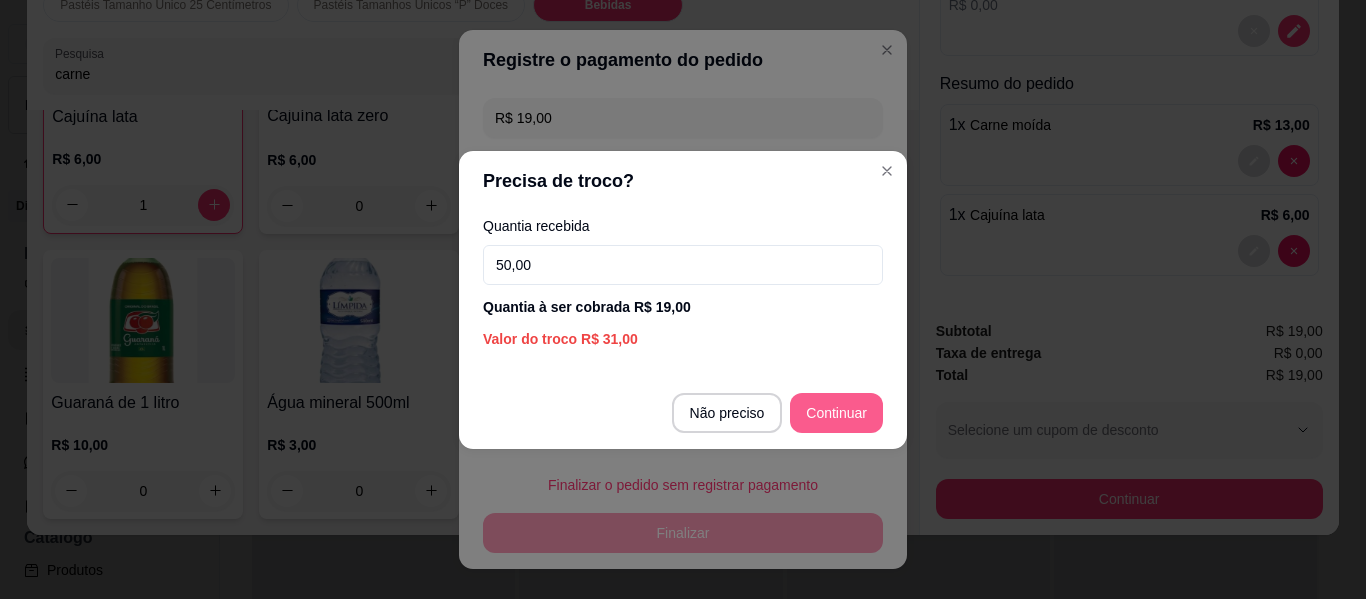 type on "50,00" 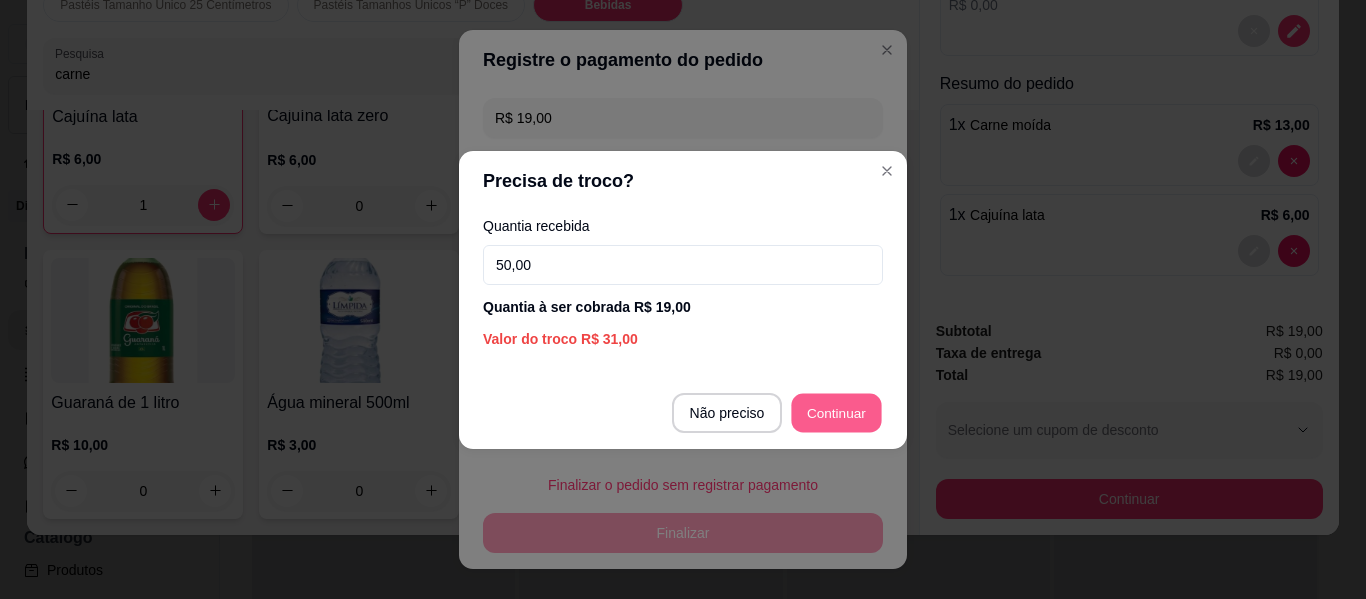 type on "R$ 0,00" 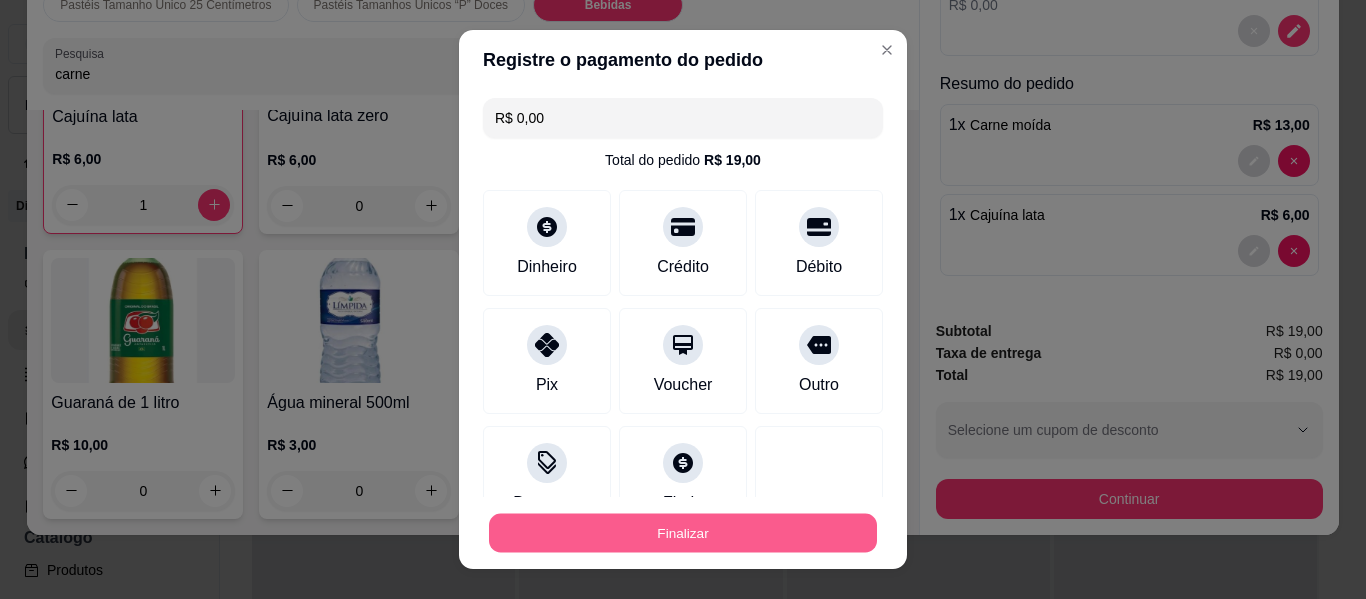 click on "Finalizar" at bounding box center (683, 533) 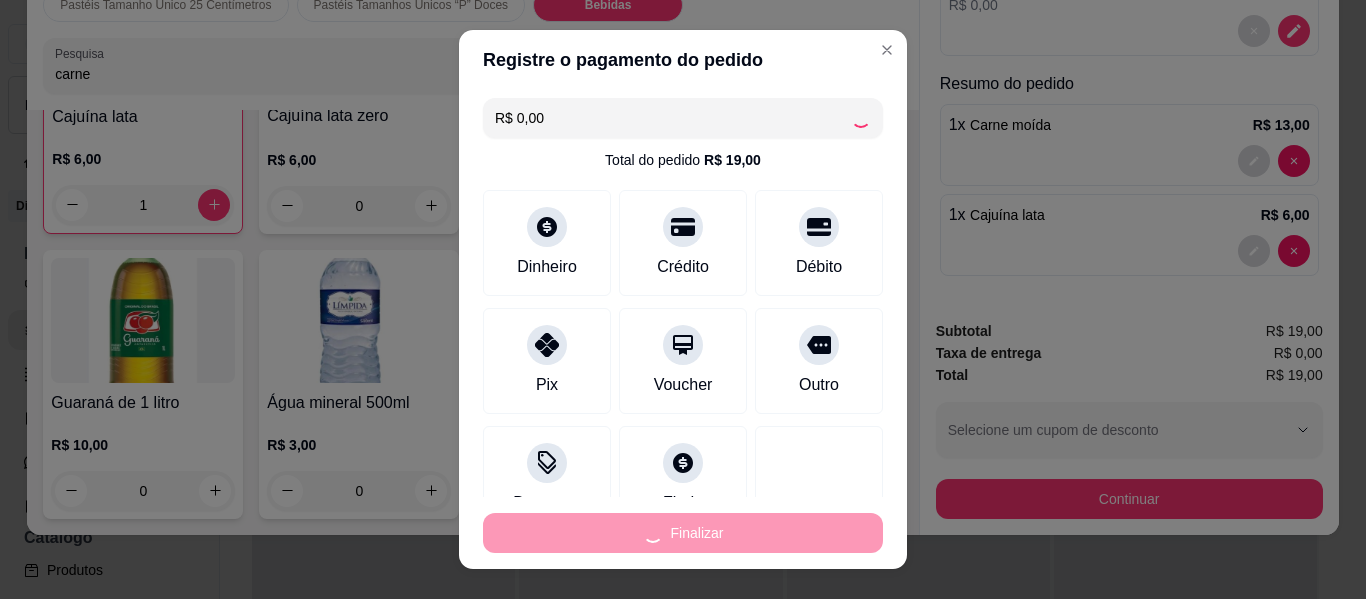 type on "0" 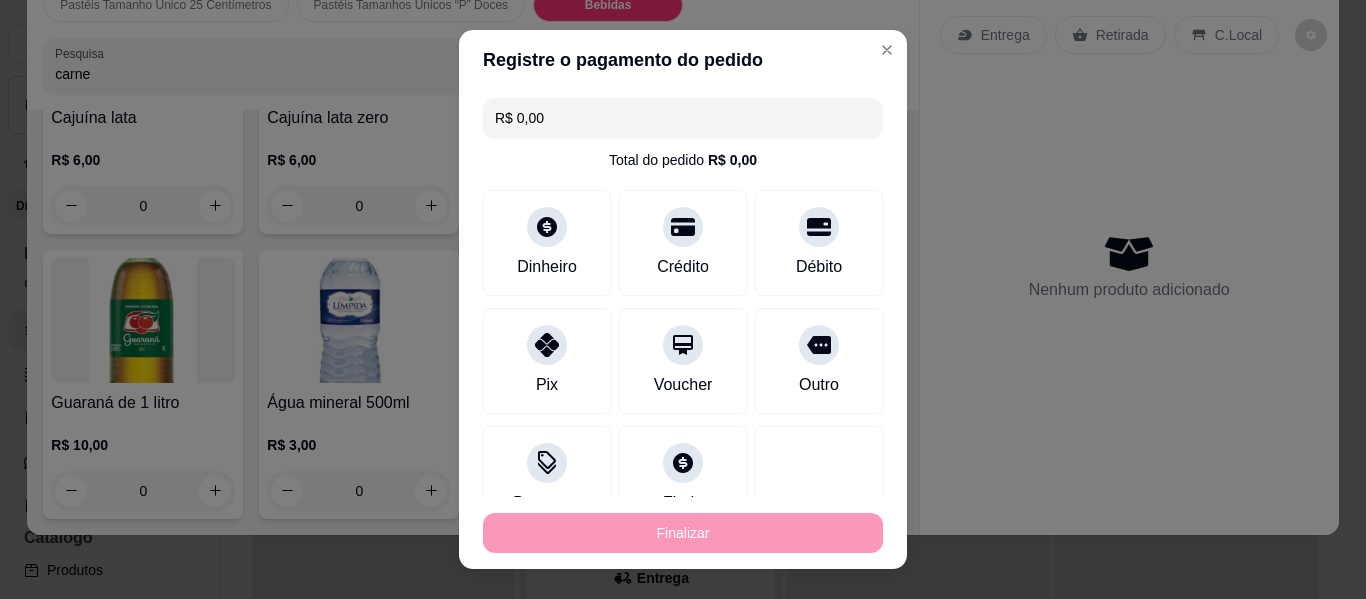 type on "-R$ 19,00" 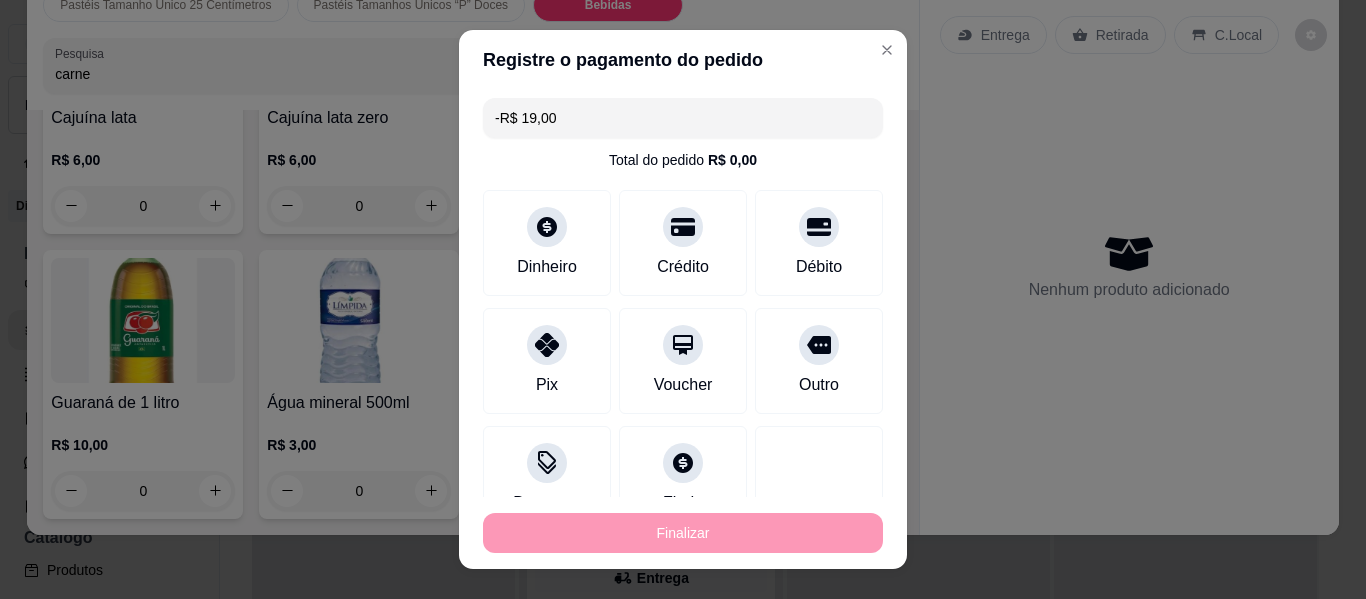 scroll, scrollTop: 0, scrollLeft: 0, axis: both 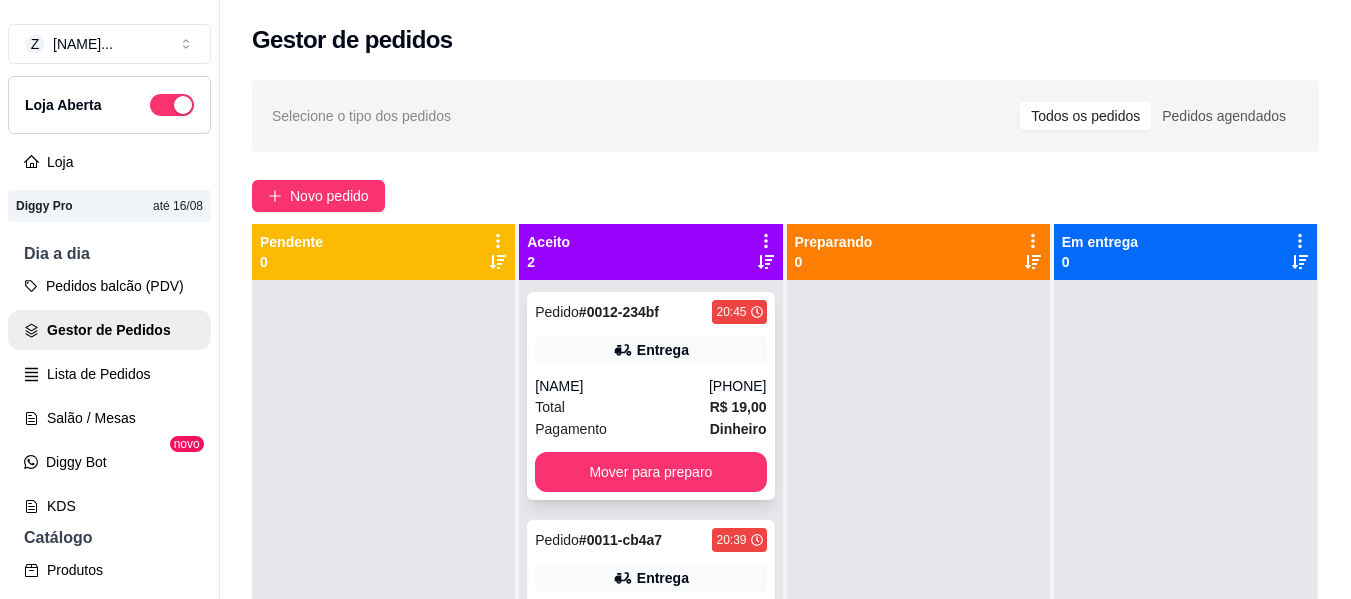 click on "Total R$ 19,00" at bounding box center (650, 407) 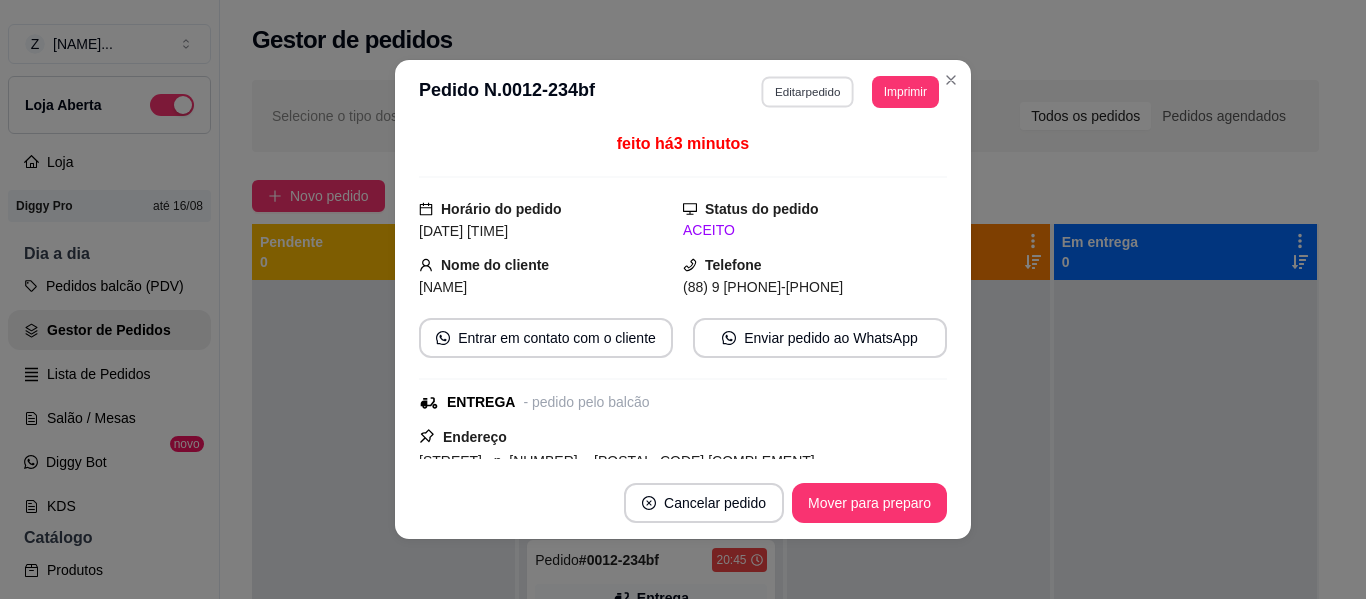 click on "Editar  pedido" at bounding box center [808, 91] 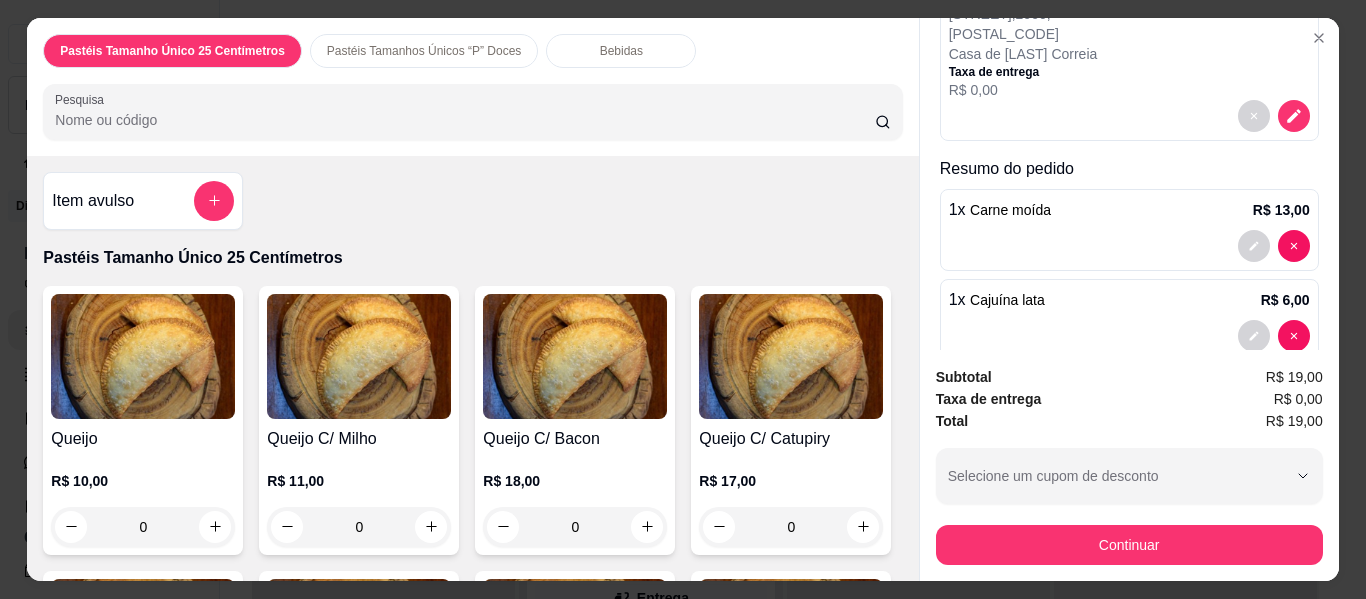 scroll, scrollTop: 240, scrollLeft: 0, axis: vertical 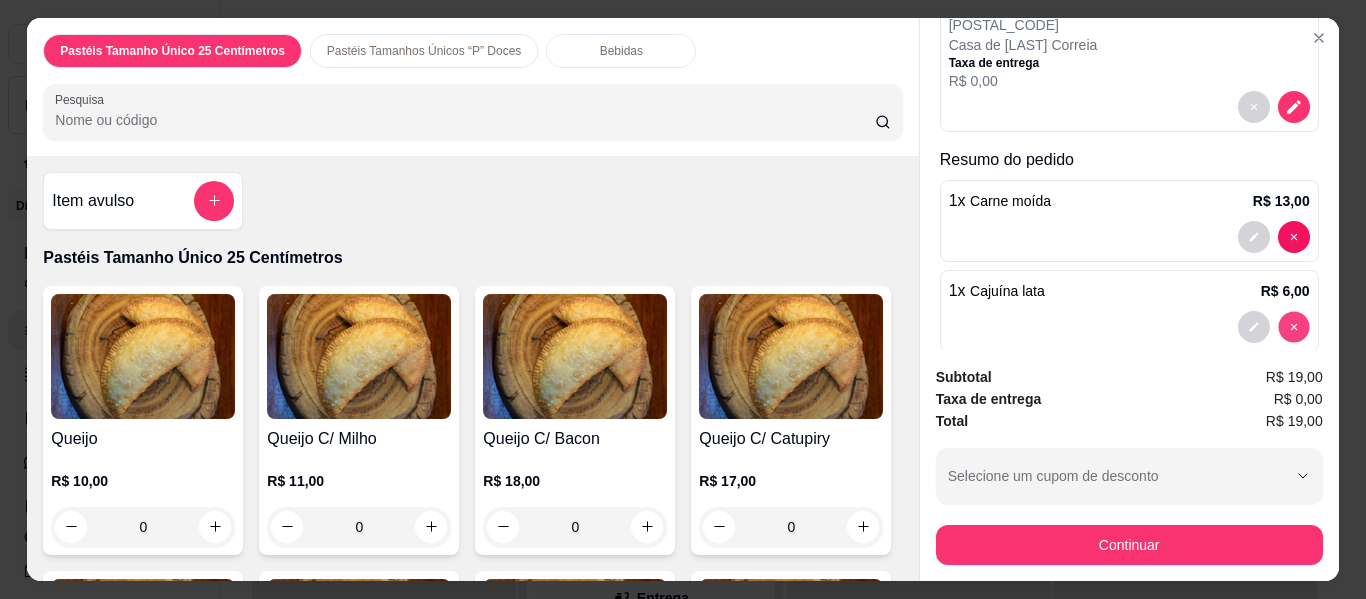 type on "0" 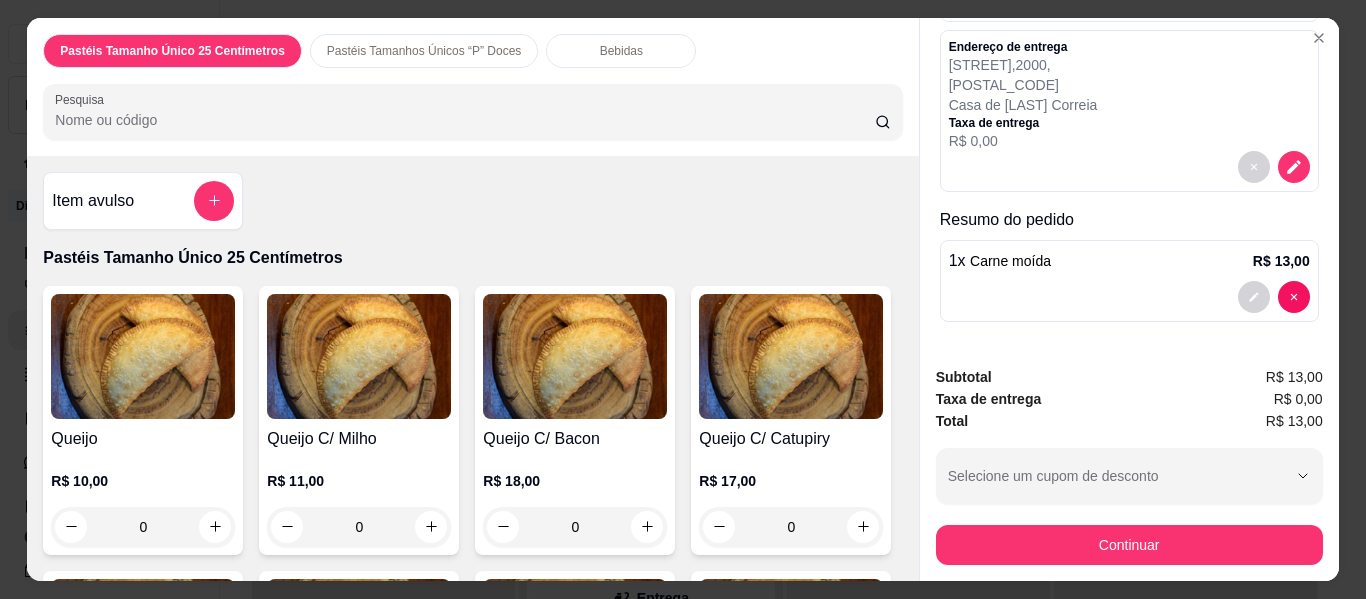 scroll, scrollTop: 180, scrollLeft: 0, axis: vertical 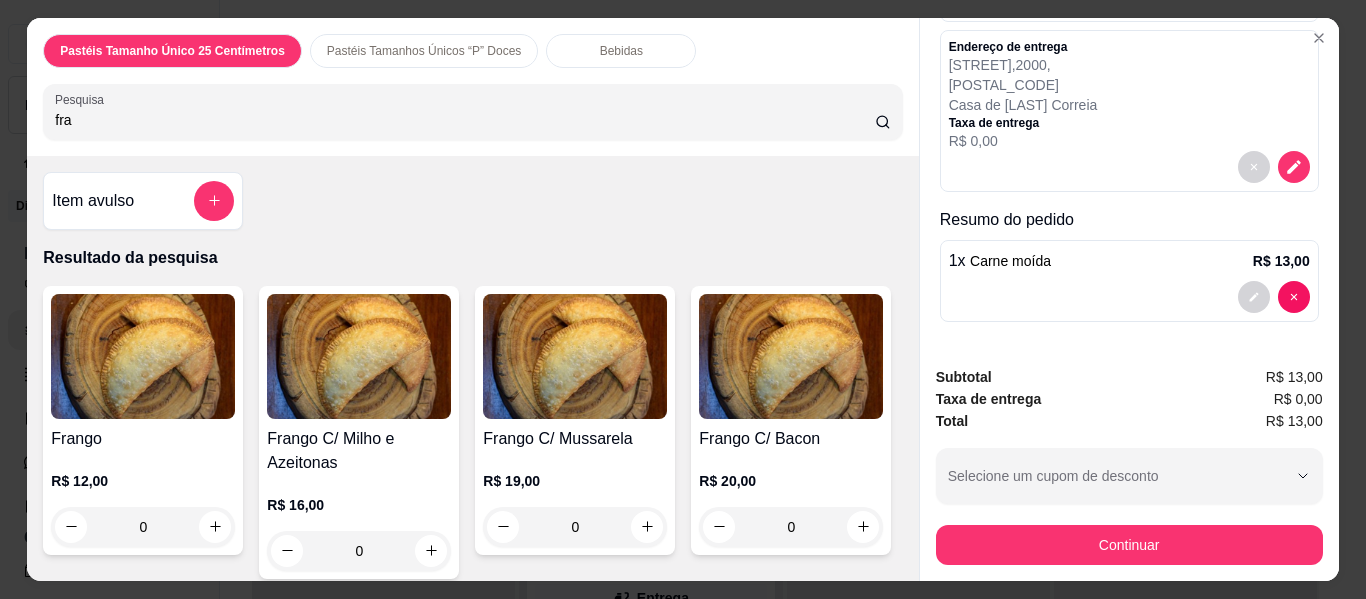 type on "fra" 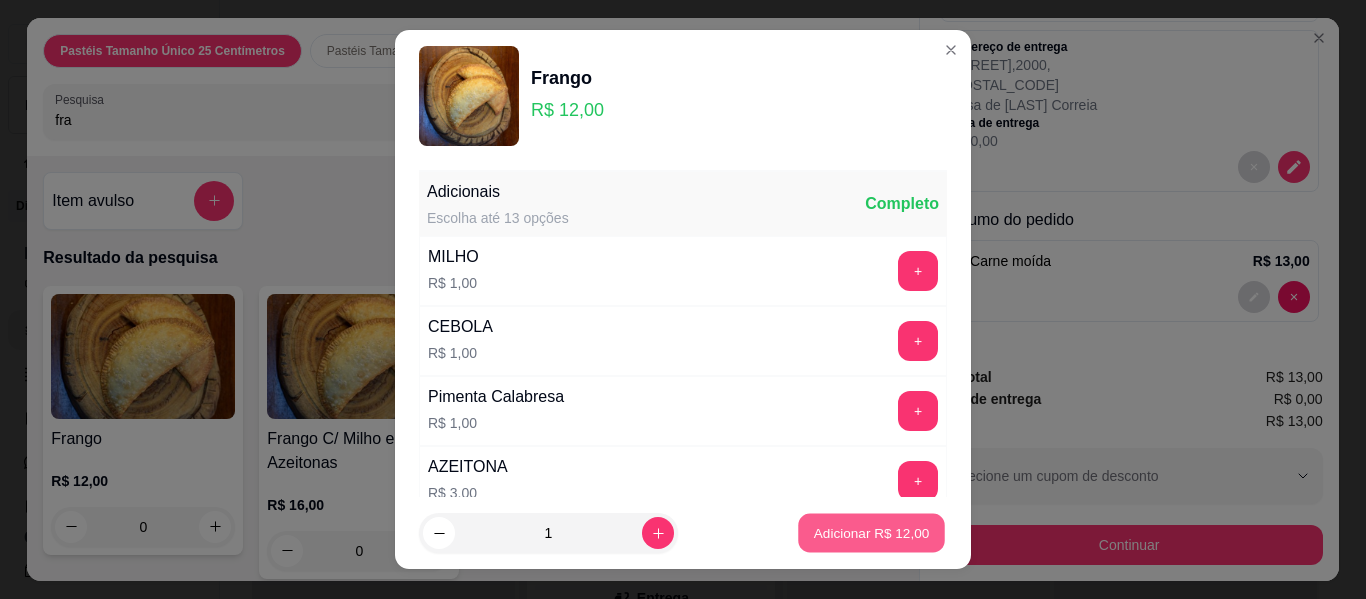 click on "Adicionar   R$ 12,00" at bounding box center (872, 532) 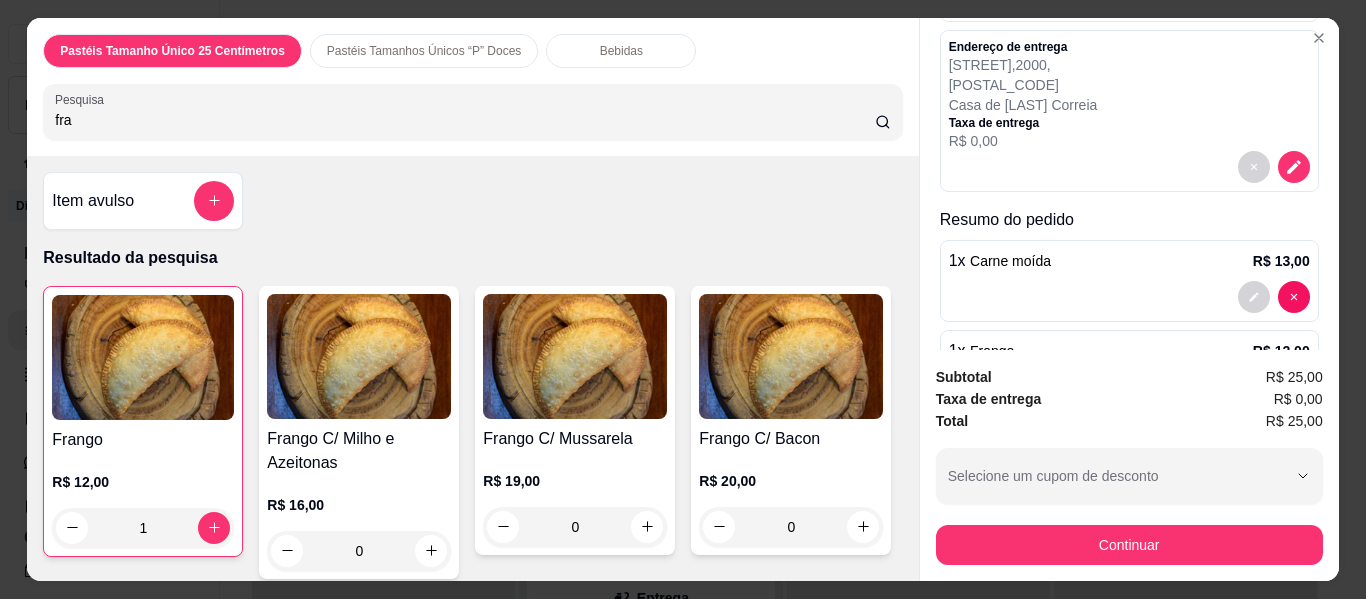 scroll, scrollTop: 240, scrollLeft: 0, axis: vertical 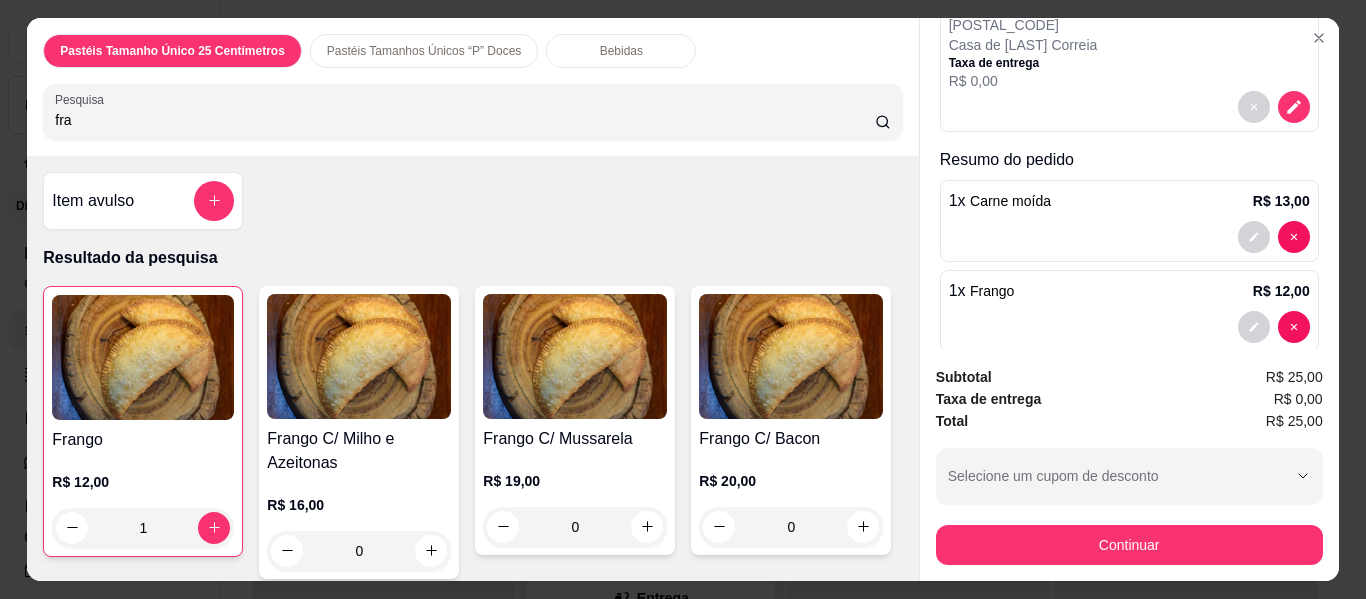 click on "Bebidas" at bounding box center [621, 51] 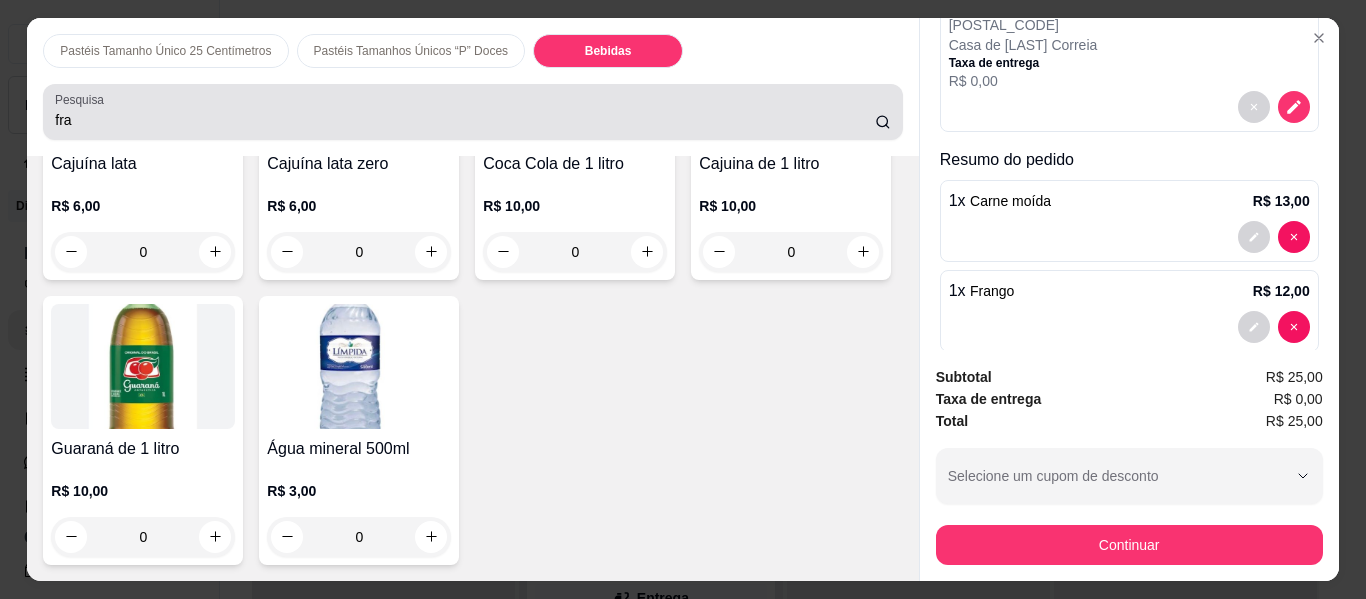 scroll, scrollTop: 54, scrollLeft: 0, axis: vertical 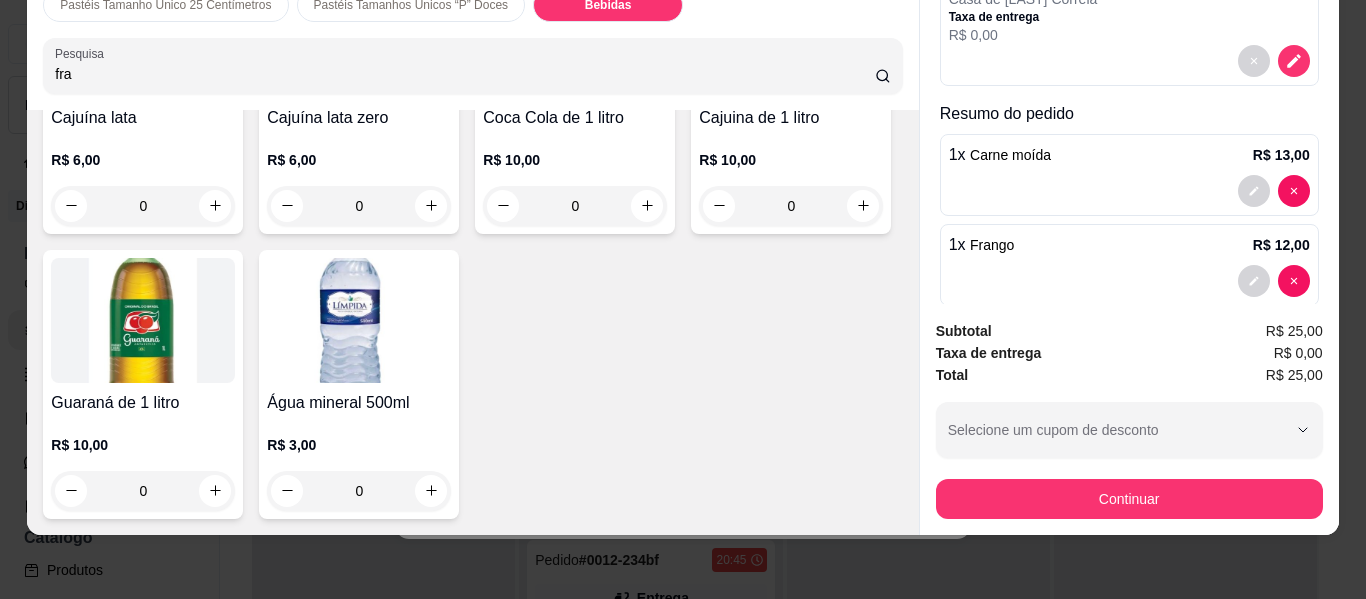 click at bounding box center [143, 35] 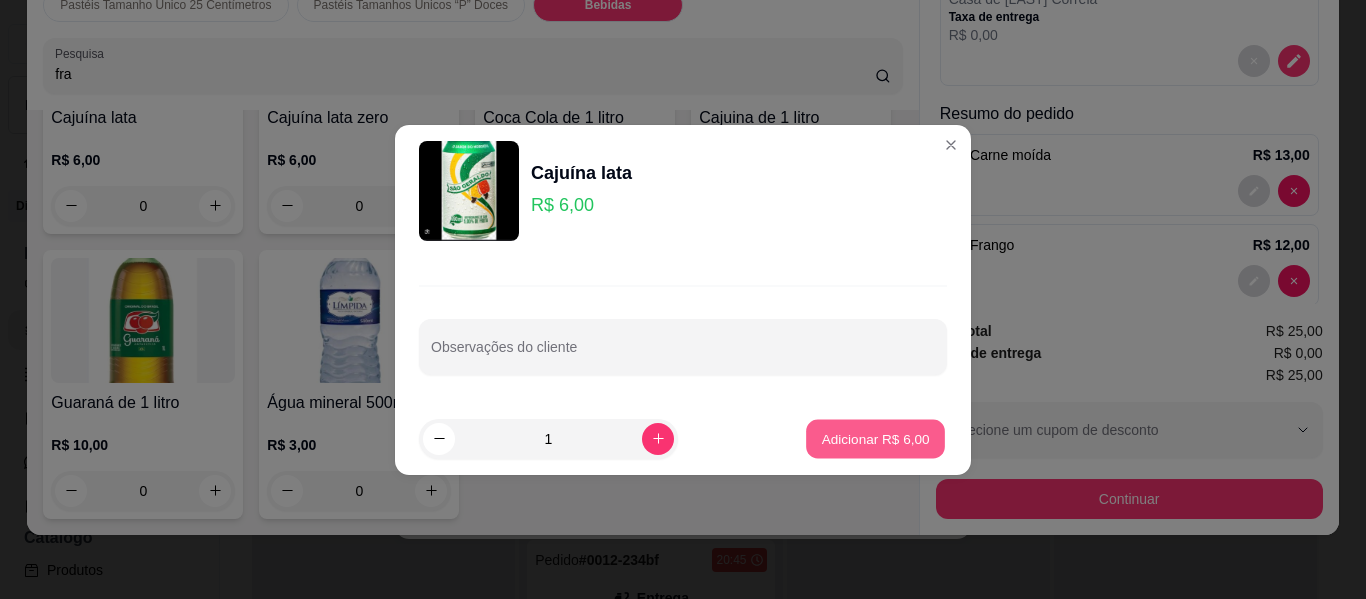 click on "Adicionar   R$ 6,00" at bounding box center [875, 438] 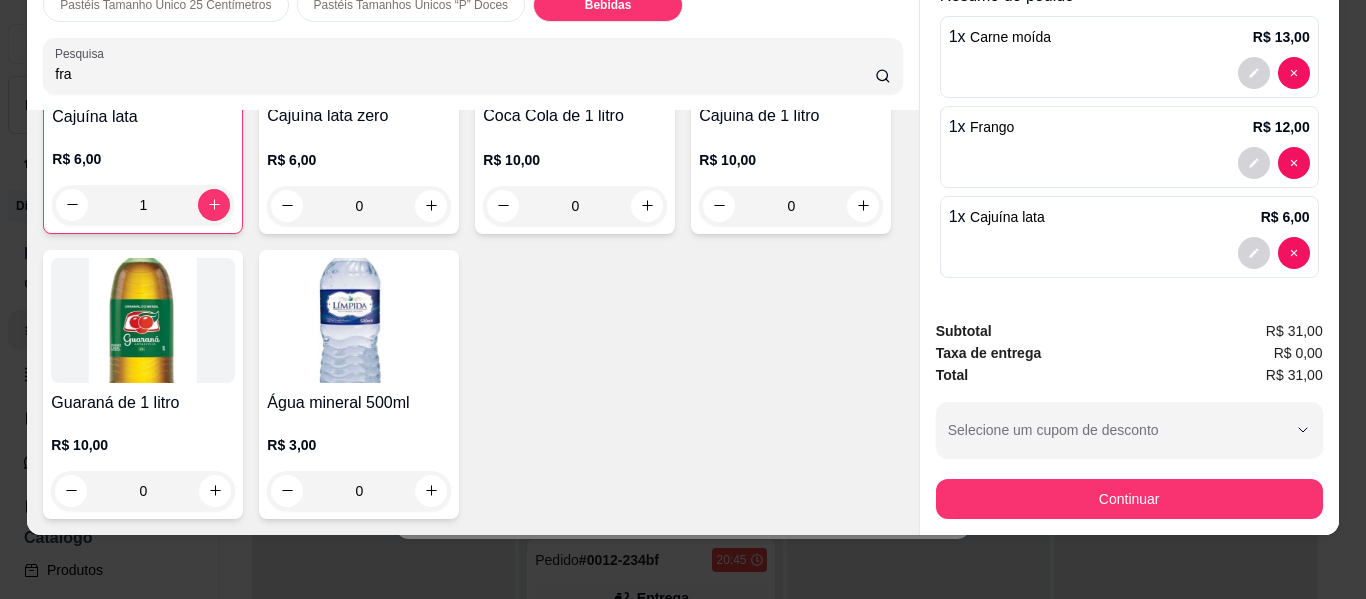 scroll, scrollTop: 359, scrollLeft: 0, axis: vertical 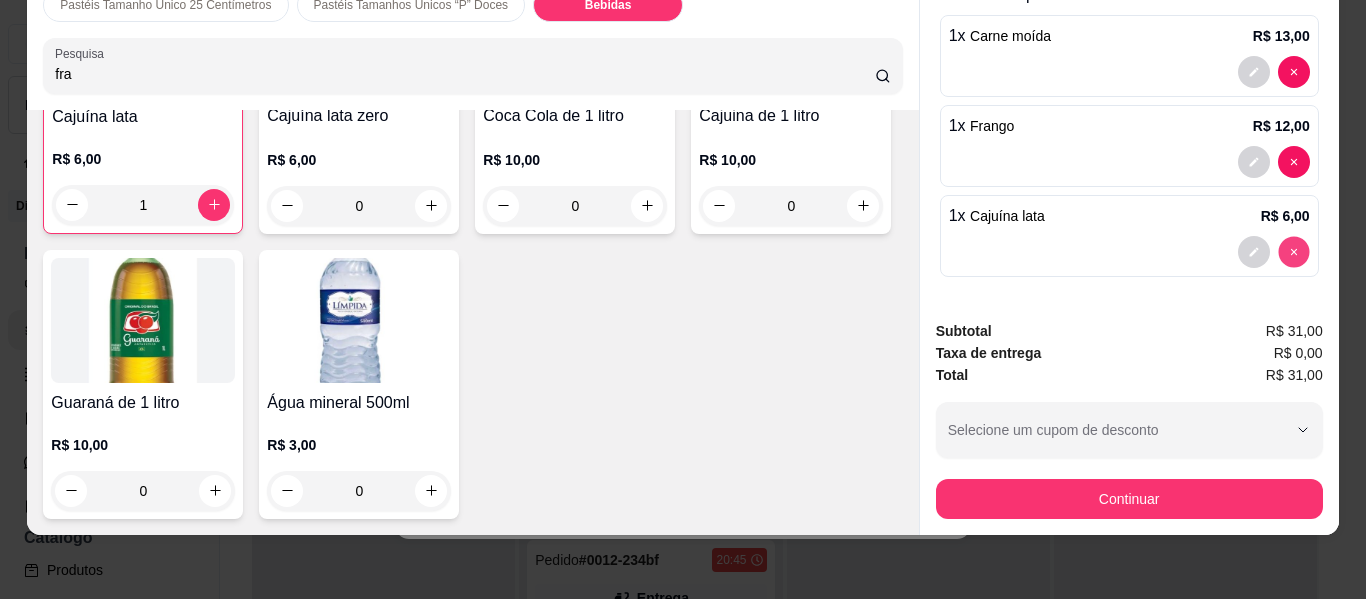 type on "0" 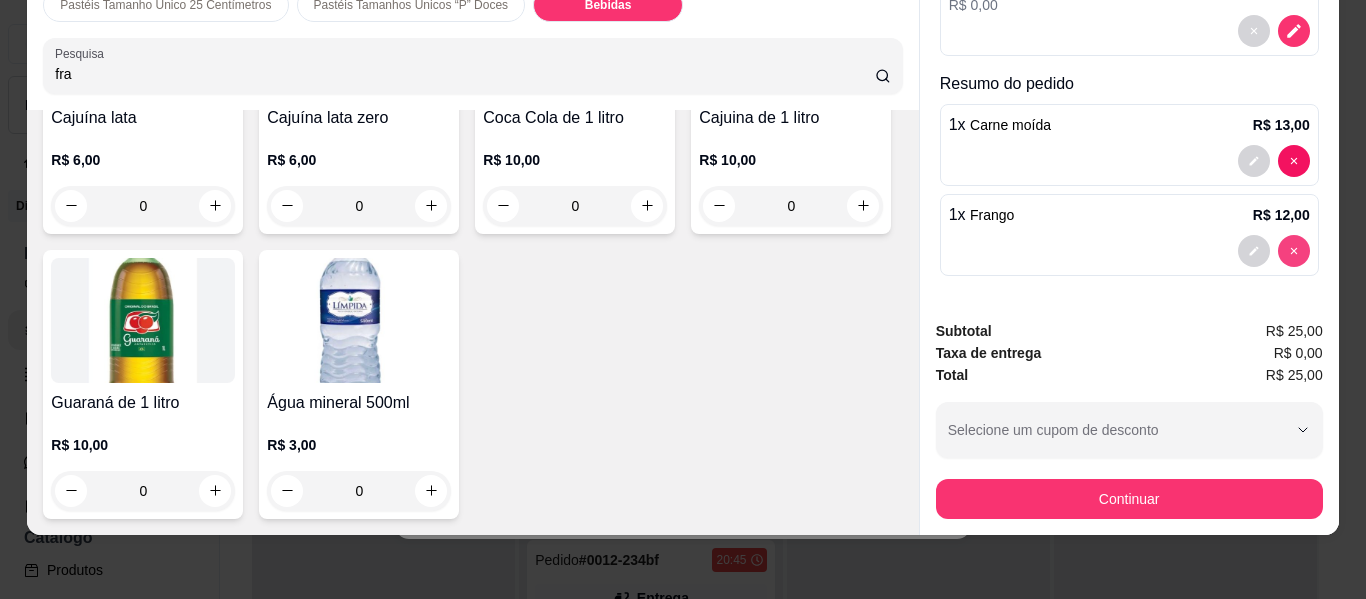 scroll, scrollTop: 270, scrollLeft: 0, axis: vertical 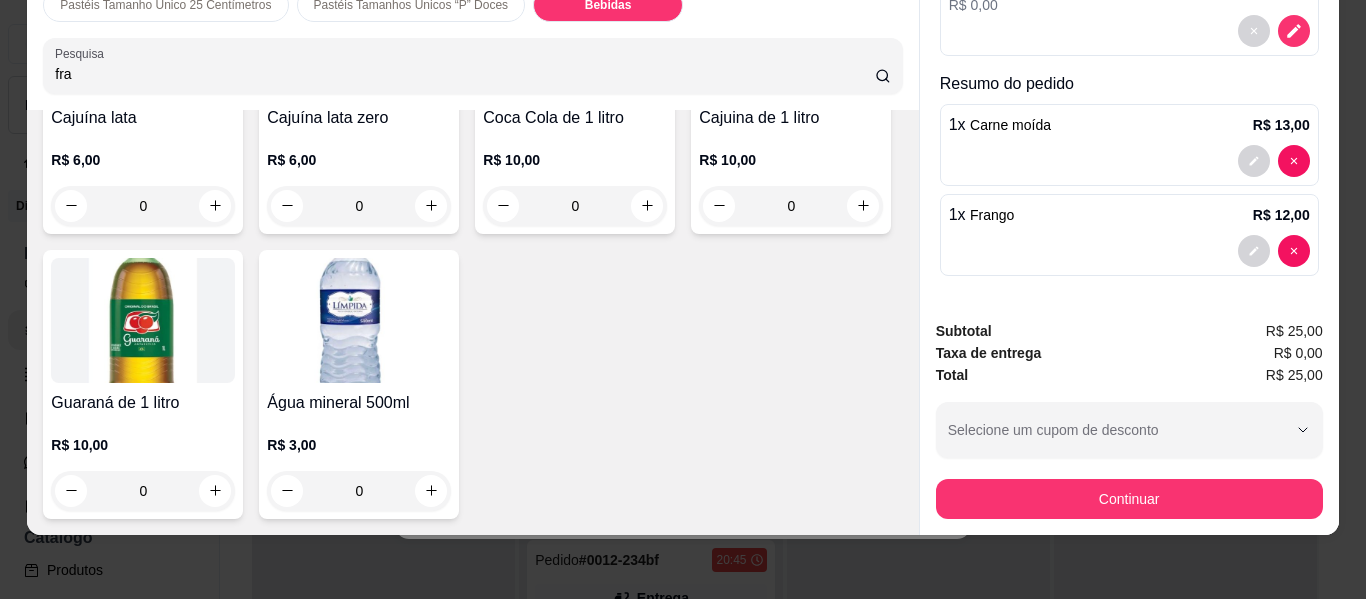 click at bounding box center [143, -250] 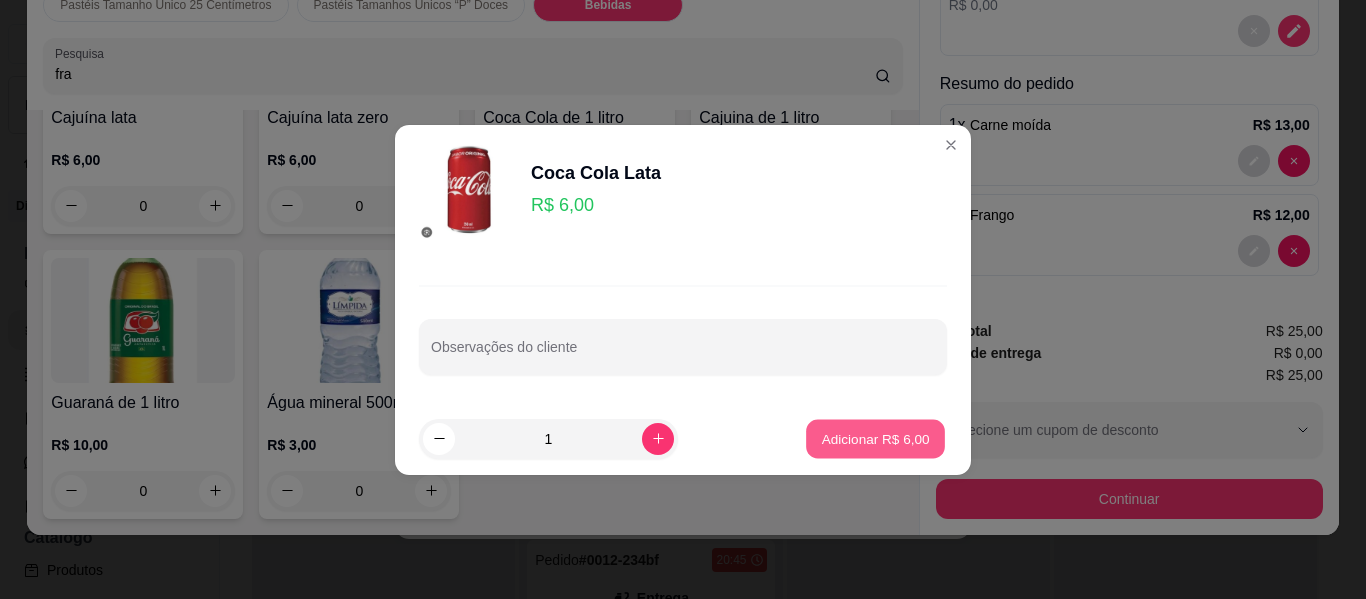 click on "Adicionar   R$ 6,00" at bounding box center [875, 438] 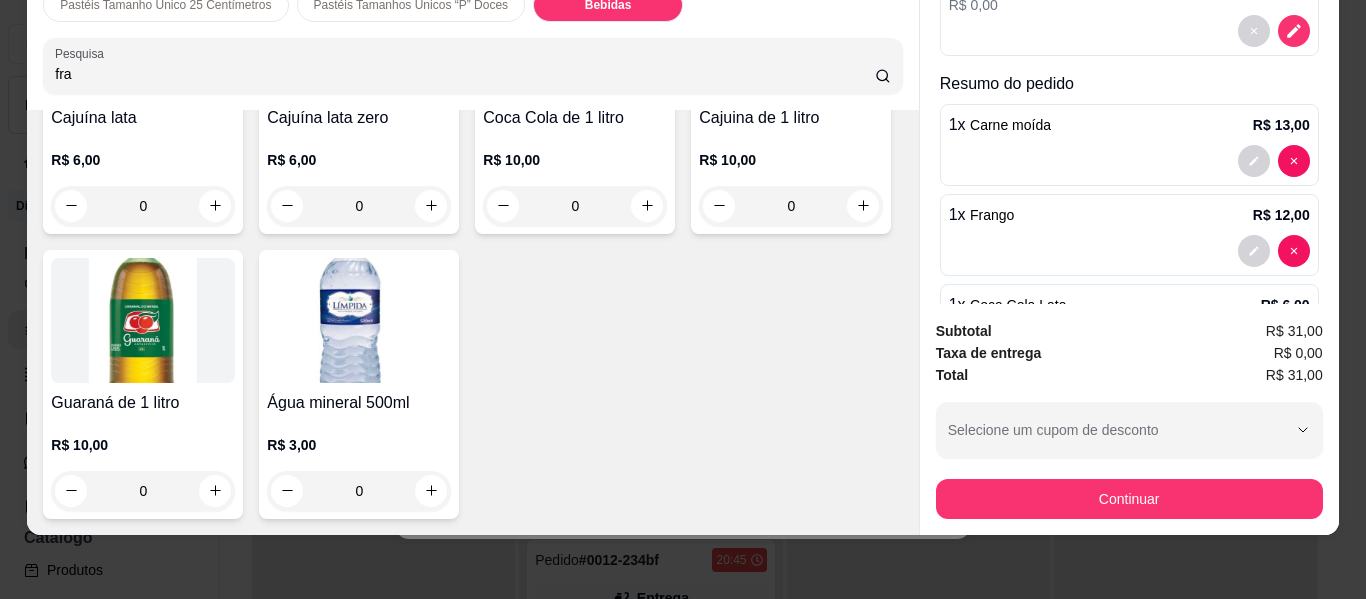 scroll, scrollTop: 359, scrollLeft: 0, axis: vertical 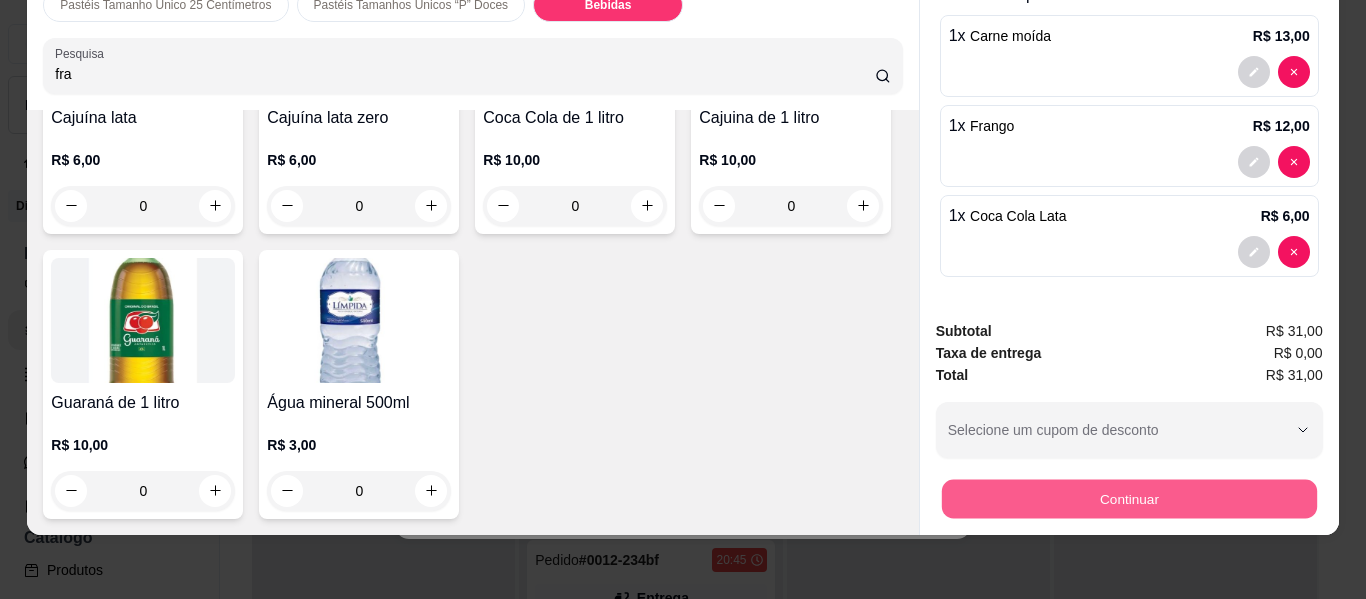 click on "Continuar" at bounding box center (1128, 499) 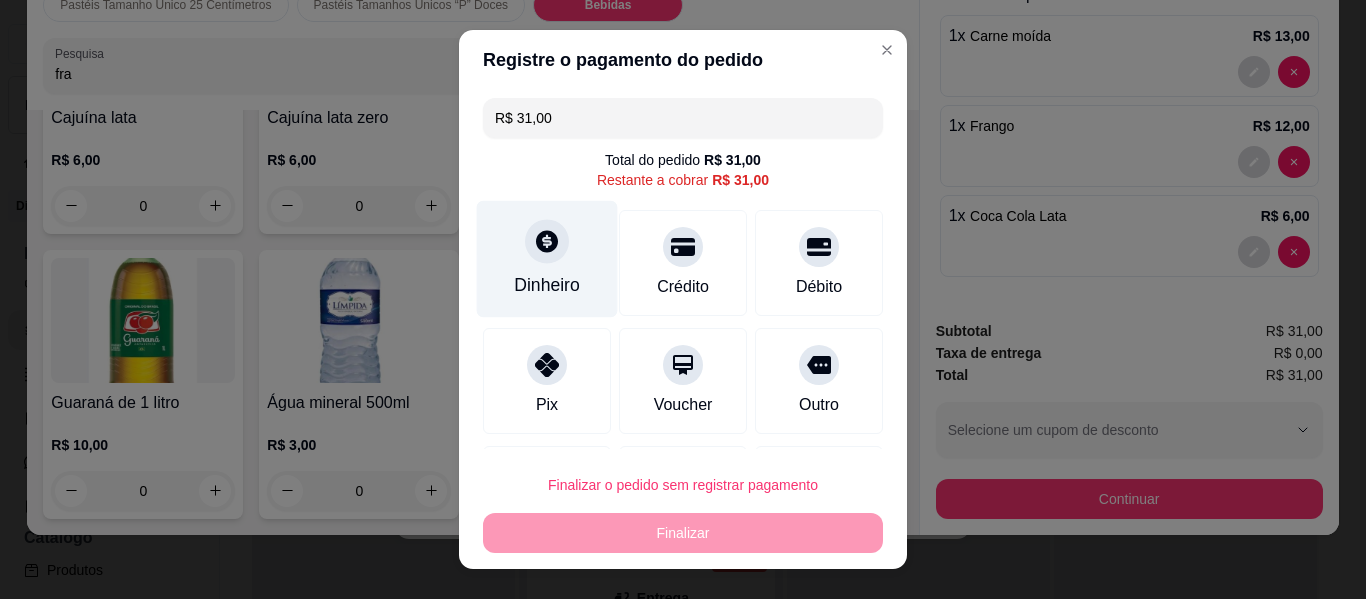 click at bounding box center (547, 241) 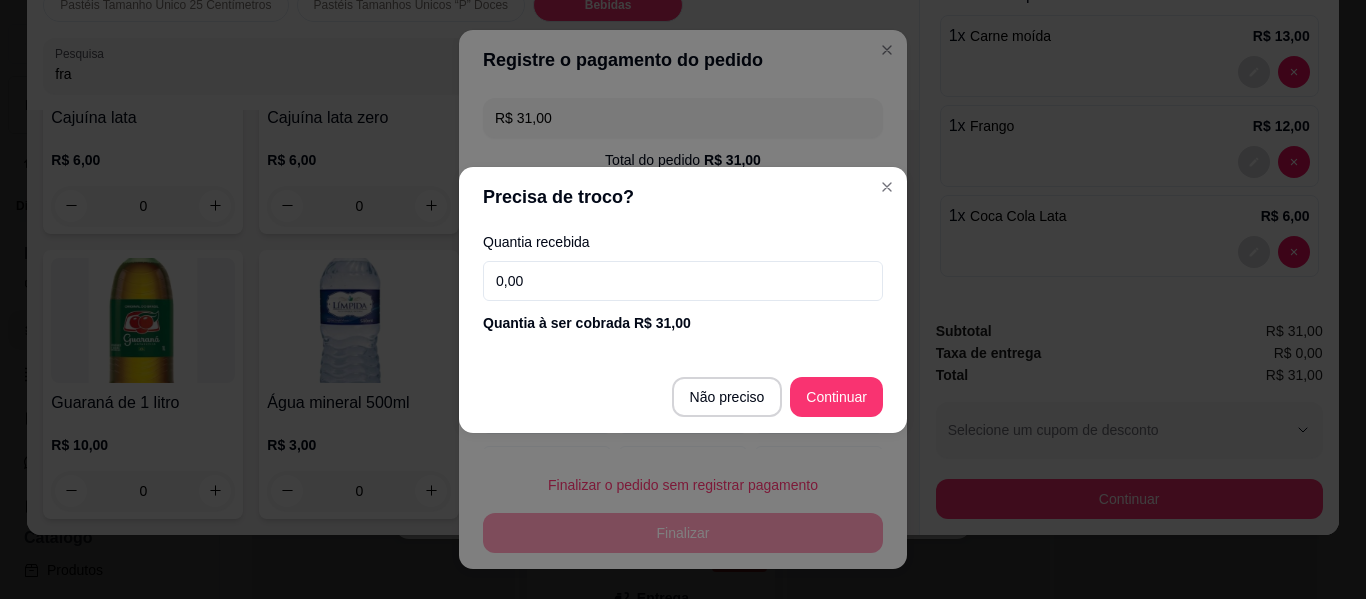 click on "0,00" at bounding box center (683, 281) 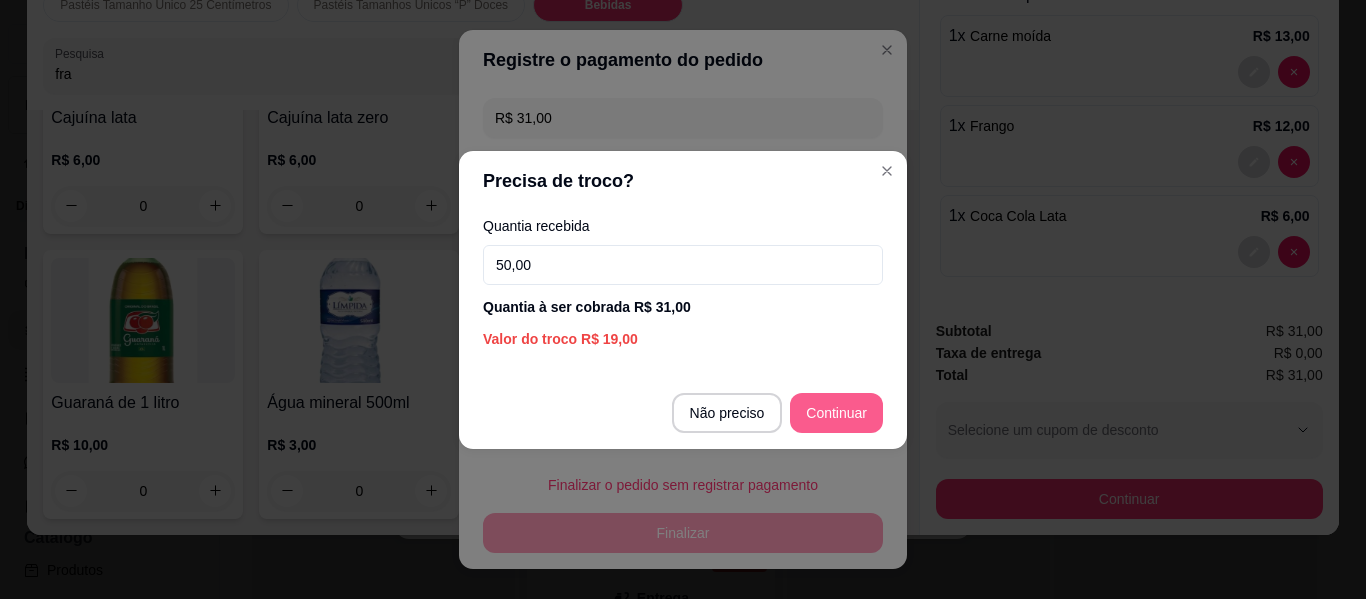 type on "50,00" 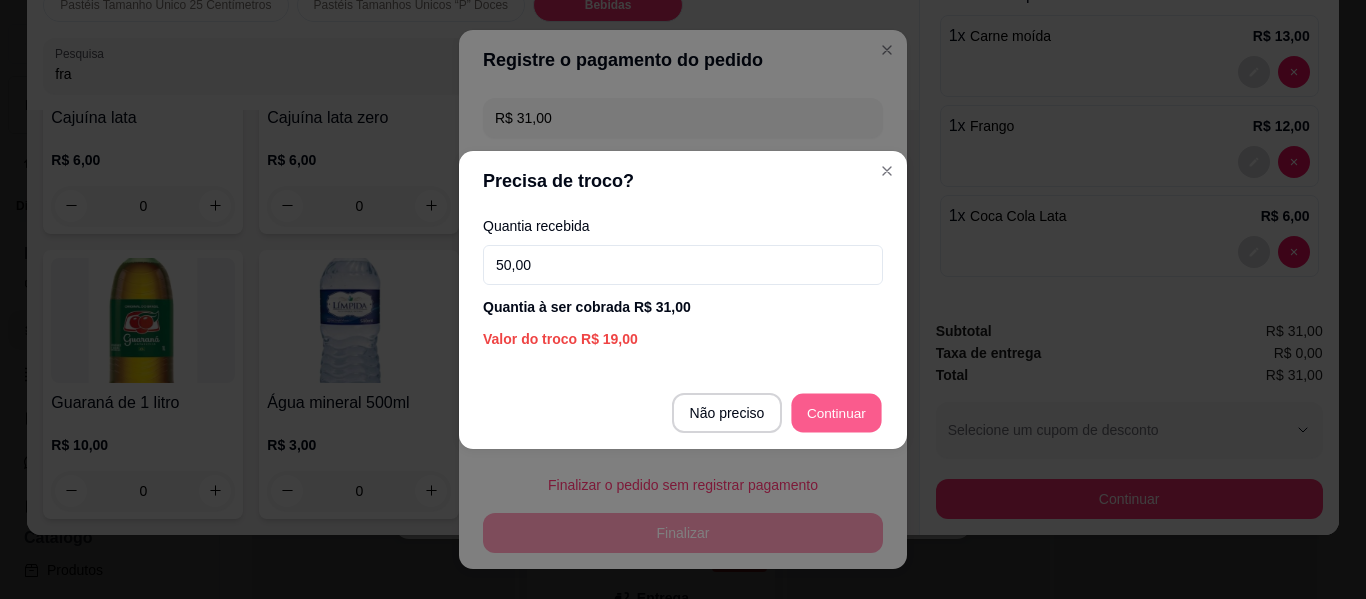type on "R$ 0,00" 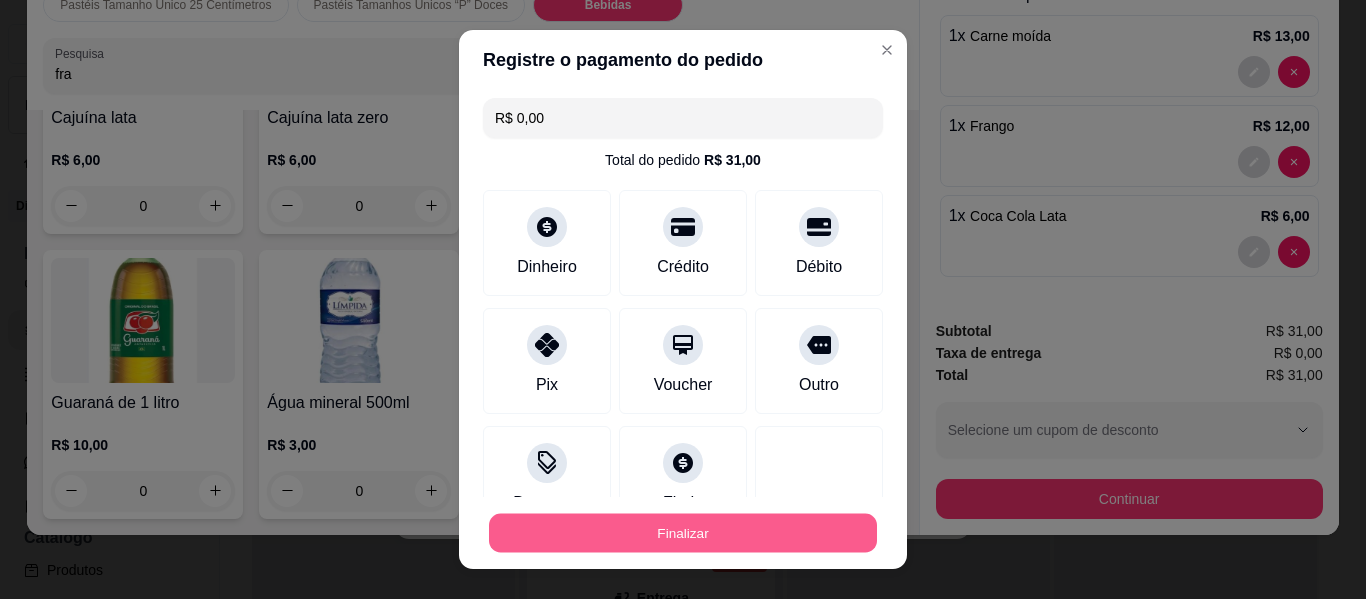 click on "Finalizar" at bounding box center (683, 533) 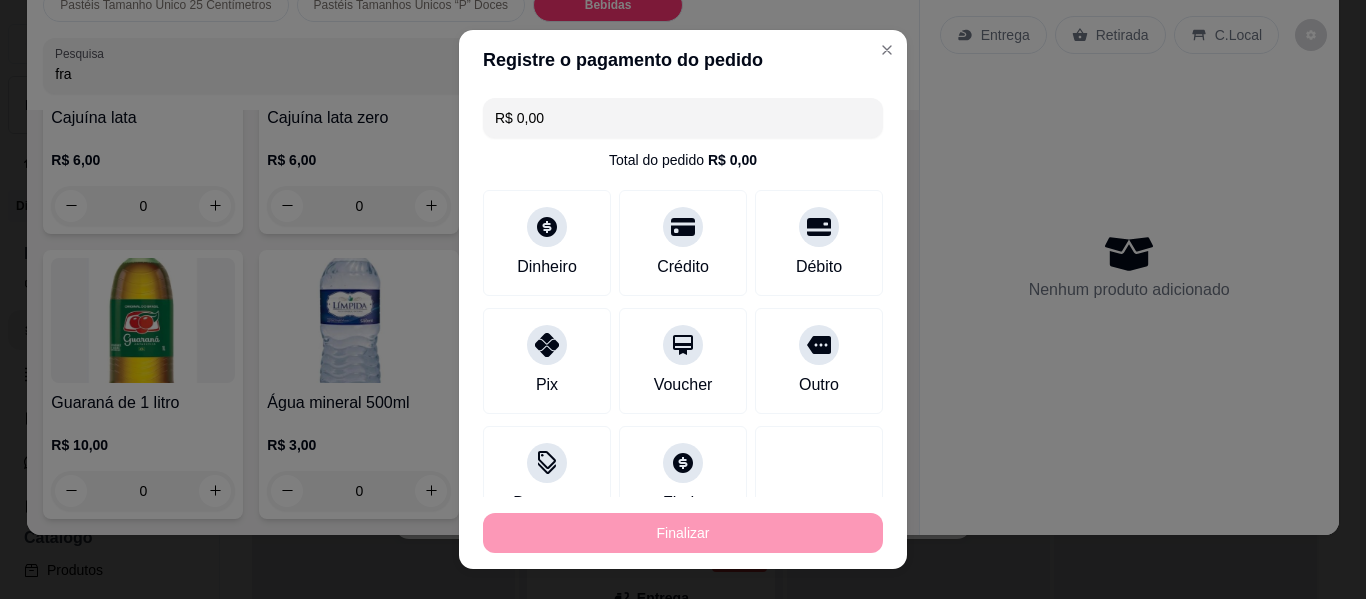 type on "0" 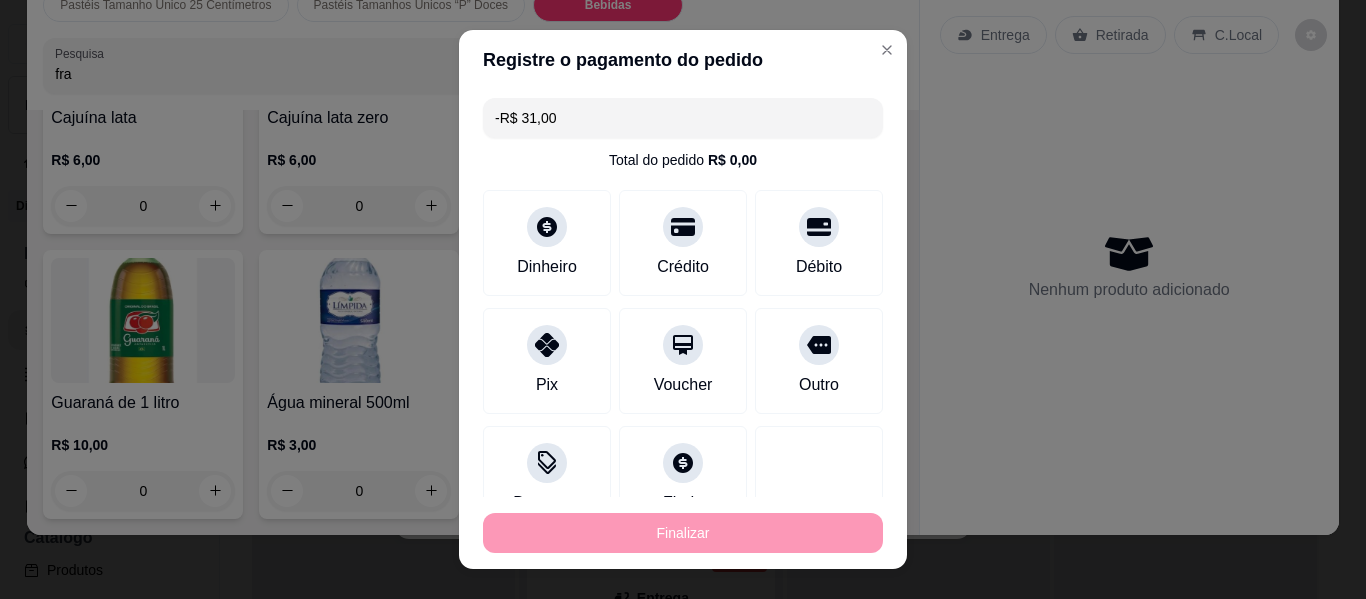 scroll, scrollTop: 0, scrollLeft: 0, axis: both 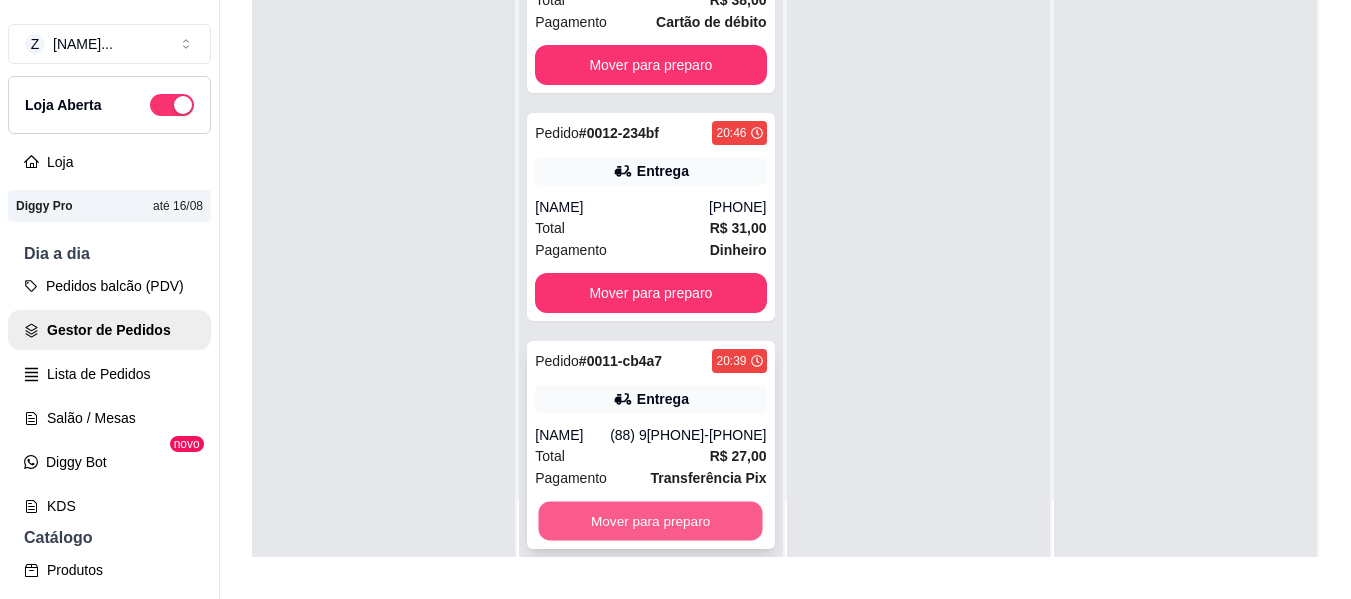 click on "Mover para preparo" at bounding box center [651, 521] 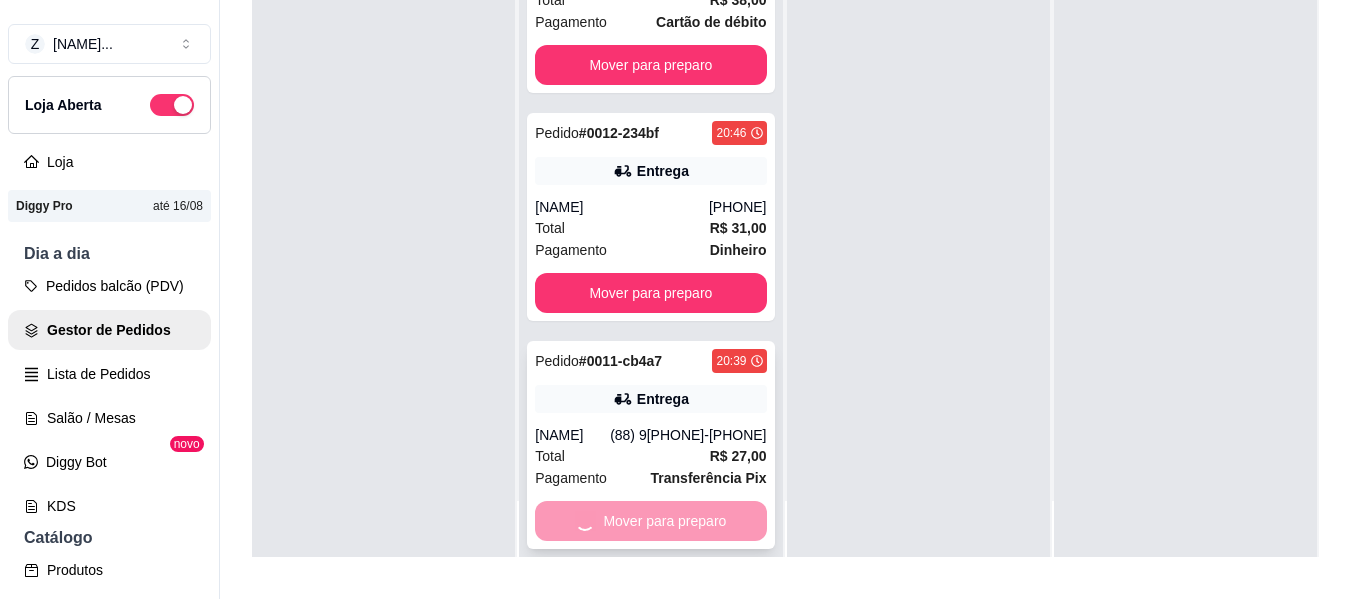 scroll, scrollTop: 0, scrollLeft: 0, axis: both 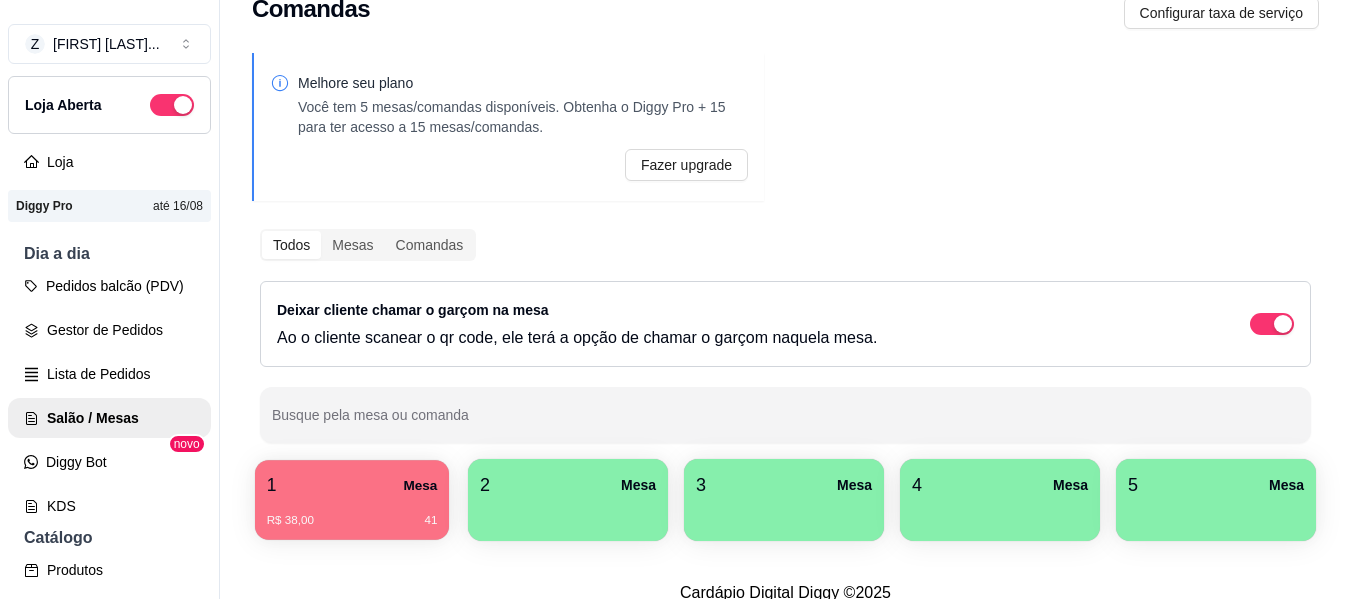 click on "1 Mesa" at bounding box center [352, 485] 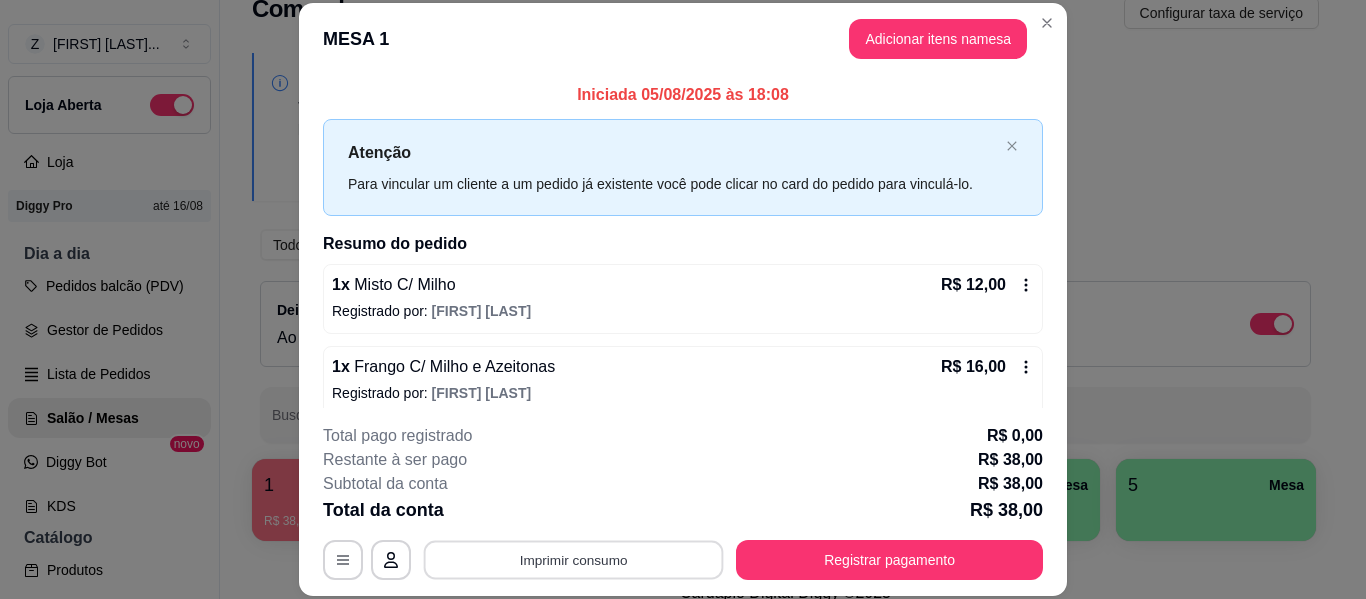 click on "Imprimir consumo" at bounding box center (574, 560) 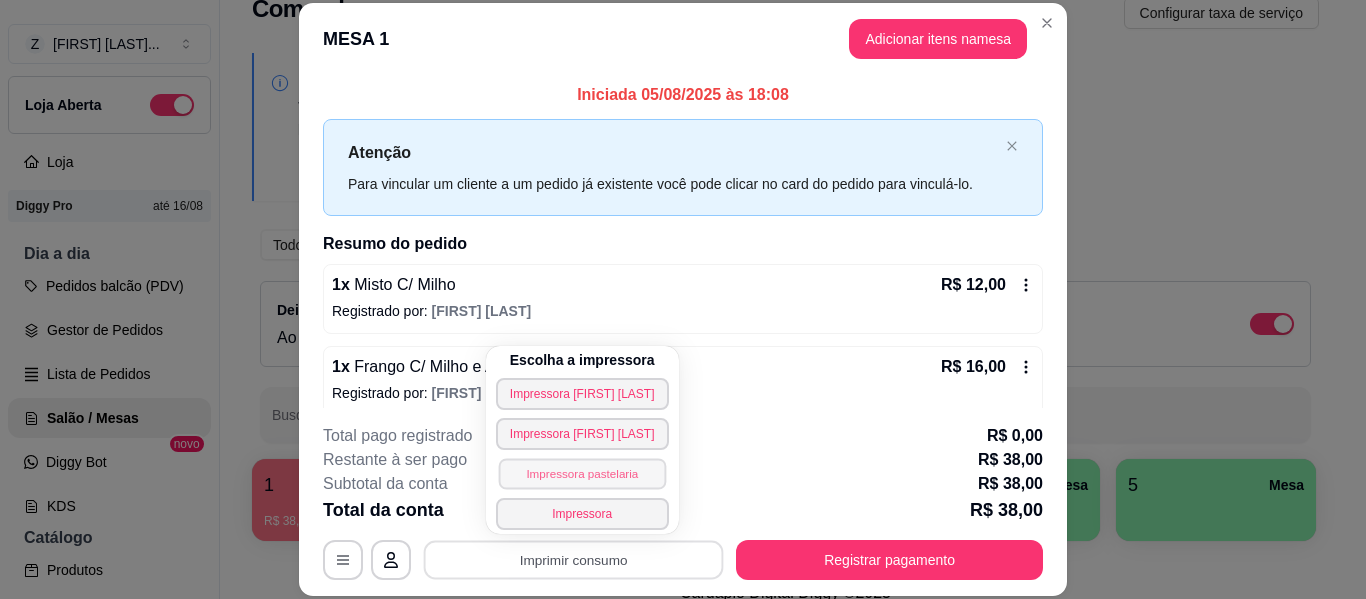 click on "Impressora pastelaria" at bounding box center (582, 473) 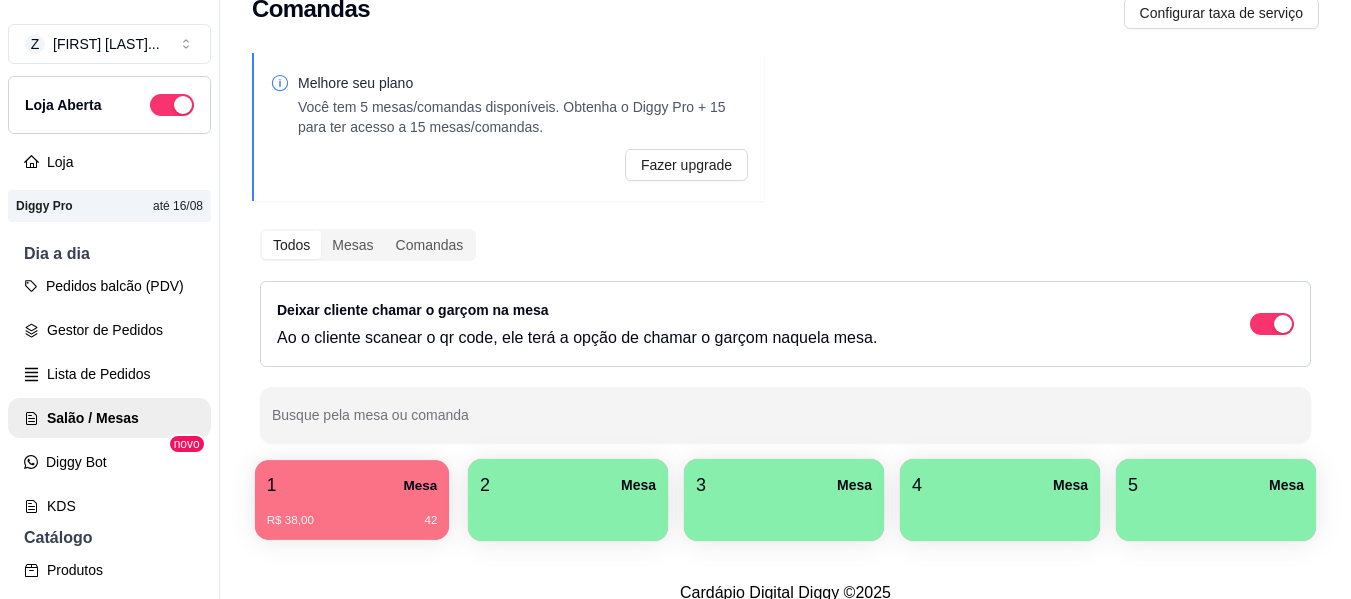 click on "R$ 38,00 42" at bounding box center [352, 513] 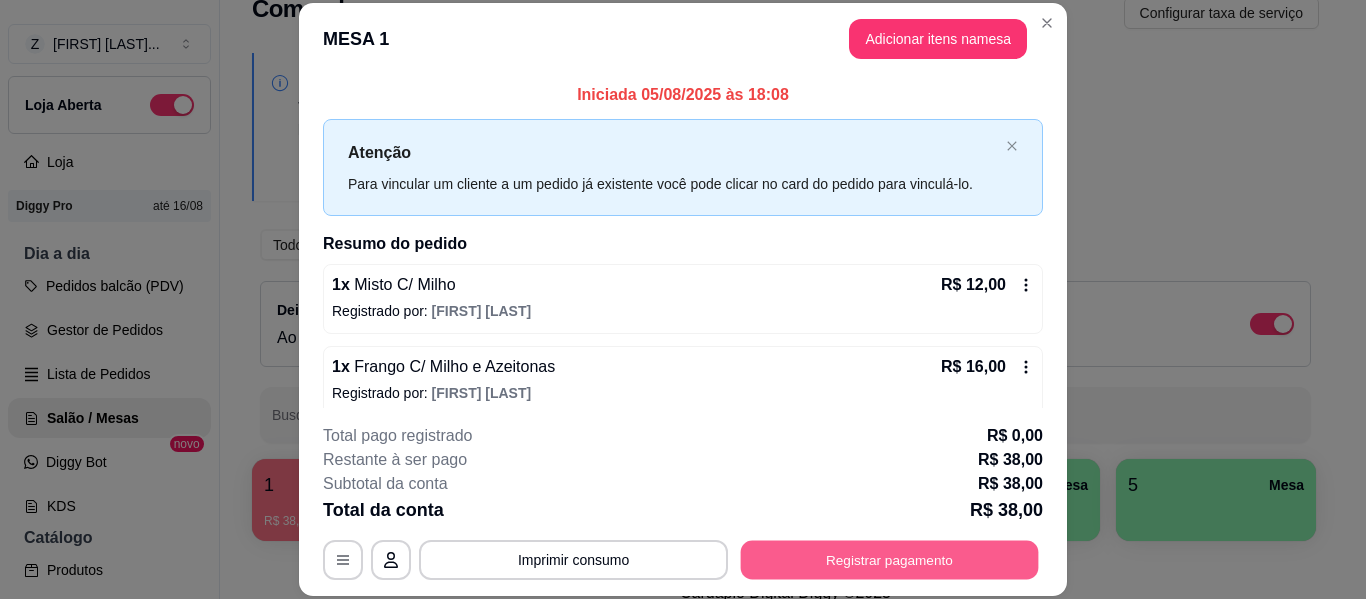 click on "Registrar pagamento" at bounding box center (890, 560) 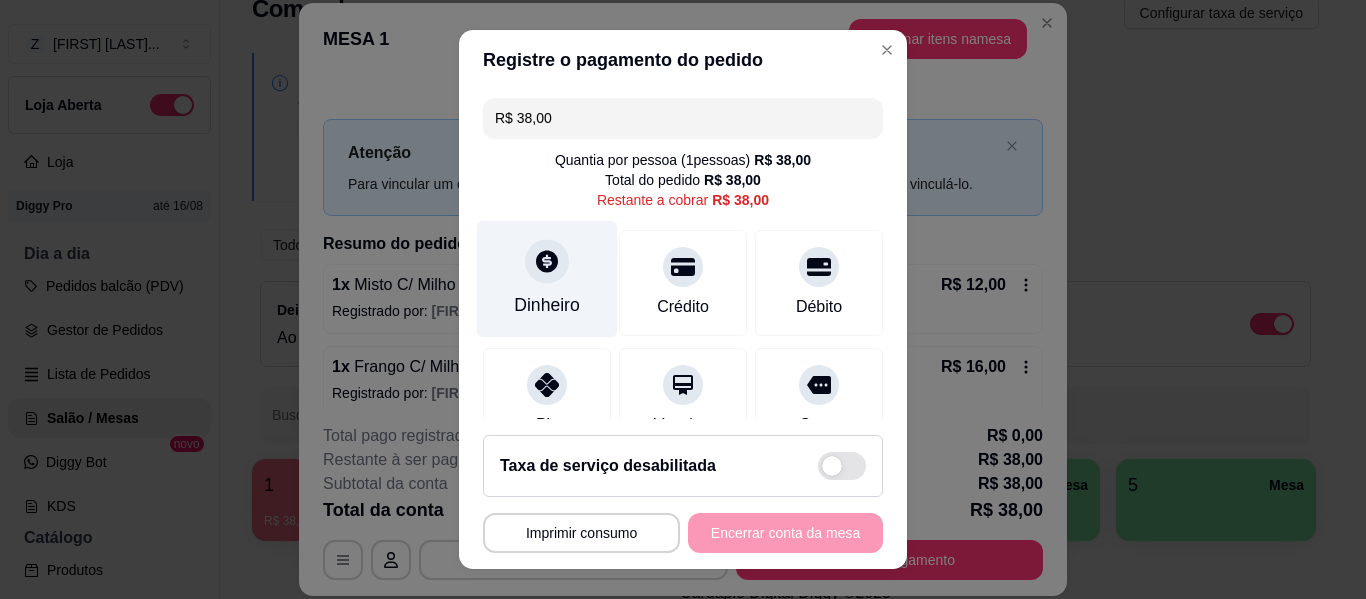 click at bounding box center (547, 261) 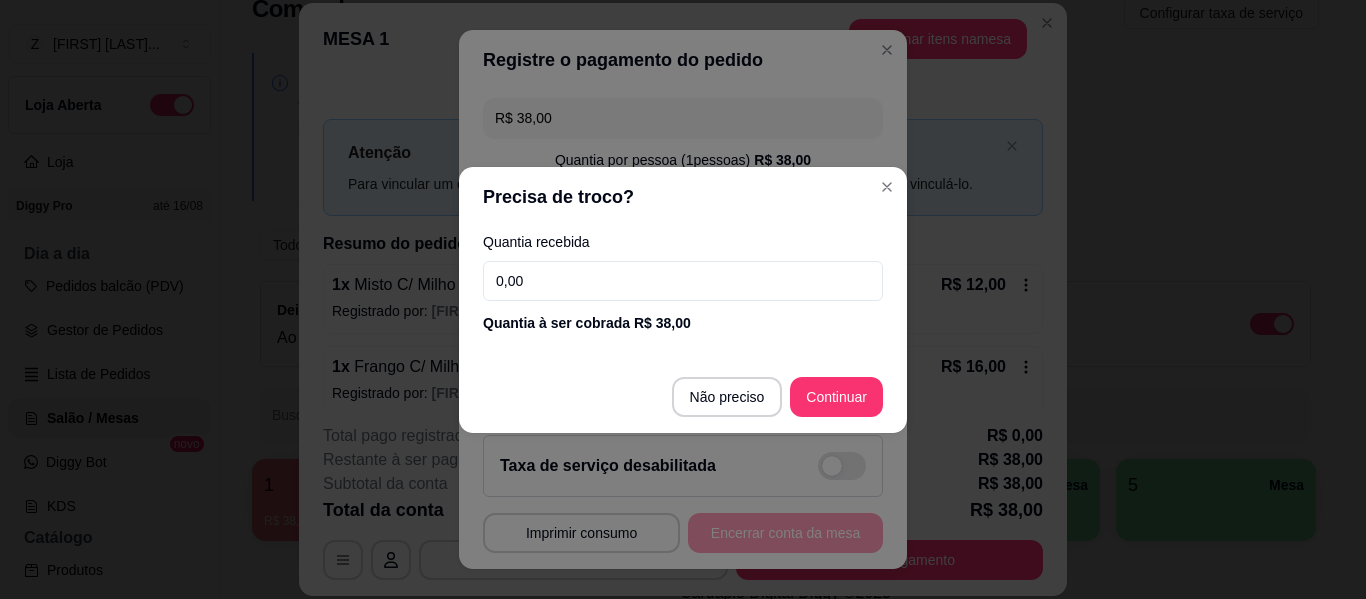 click on "0,00" at bounding box center (683, 281) 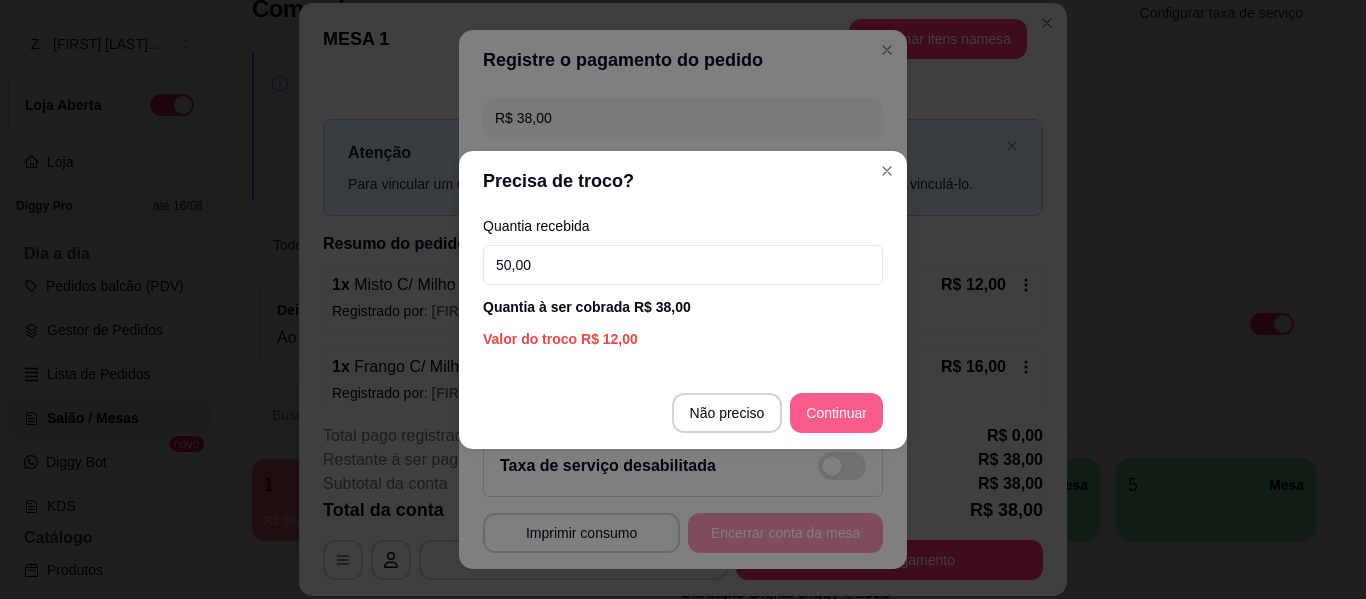 type on "50,00" 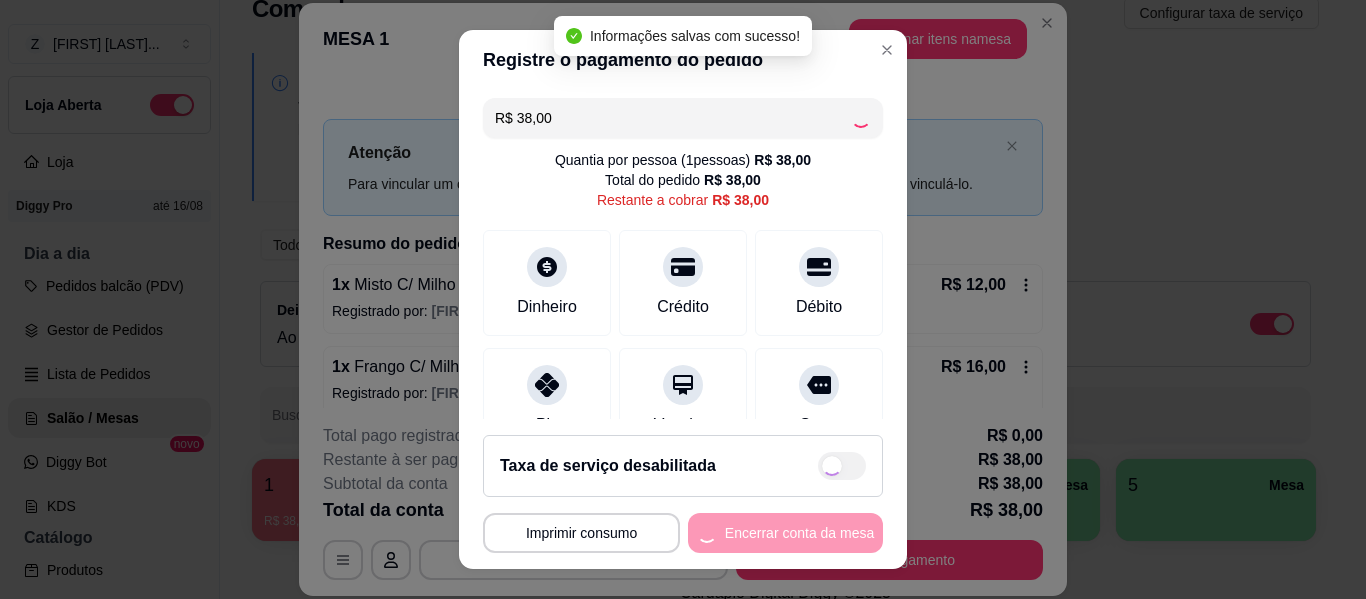 type on "R$ 0,00" 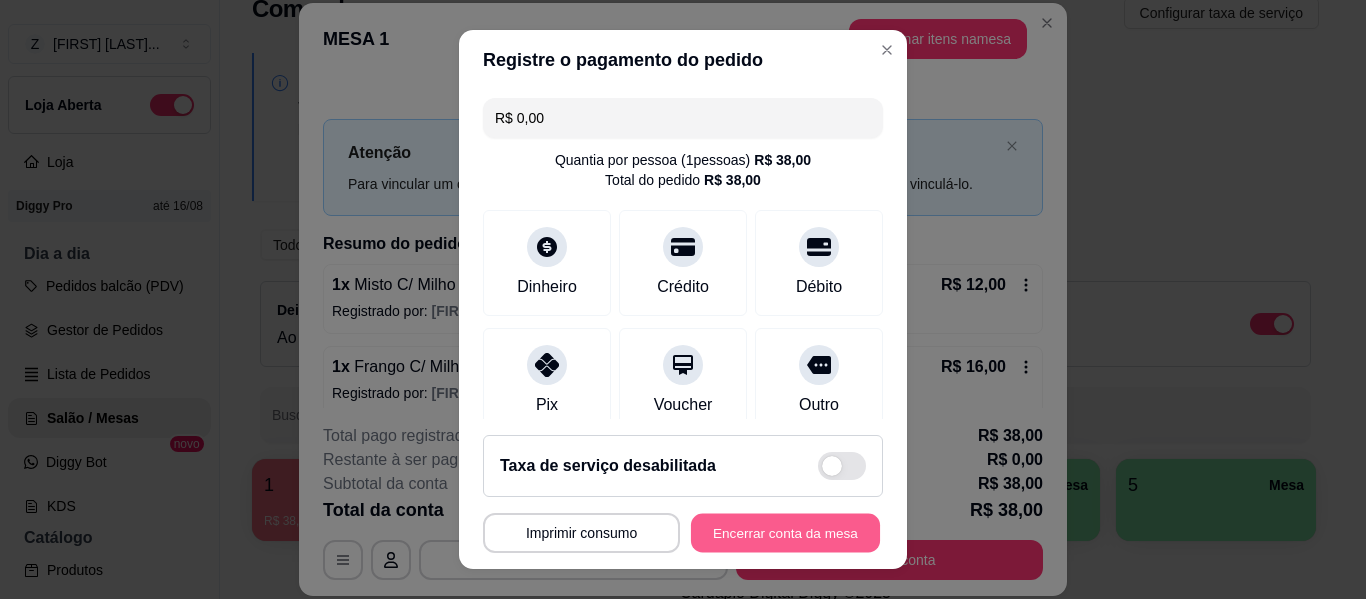 click on "Encerrar conta da mesa" at bounding box center (785, 533) 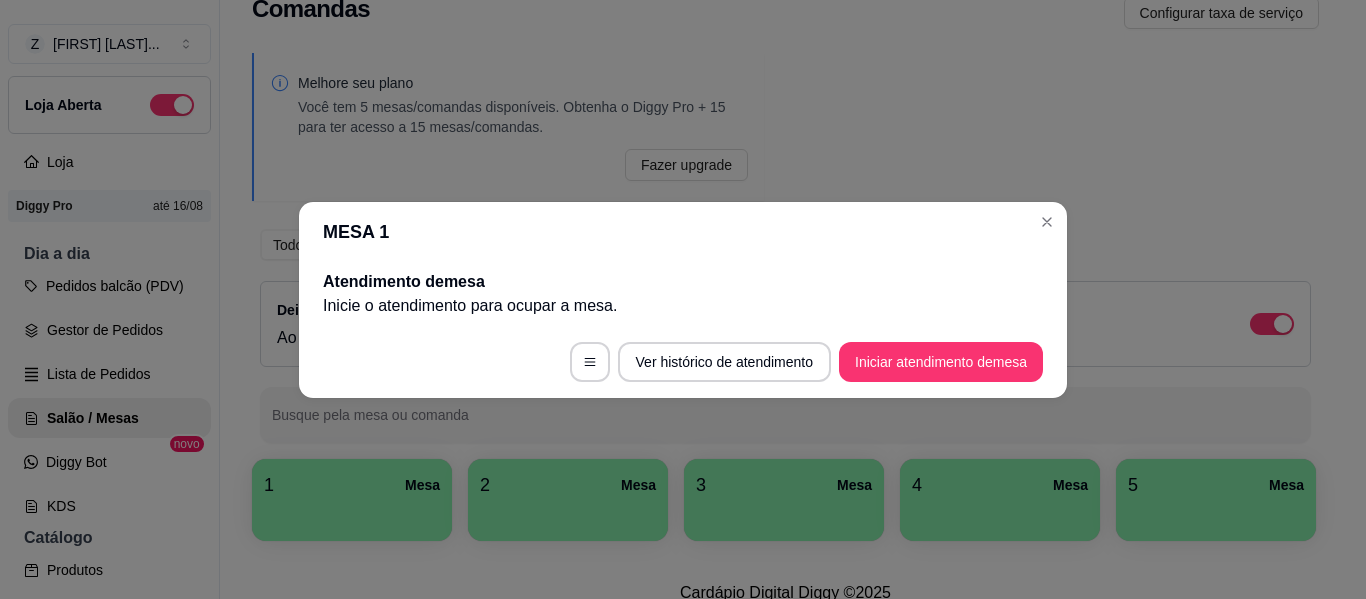 type 